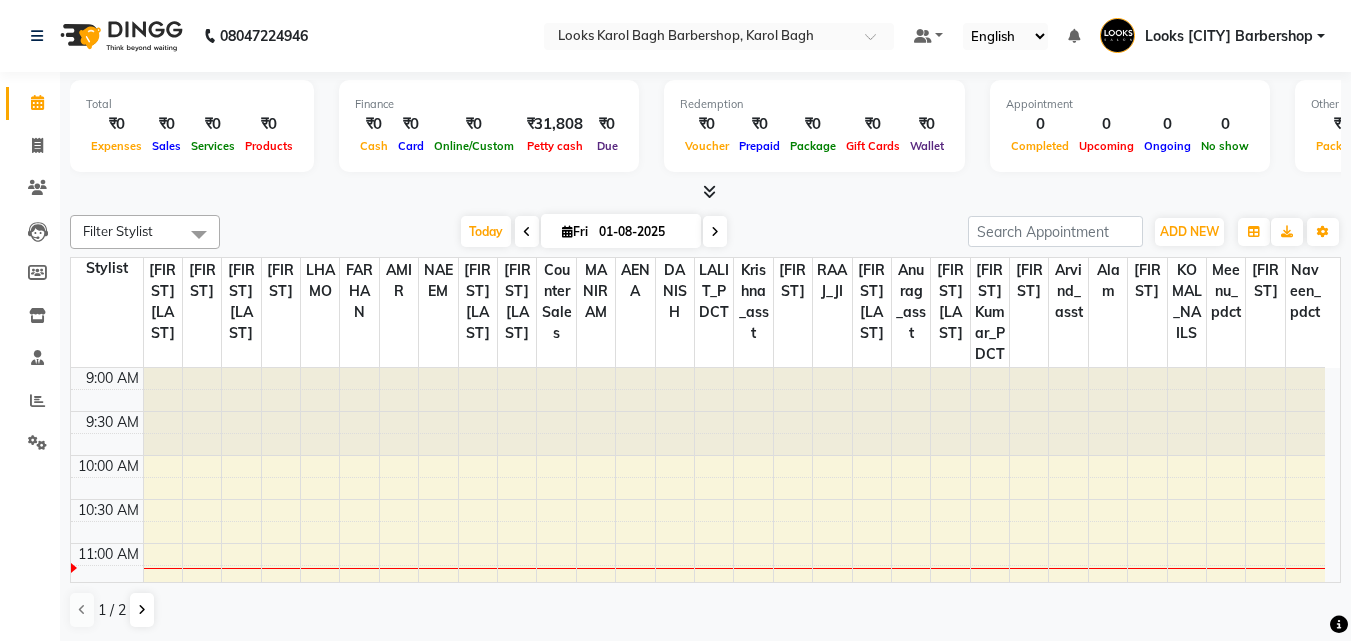 scroll, scrollTop: 0, scrollLeft: 0, axis: both 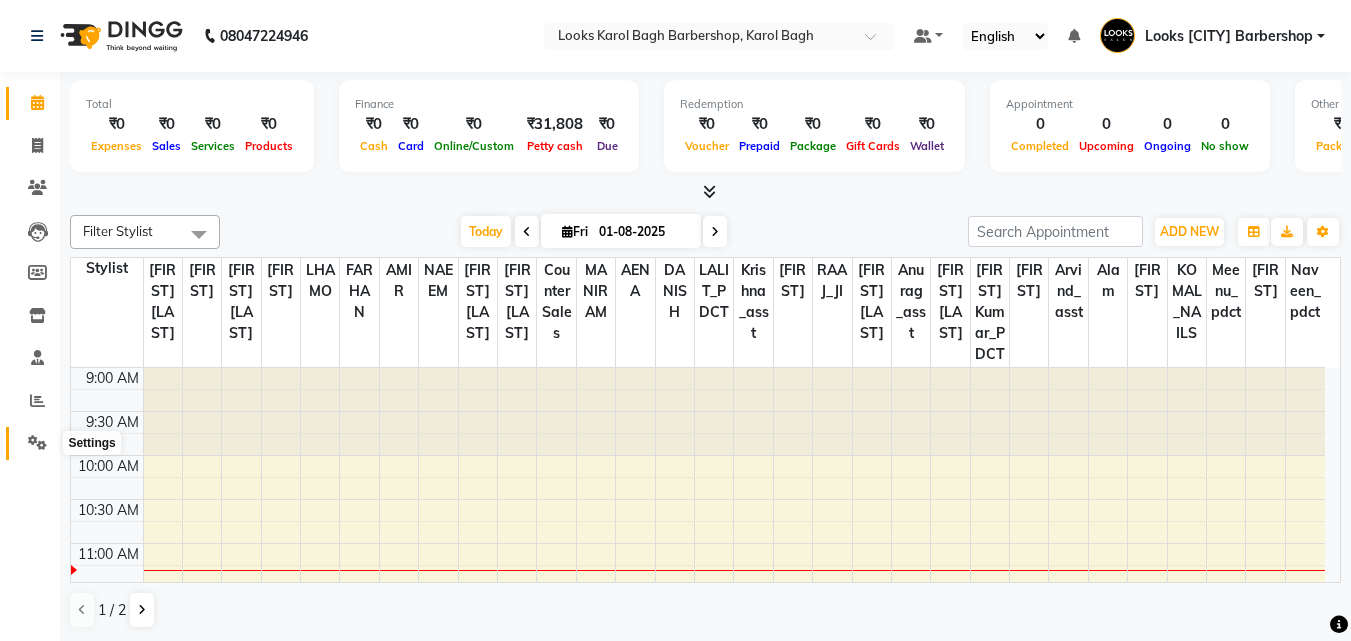 drag, startPoint x: 24, startPoint y: 434, endPoint x: 231, endPoint y: 442, distance: 207.15453 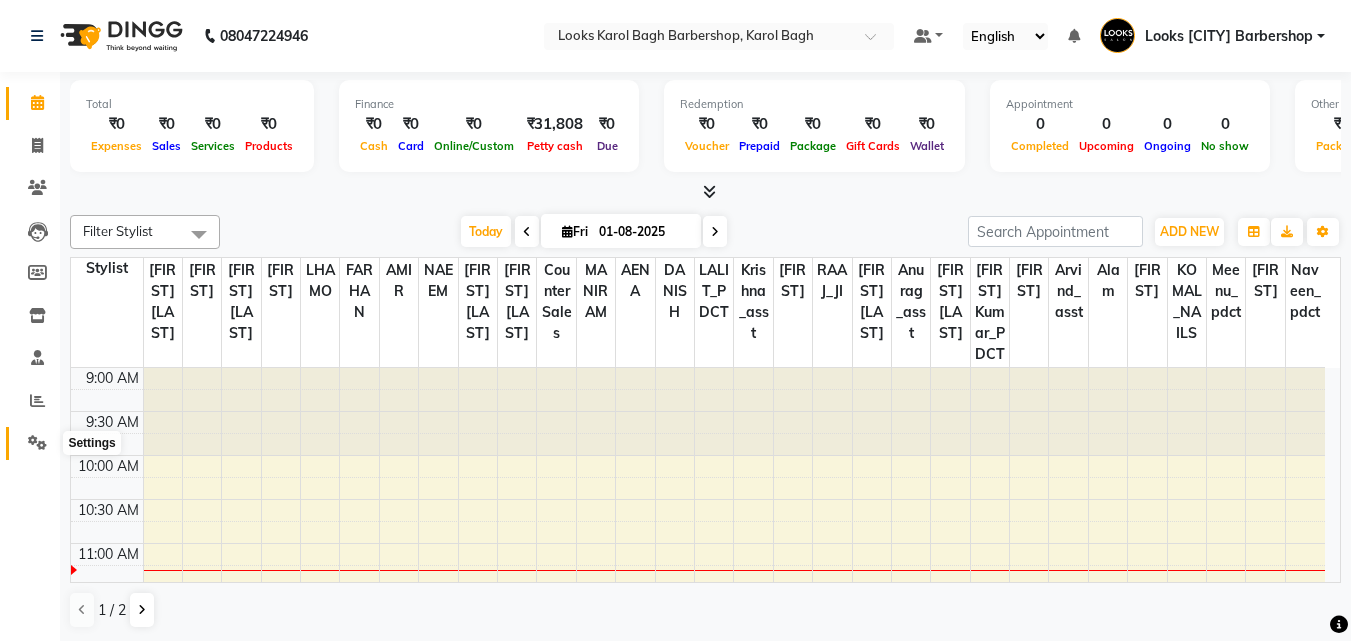 click 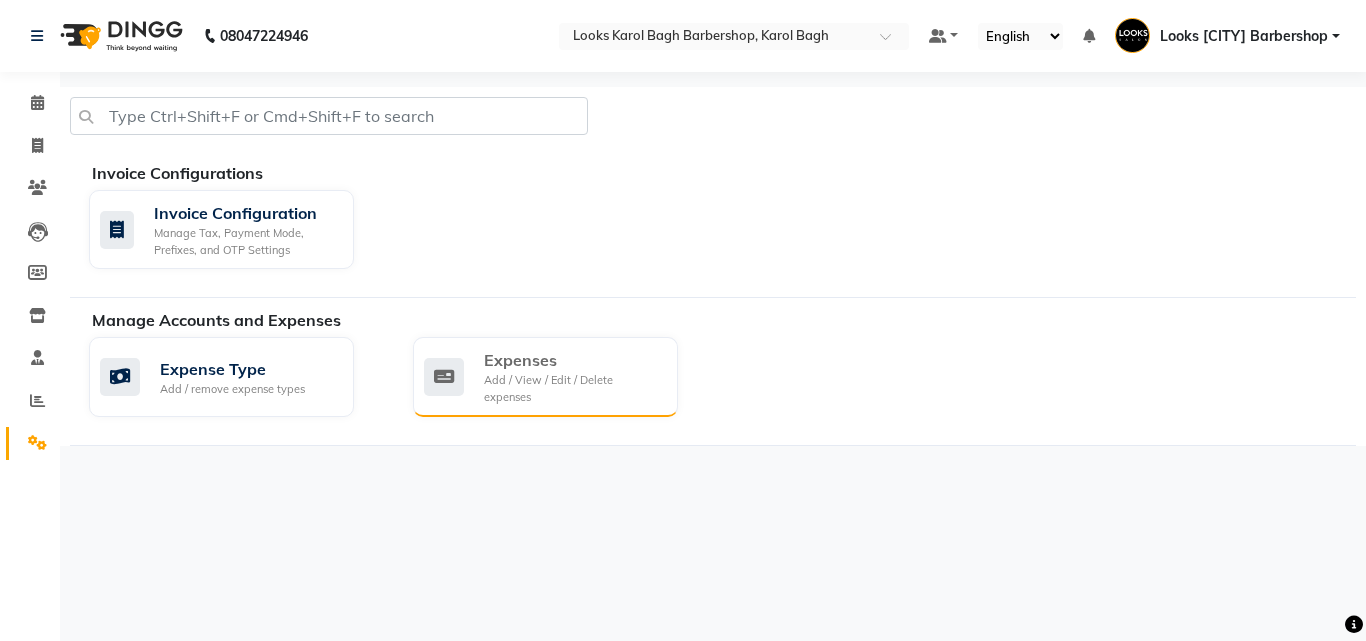 click on "Expenses" 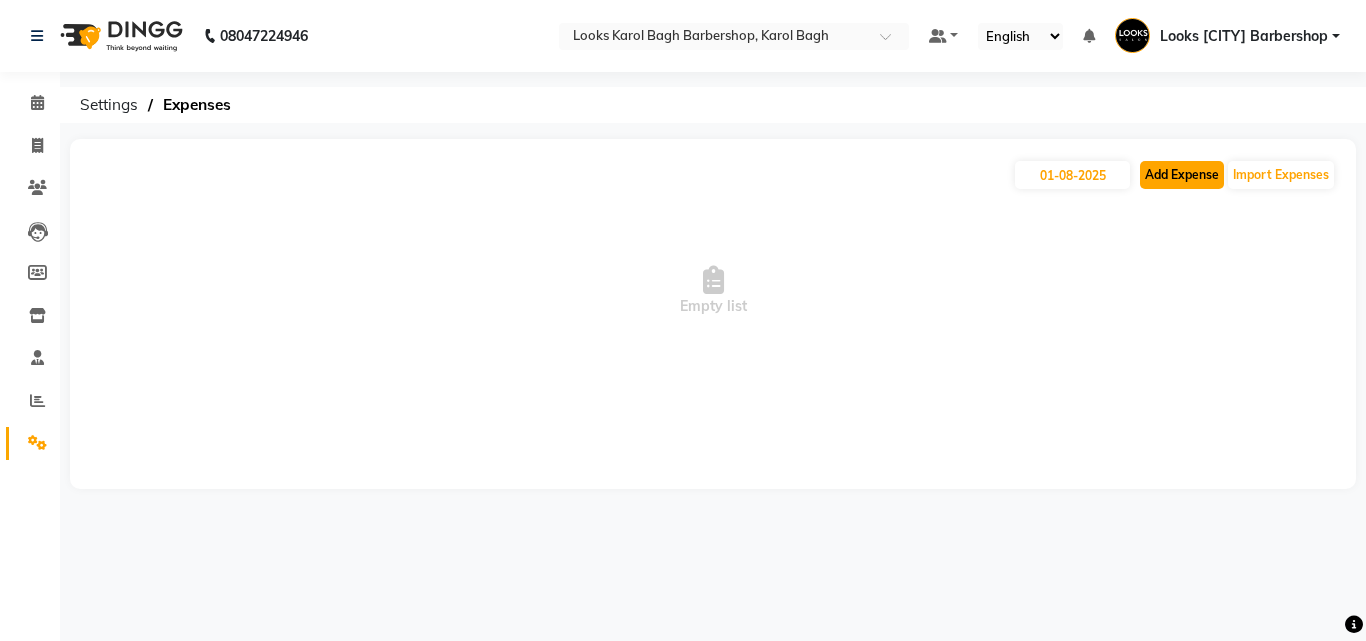 click on "Add Expense" 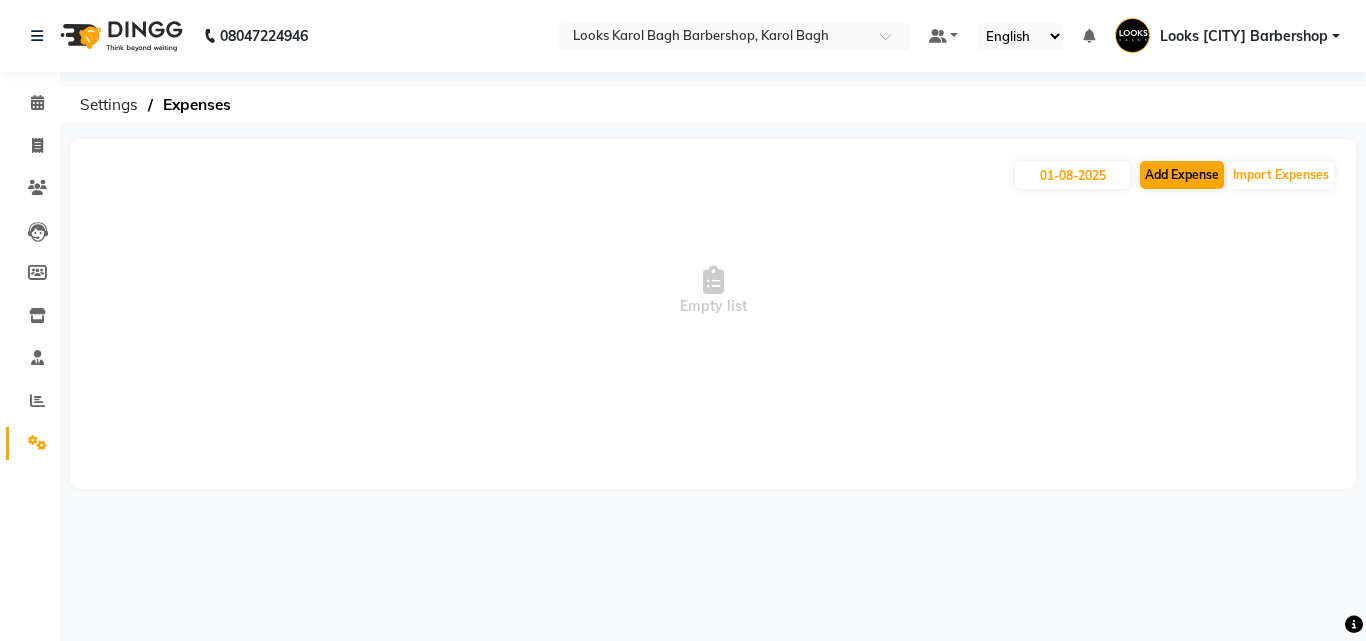 select on "1" 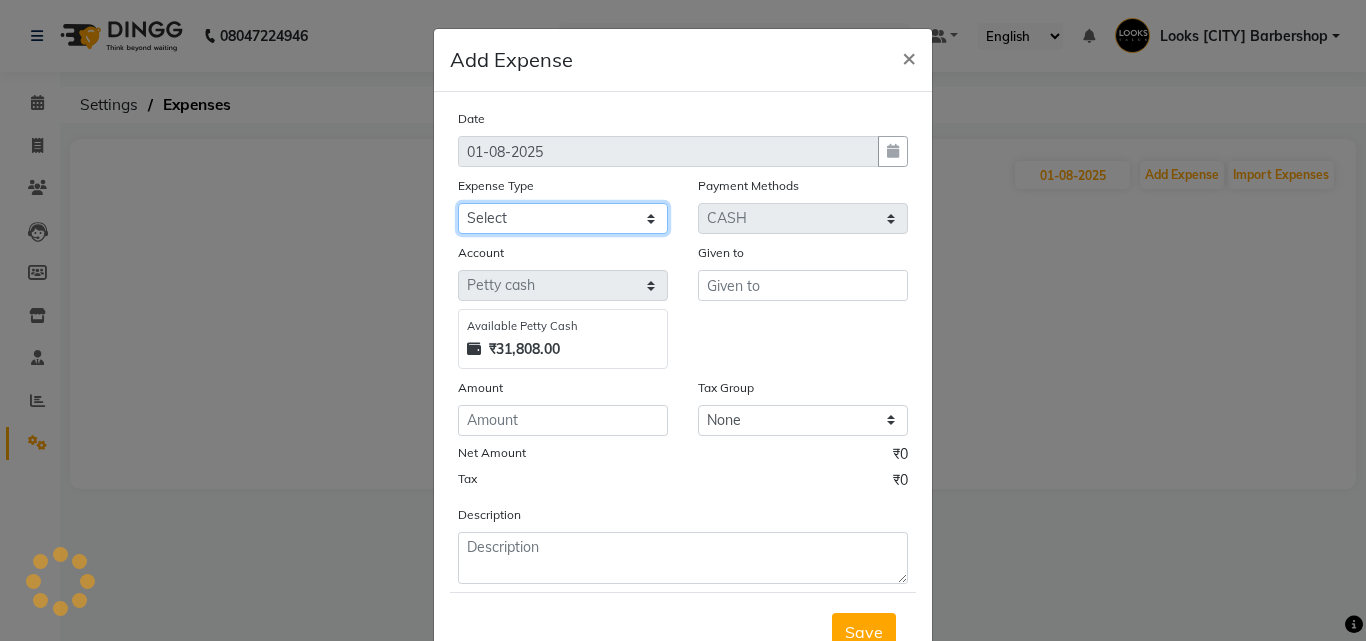 click on "Select BANK DEPOSIT Cash change Cash Handover CLIENT WELFARE CONSUMABLES Convyance to staff Counter sale Entertainment General Expense INTERNET WIFI BILL Laundry Bill Laundry Service milk Miscellaneous Office Upkeep Pantry Payment Pedicure Incentive Prepaid Card Incentives Printing And Stationery Product Incentive purchase Refferal Incentive Repair And Maintenance Salary Salary advance Service incentive staff accommodation STAFF WELFARE TIP CREDIT CARD Tip Online TIP UPI Travelling And Conveyance WATER BILL" 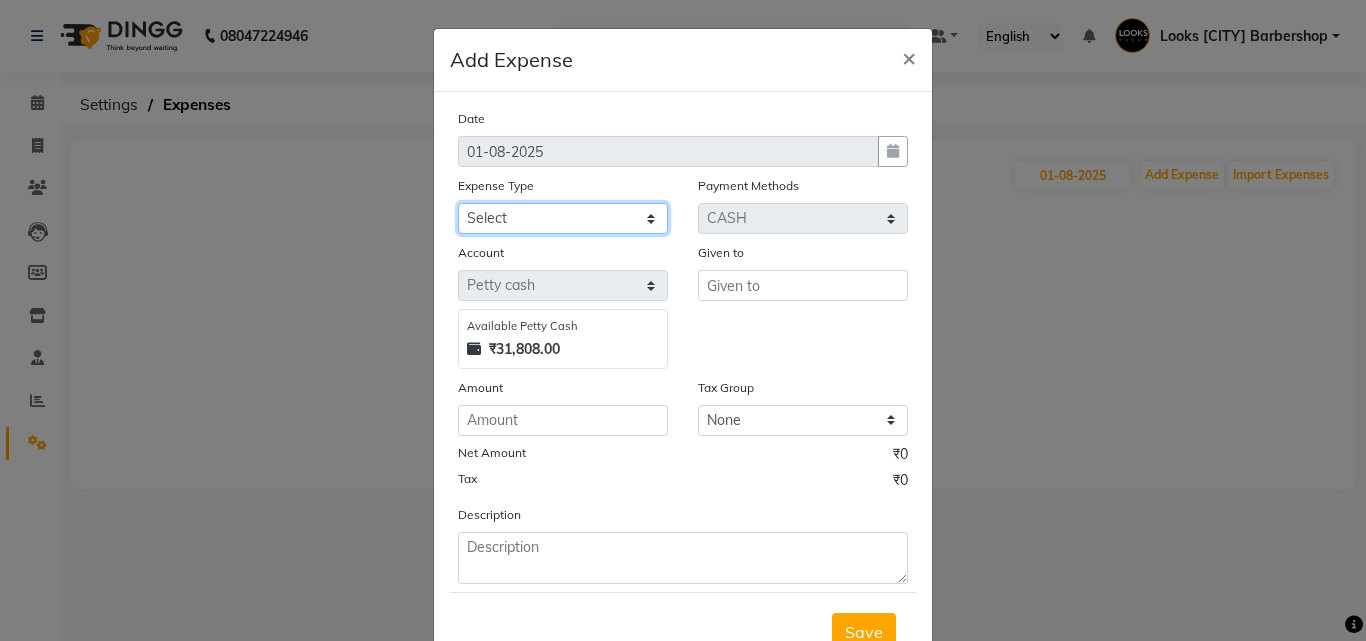 select on "67493" 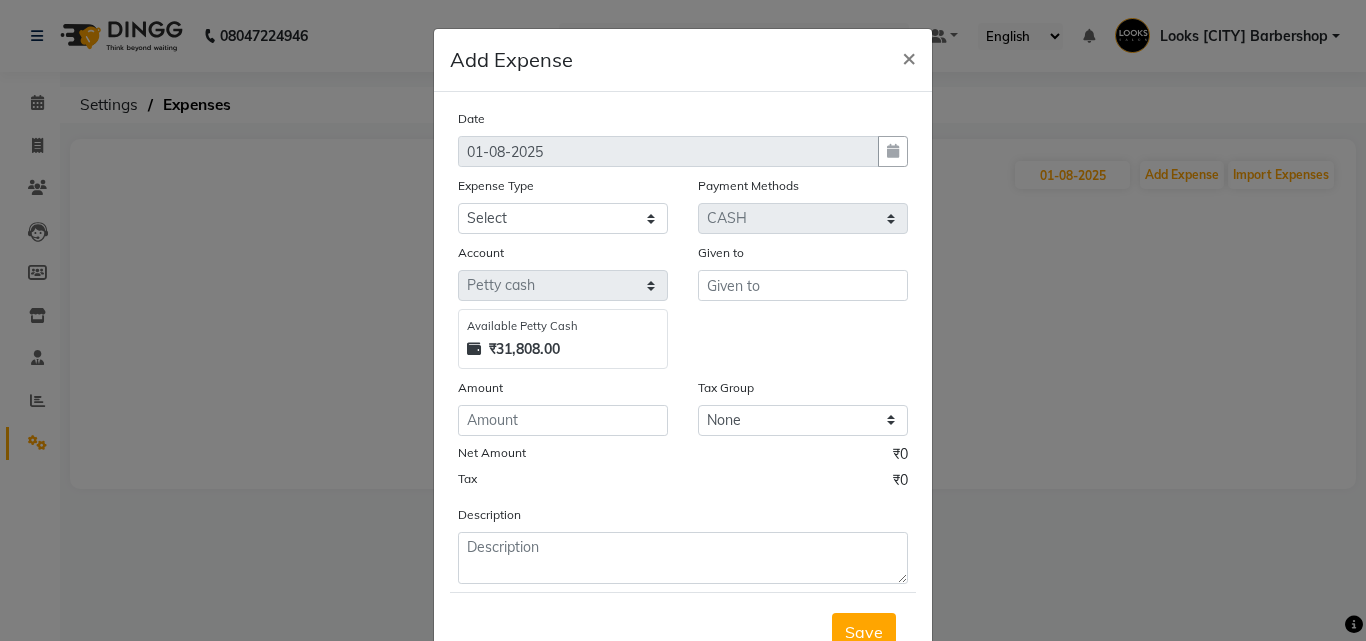 drag, startPoint x: 788, startPoint y: 267, endPoint x: 780, endPoint y: 274, distance: 10.630146 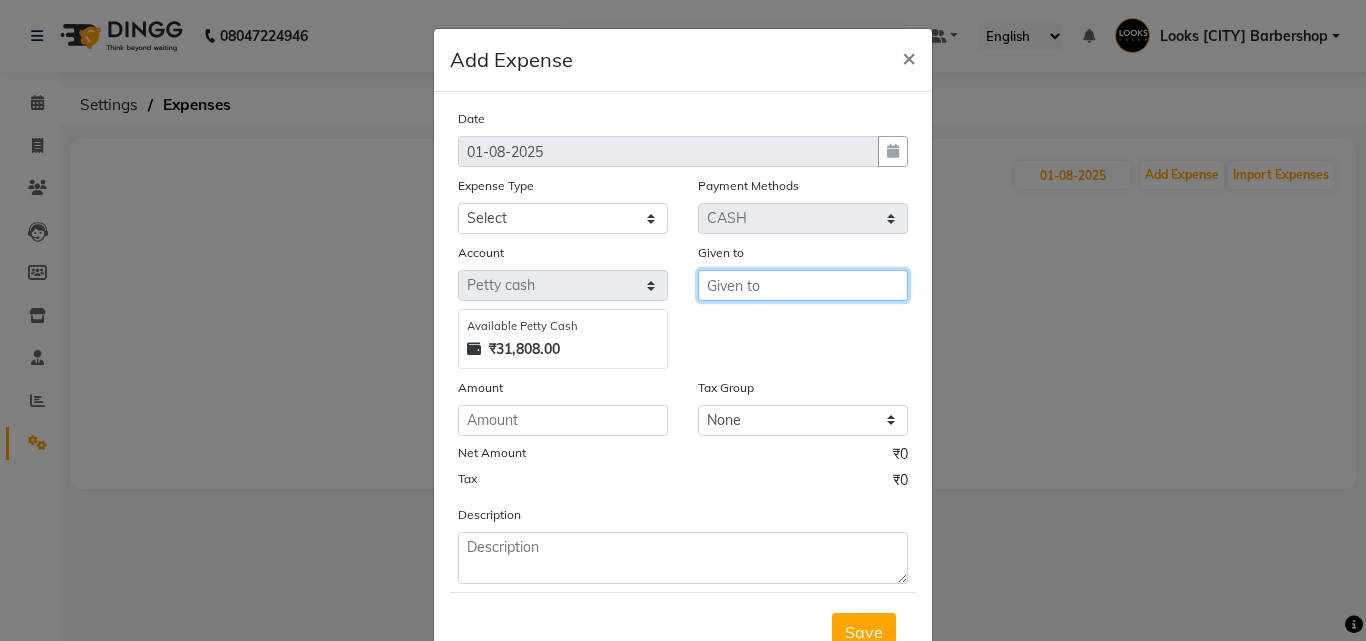 click at bounding box center (803, 285) 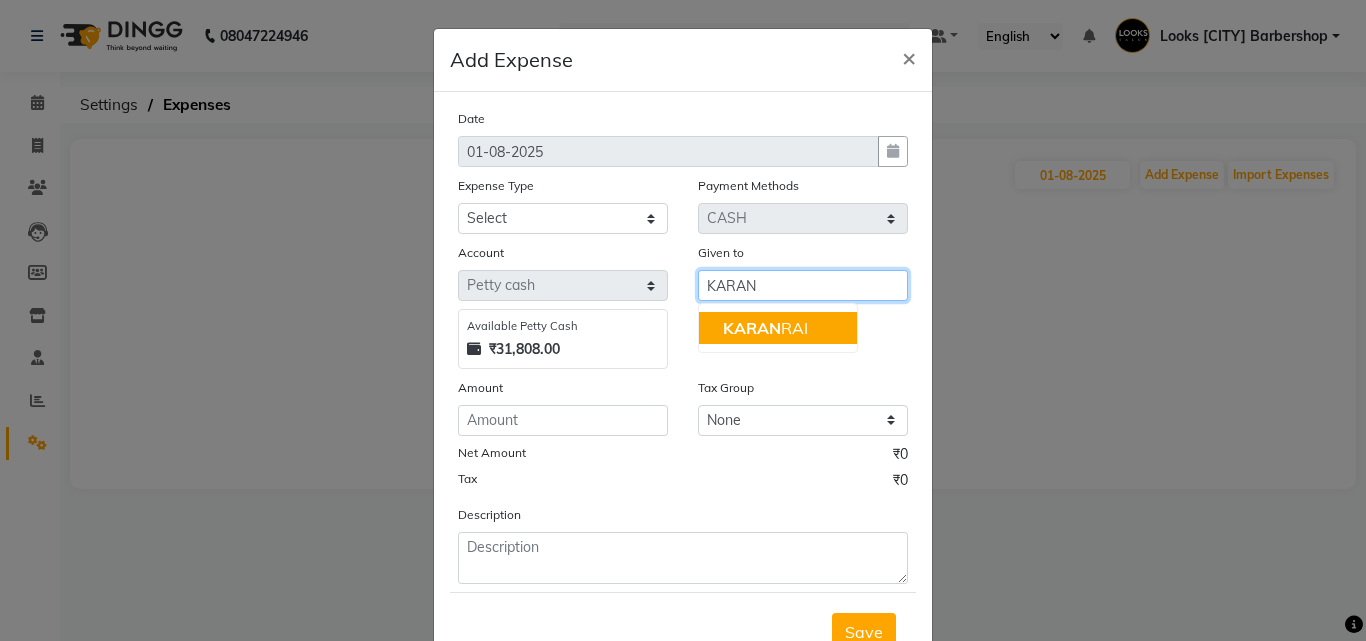 type on "KARAN" 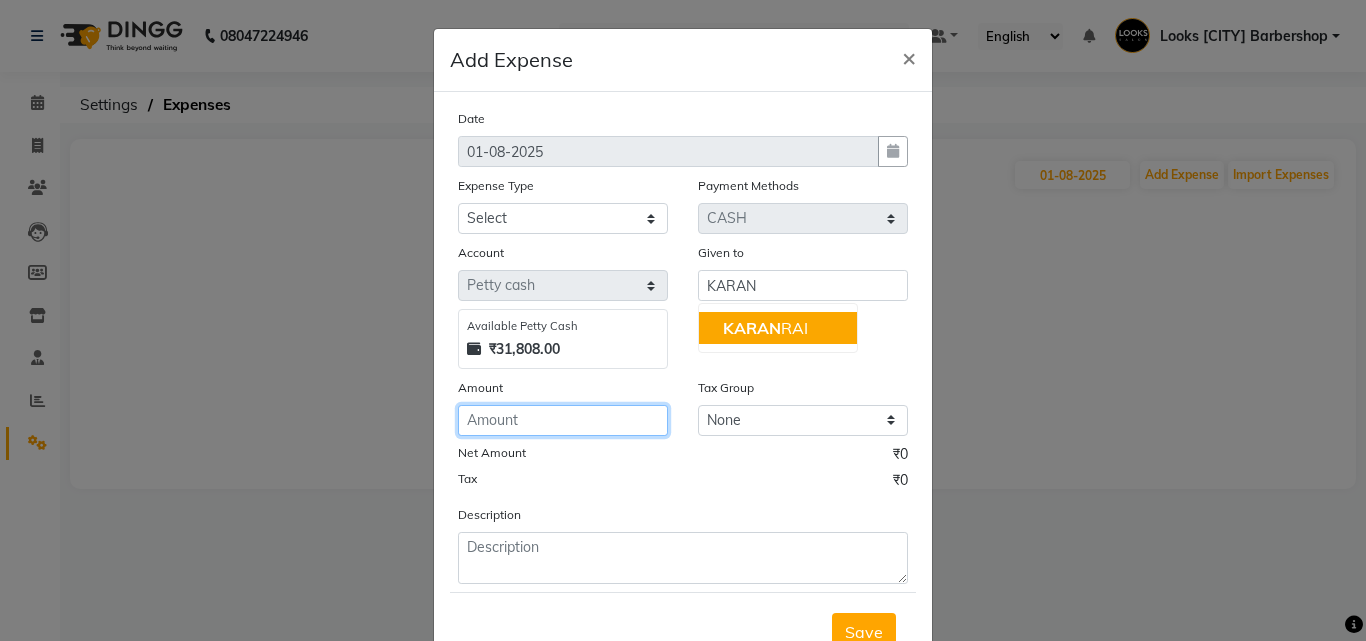 drag, startPoint x: 588, startPoint y: 433, endPoint x: 533, endPoint y: 398, distance: 65.192024 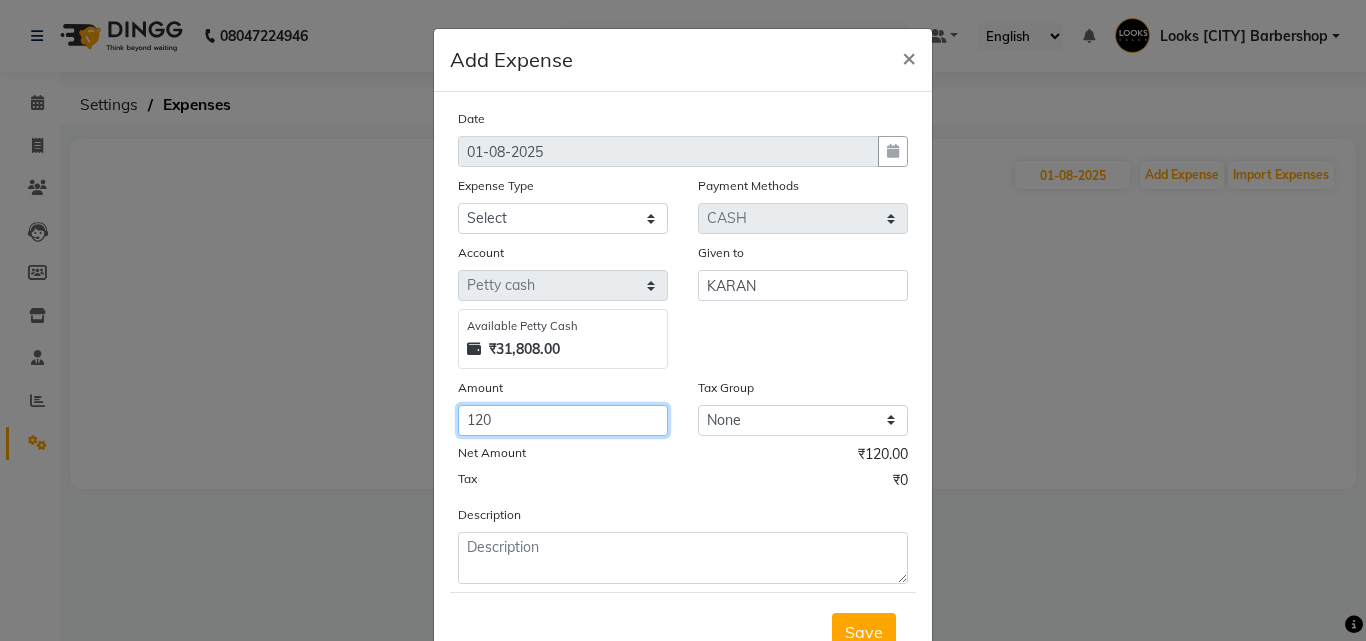 type on "120" 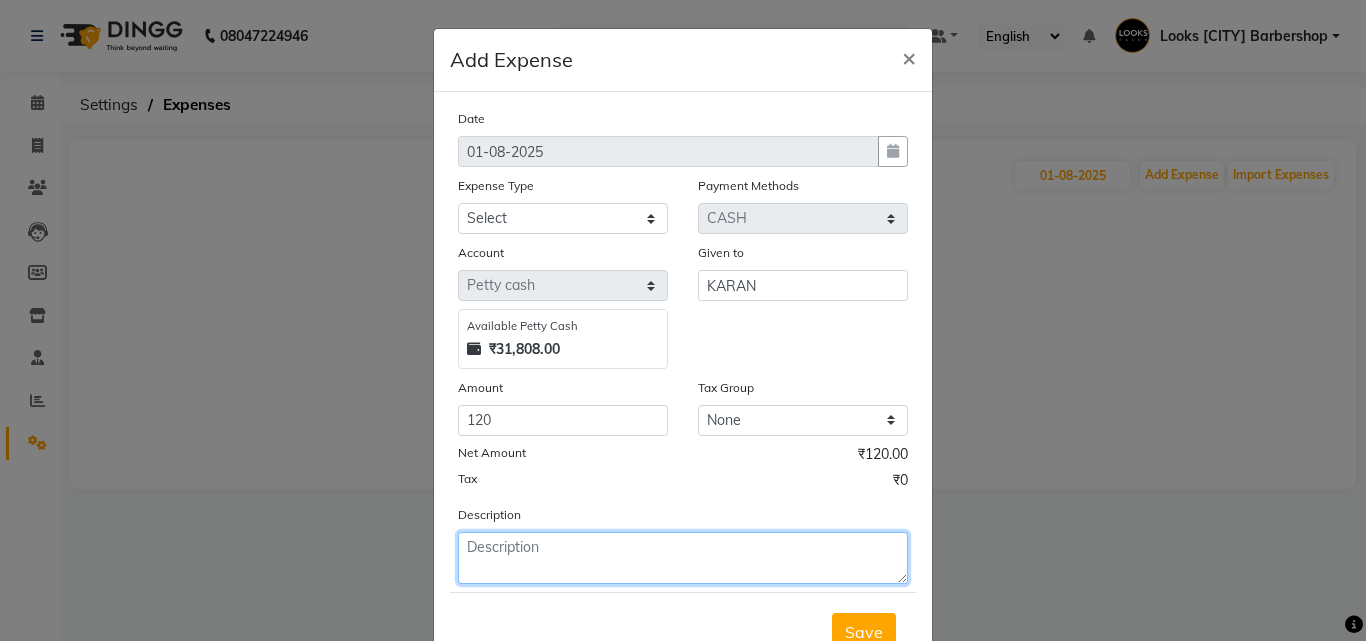 click 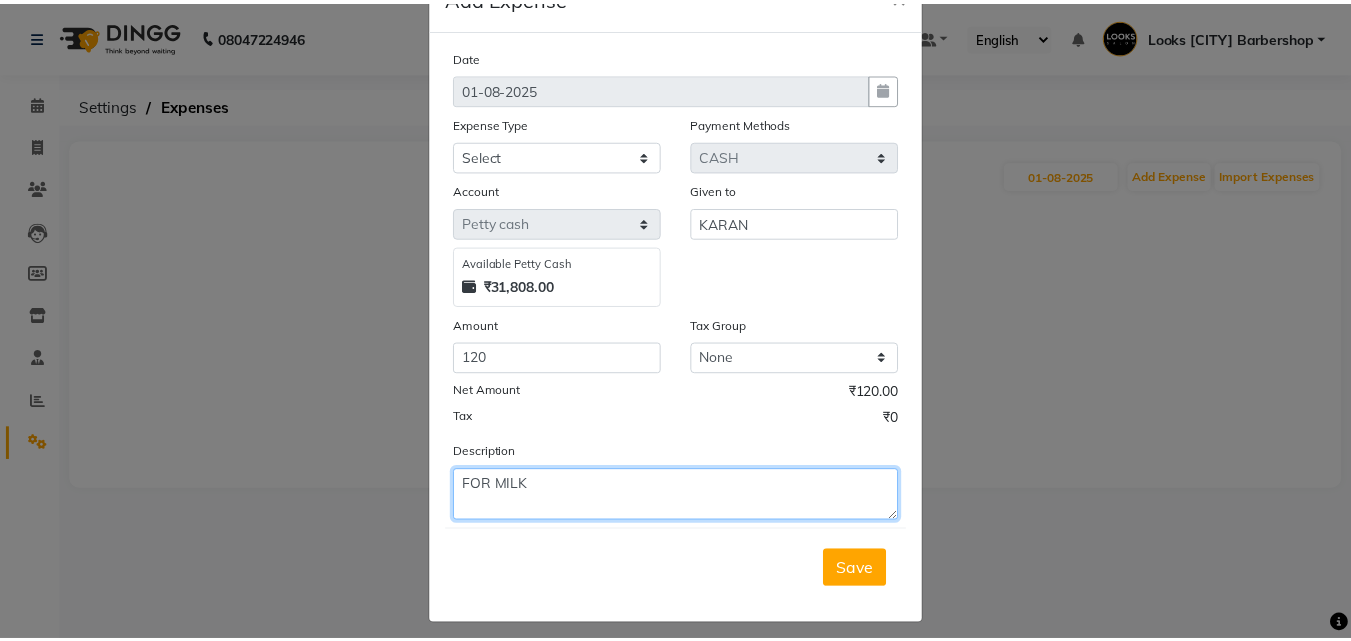 scroll, scrollTop: 75, scrollLeft: 0, axis: vertical 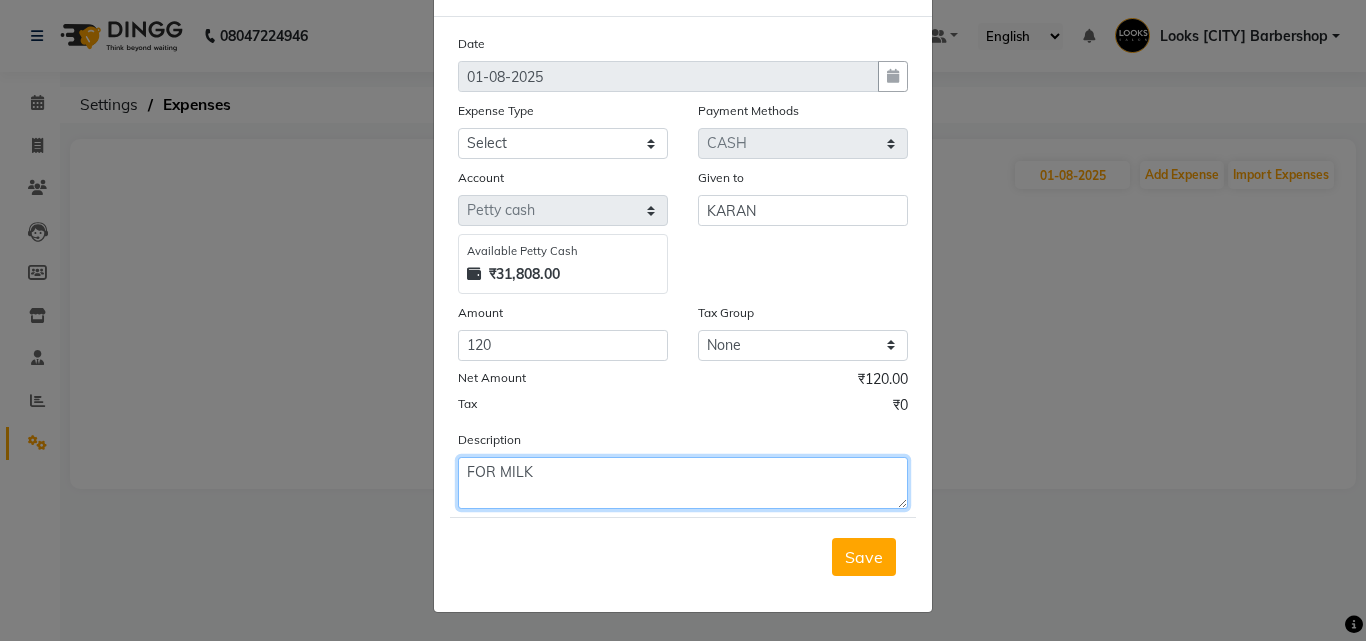 type on "FOR MILK" 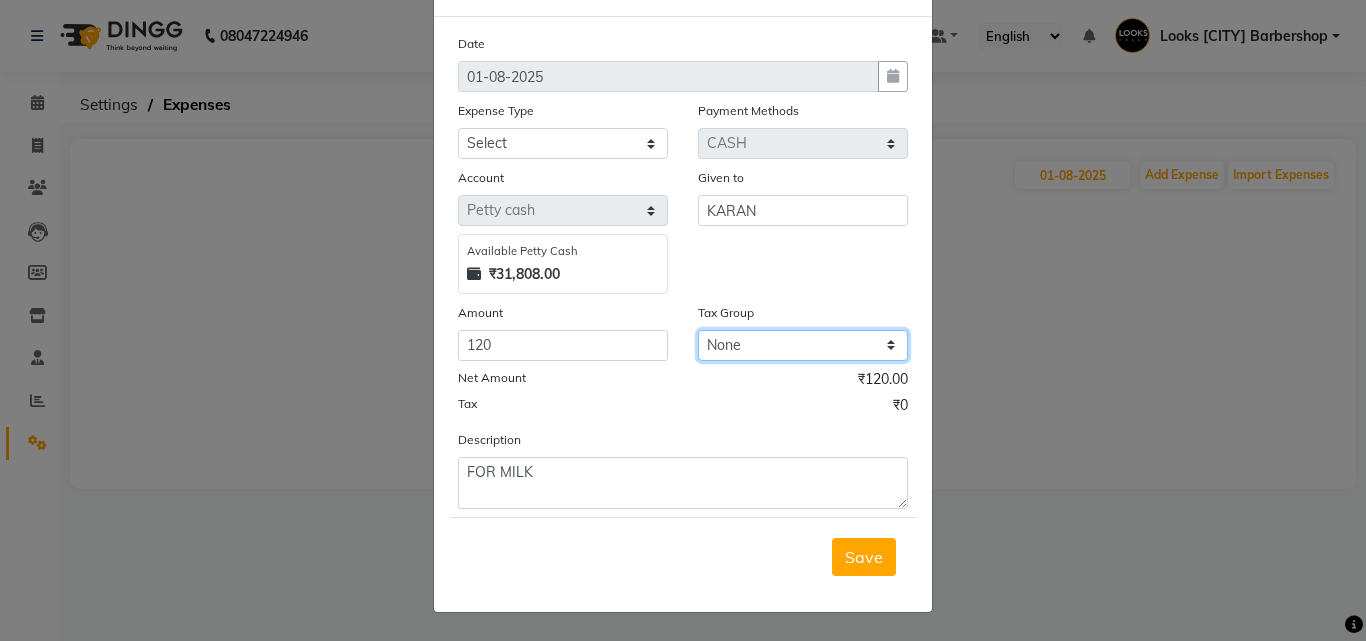 click on "None 12%GST 18%GST GST" 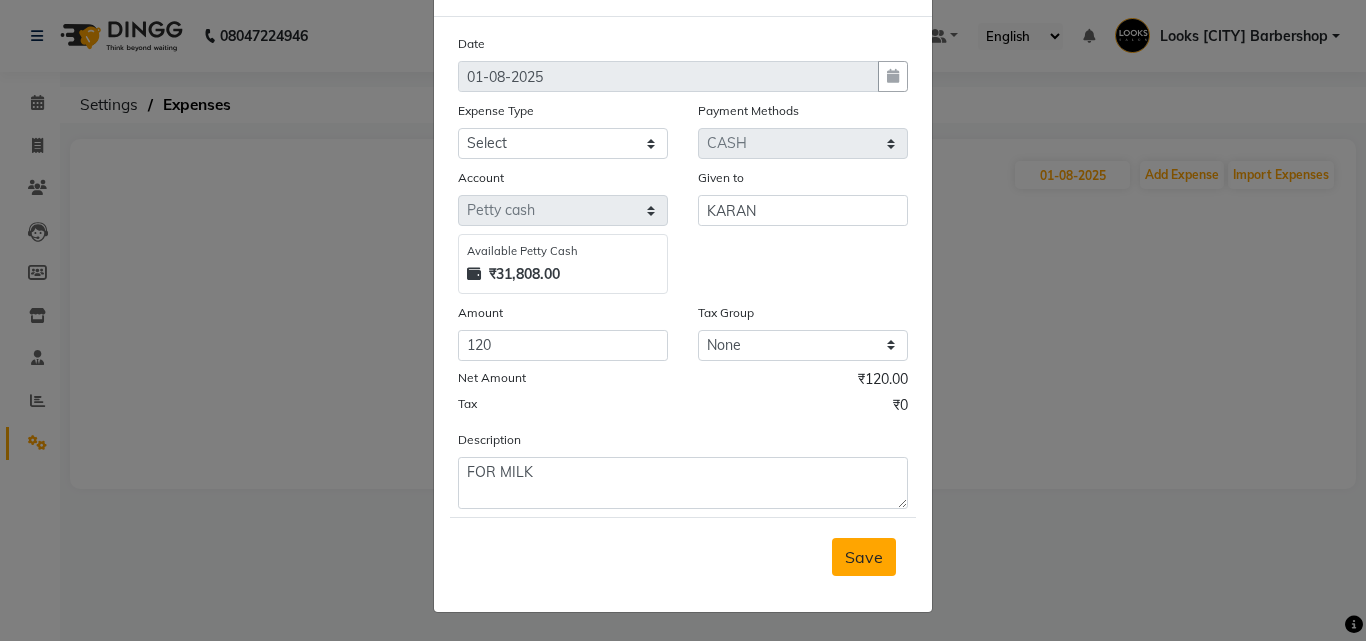 click on "Save" at bounding box center (864, 557) 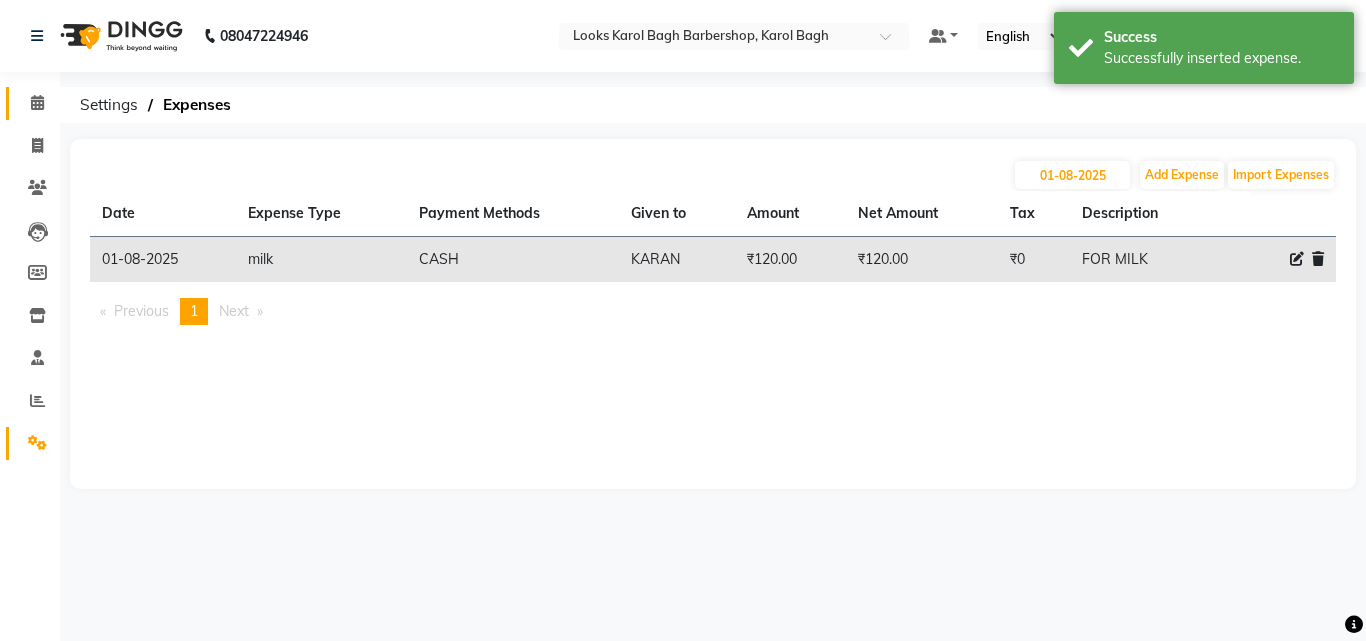 click on "Calendar" 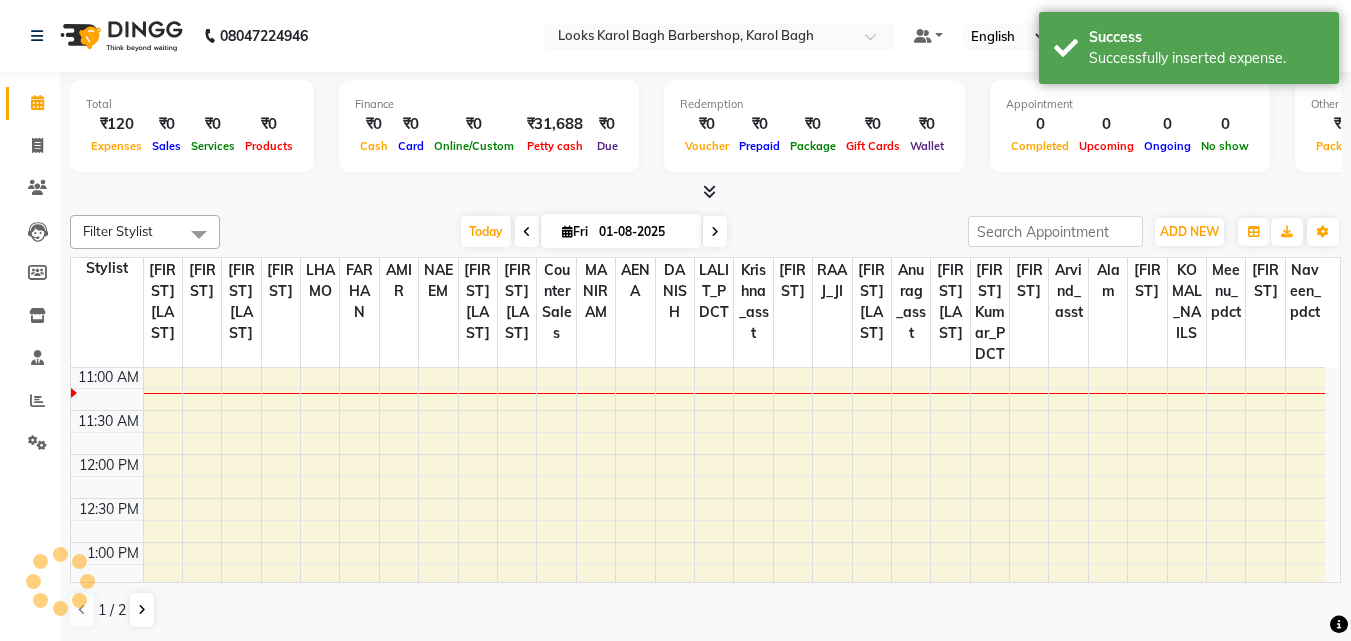 scroll, scrollTop: 0, scrollLeft: 0, axis: both 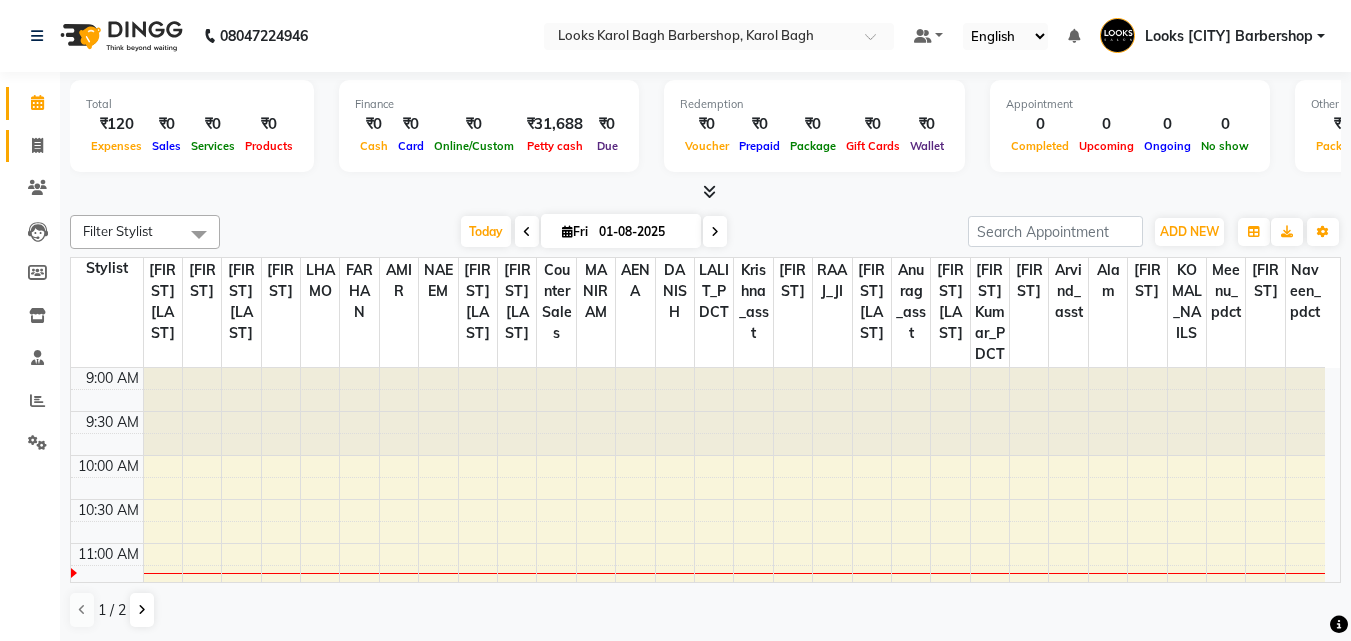 click on "Invoice" 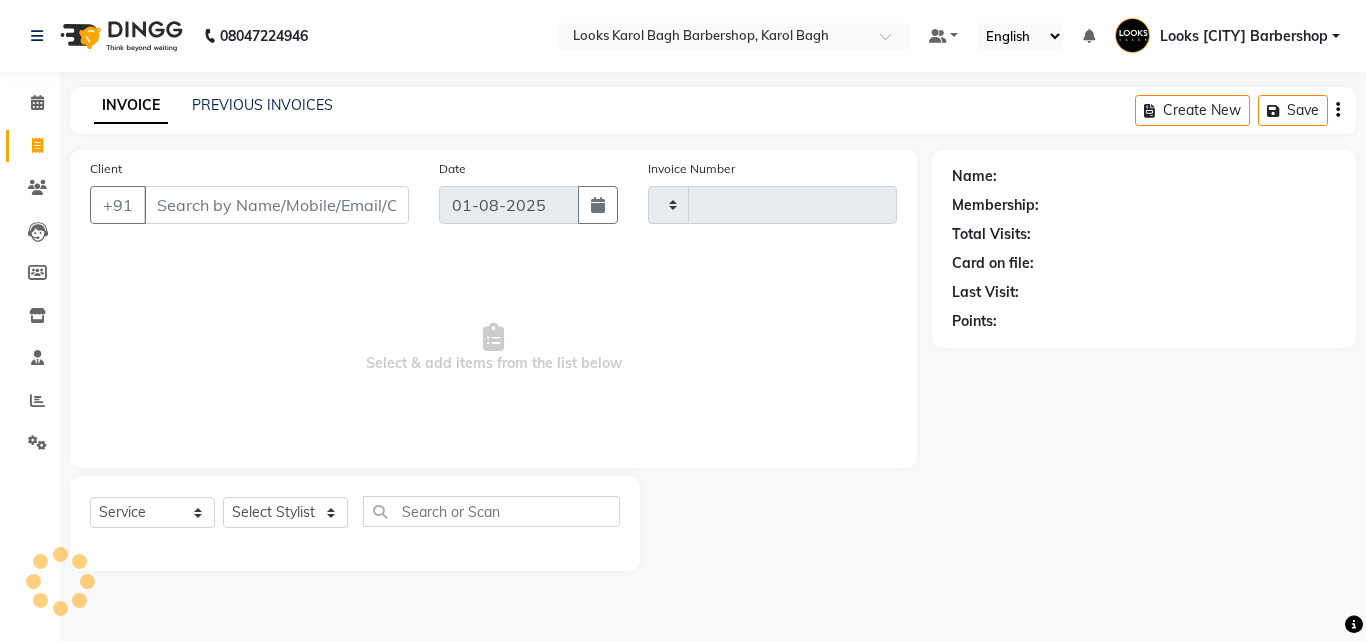 type on "3011" 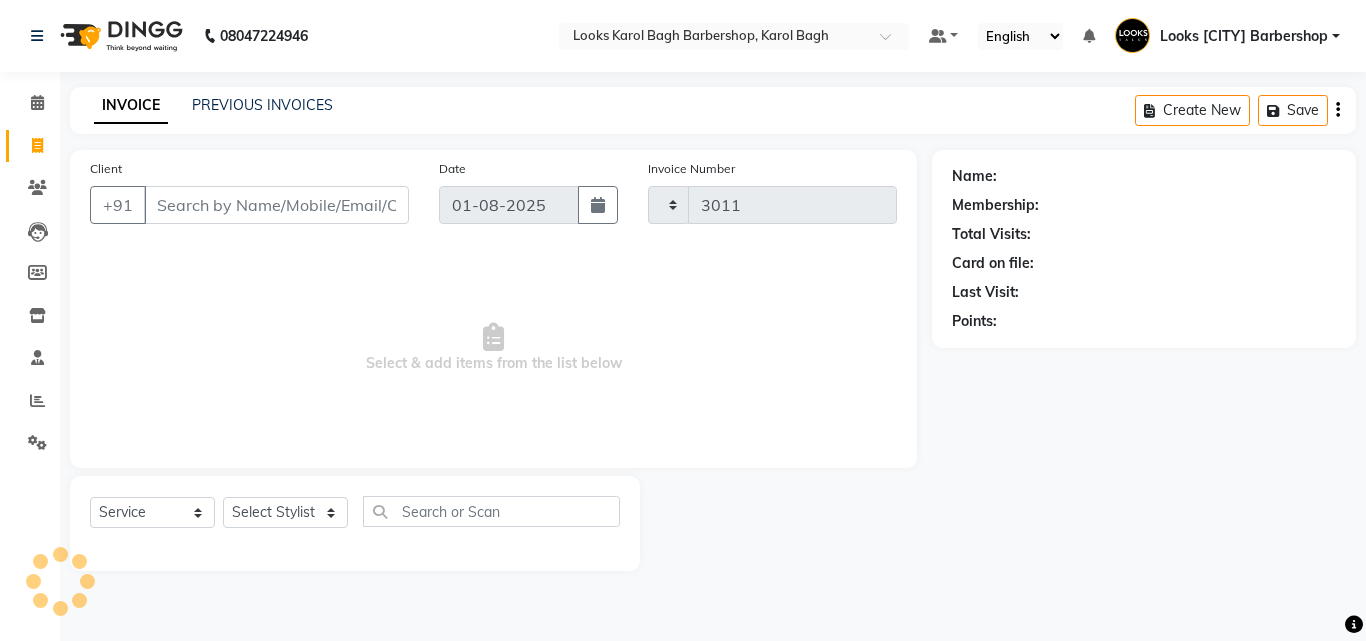 select on "4323" 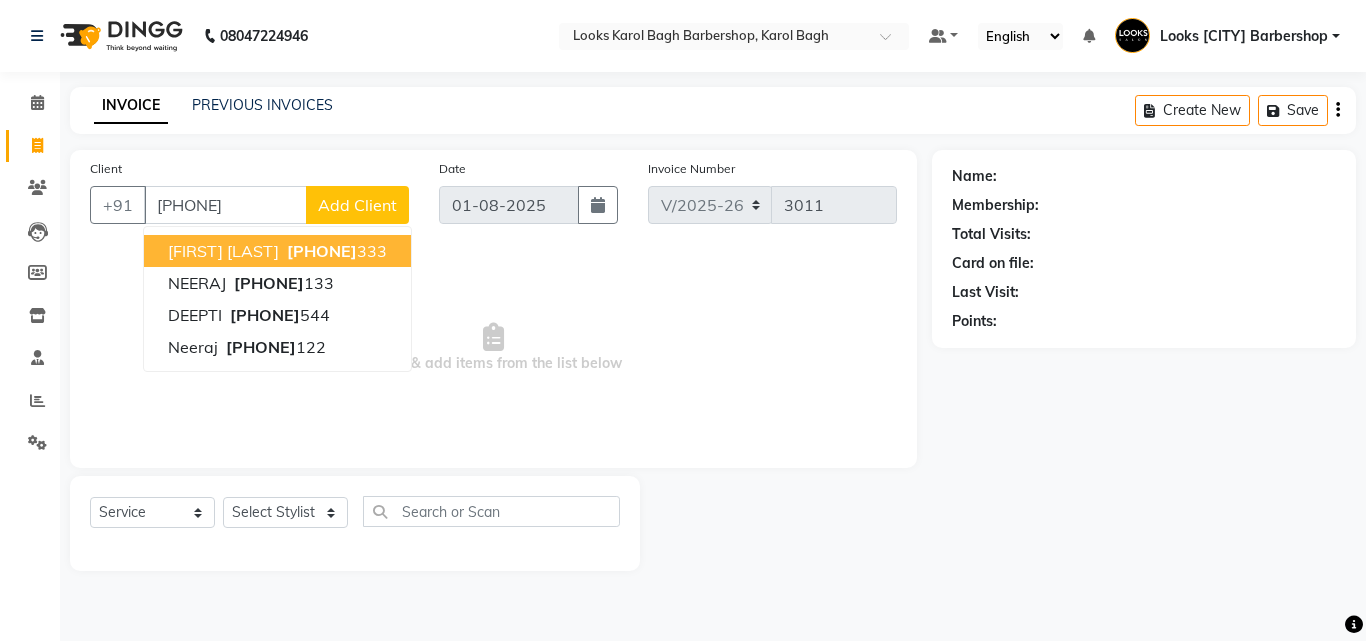 click on "[FIRST] [LAST]" at bounding box center [223, 251] 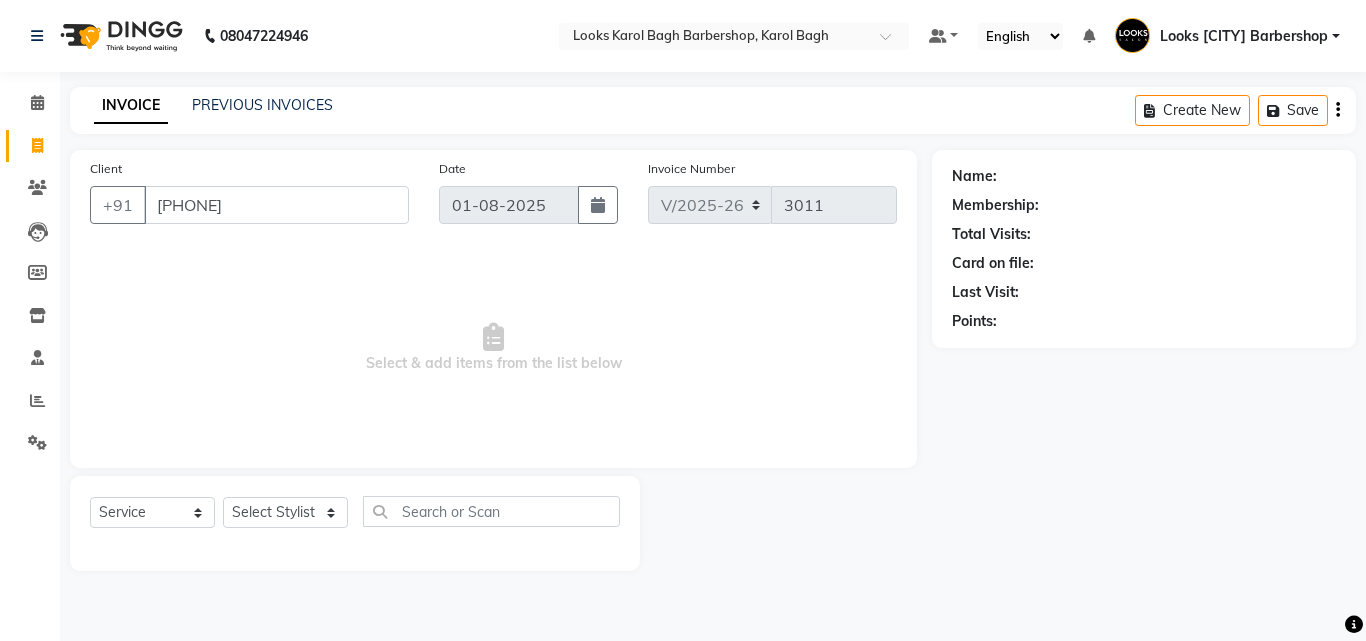 type on "[PHONE]" 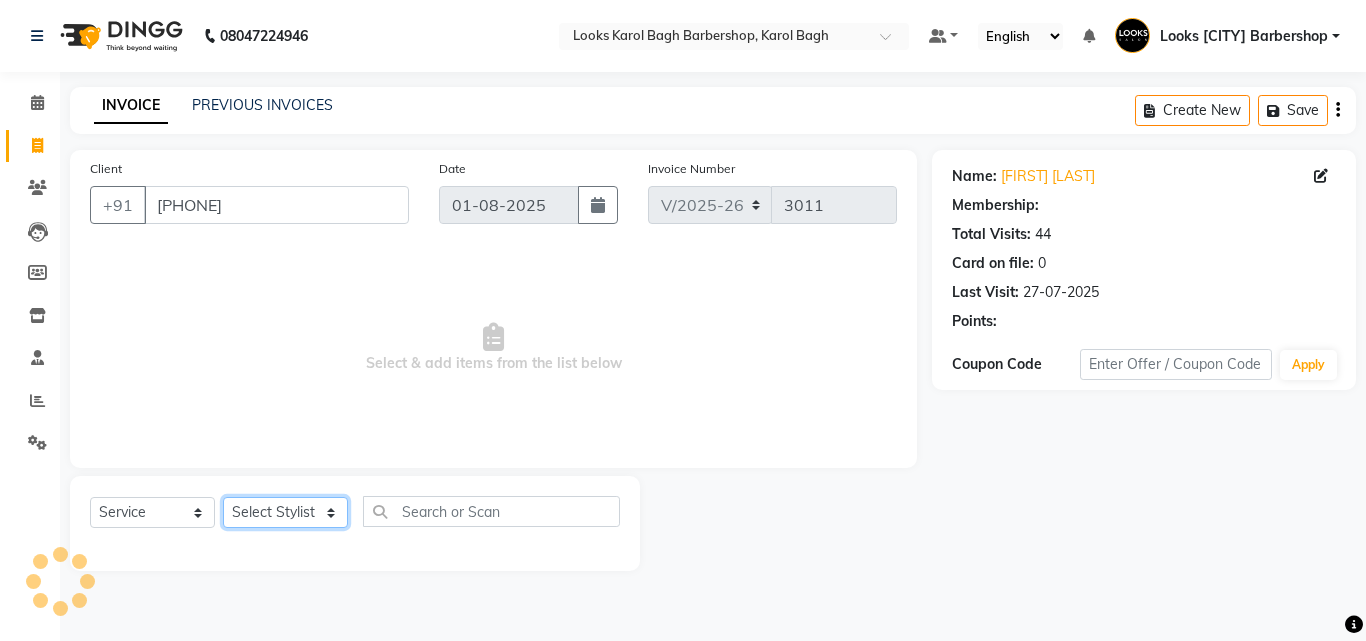 click on "Select Stylist Aadil Adnan AENA Aijaz Alam Amazon_Kart AMIR  Anurag _asst Arvind_asst [FIRST]  Counter Sales DANISH [FIRST] Eshan [FIRST] [FIRST]  KOMAL_NAILS Krishna_asst LALIT_PDCT LHAMO Looks_Female_Section Looks_H.O_Store Looks [CITY] Barbershop Looks_Kart MANIRAM Meenu_pdct [FIRST] [LAST] NAEEM  [FIRST] [LAST]  Naveen_pdct [FIRST] Kumar_PDCT [FIRST] [LAST] [FIRST]_JI [FIRST] [FIRST] [LAST] [FIRST] Rohit Seth [FIRST] [LAST] [FIRST] sahil [FIRST] Shakir SIMRAN Sonia Sunny [FIRST] [FIRST] SINGH  [FIRST]_Asst YOGESH ASSISTANT" 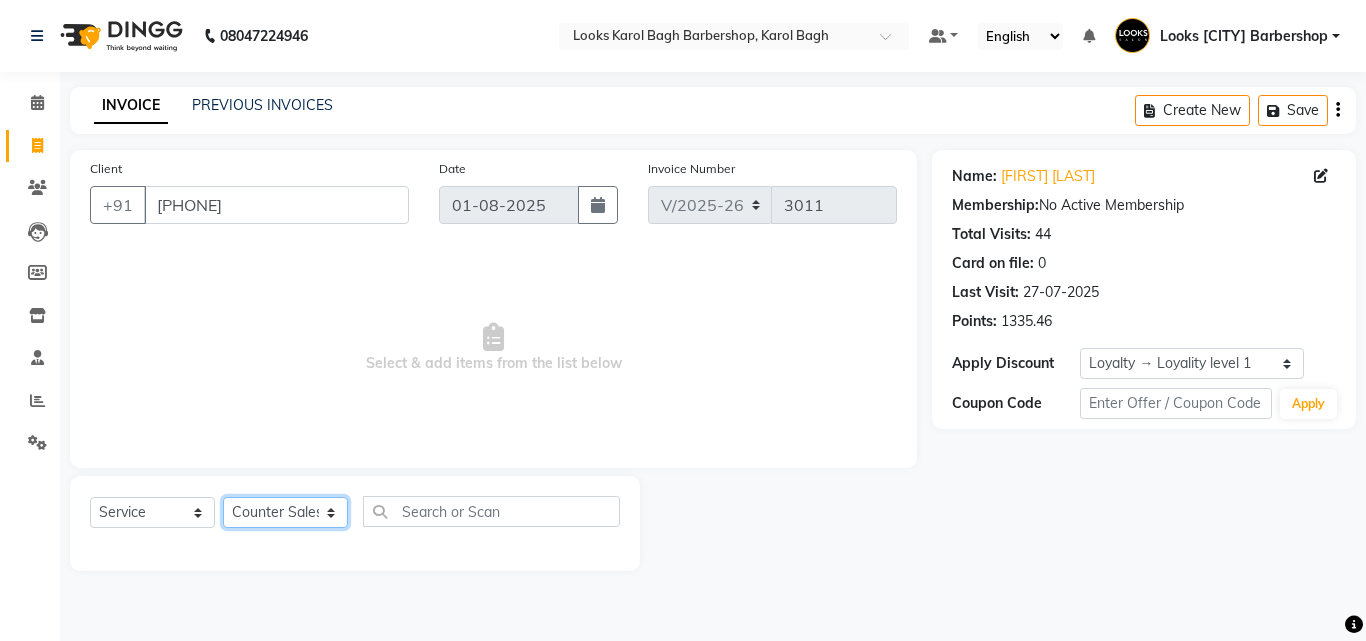 click on "Select Stylist Aadil Adnan AENA Aijaz Alam Amazon_Kart AMIR  Anurag _asst Arvind_asst [FIRST]  Counter Sales DANISH [FIRST] Eshan [FIRST] [FIRST]  KOMAL_NAILS Krishna_asst LALIT_PDCT LHAMO Looks_Female_Section Looks_H.O_Store Looks [CITY] Barbershop Looks_Kart MANIRAM Meenu_pdct [FIRST] [LAST] NAEEM  [FIRST] [LAST]  Naveen_pdct [FIRST] Kumar_PDCT [FIRST] [LAST] [FIRST]_JI [FIRST] [FIRST] [LAST] [FIRST] Rohit Seth [FIRST] [LAST] [FIRST] sahil [FIRST] Shakir SIMRAN Sonia Sunny [FIRST] [FIRST] SINGH  [FIRST]_Asst YOGESH ASSISTANT" 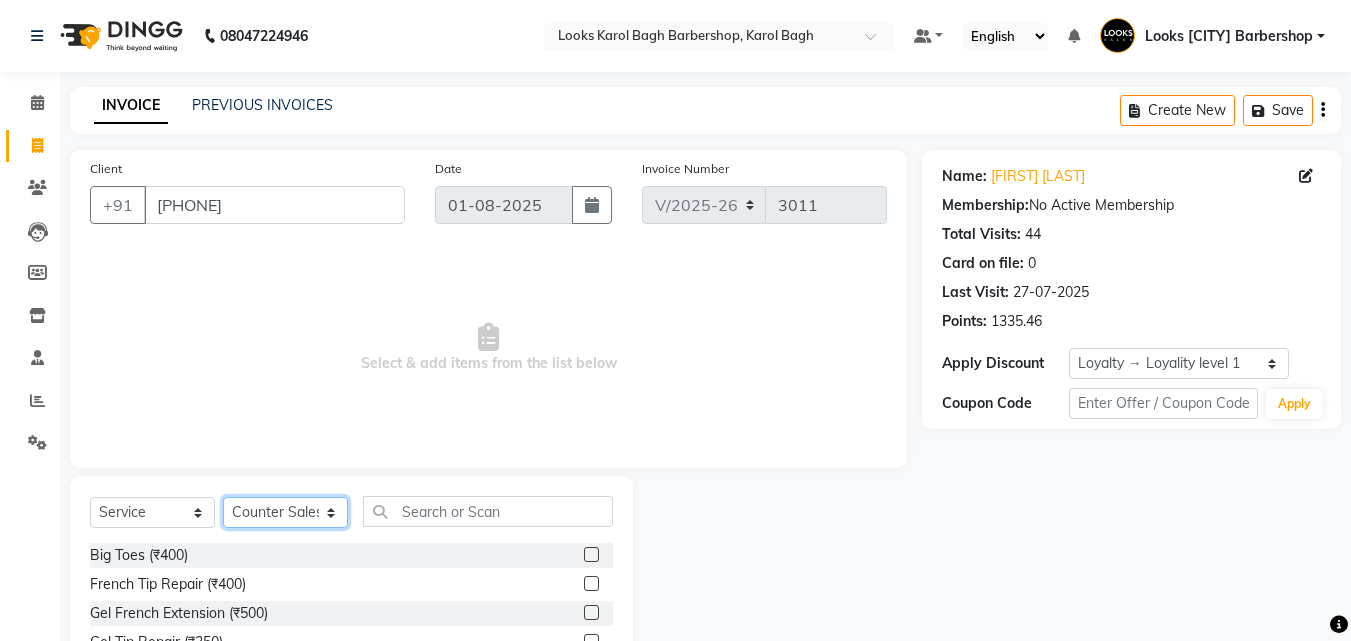 click on "Select Stylist Aadil Adnan AENA Aijaz Alam Amazon_Kart AMIR  Anurag _asst Arvind_asst [FIRST]  Counter Sales DANISH [FIRST] Eshan [FIRST] [FIRST]  KOMAL_NAILS Krishna_asst LALIT_PDCT LHAMO Looks_Female_Section Looks_H.O_Store Looks [CITY] Barbershop Looks_Kart MANIRAM Meenu_pdct [FIRST] [LAST] NAEEM  [FIRST] [LAST]  Naveen_pdct [FIRST] Kumar_PDCT [FIRST] [LAST] [FIRST]_JI [FIRST] [FIRST] [LAST] [FIRST] Rohit Seth [FIRST] [LAST] [FIRST] sahil [FIRST] Shakir SIMRAN Sonia Sunny [FIRST] [FIRST] SINGH  [FIRST]_Asst YOGESH ASSISTANT" 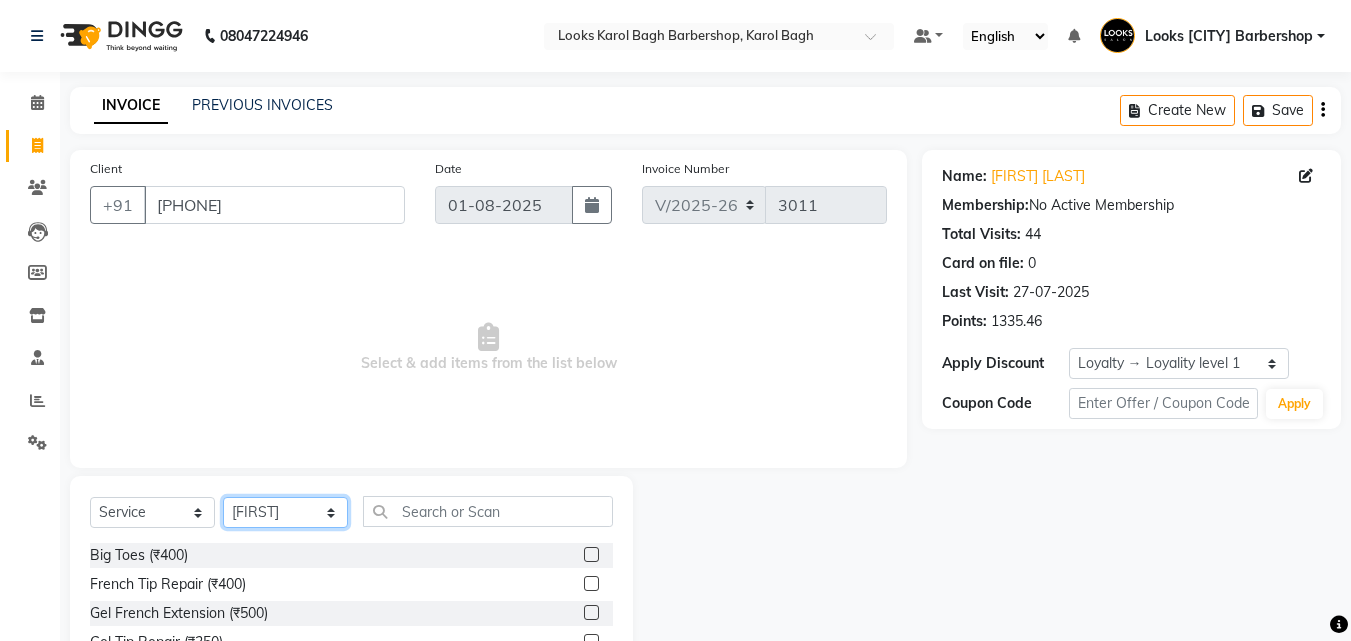 click on "Select Stylist Aadil Adnan AENA Aijaz Alam Amazon_Kart AMIR  Anurag _asst Arvind_asst [FIRST]  Counter Sales DANISH [FIRST] Eshan [FIRST] [FIRST]  KOMAL_NAILS Krishna_asst LALIT_PDCT LHAMO Looks_Female_Section Looks_H.O_Store Looks [CITY] Barbershop Looks_Kart MANIRAM Meenu_pdct [FIRST] [LAST] NAEEM  [FIRST] [LAST]  Naveen_pdct [FIRST] Kumar_PDCT [FIRST] [LAST] [FIRST]_JI [FIRST] [FIRST] [LAST] [FIRST] Rohit Seth [FIRST] [LAST] [FIRST] sahil [FIRST] Shakir SIMRAN Sonia Sunny [FIRST] [FIRST] SINGH  [FIRST]_Asst YOGESH ASSISTANT" 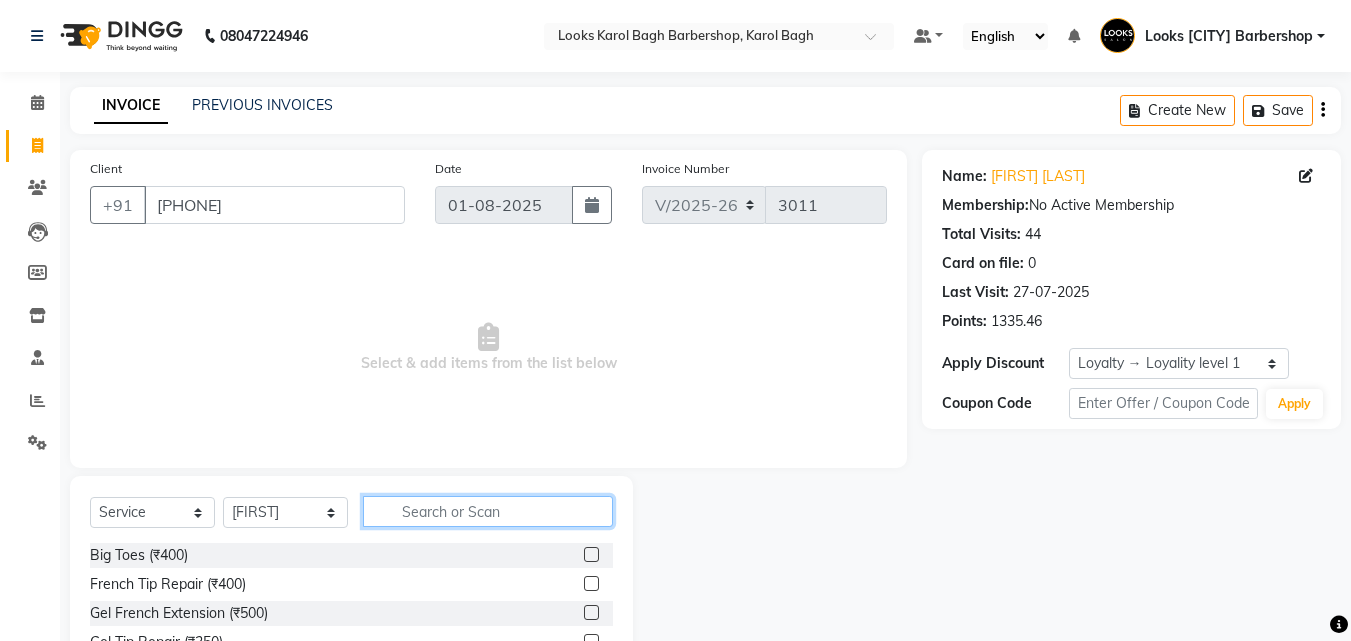 drag, startPoint x: 431, startPoint y: 520, endPoint x: 451, endPoint y: 512, distance: 21.540659 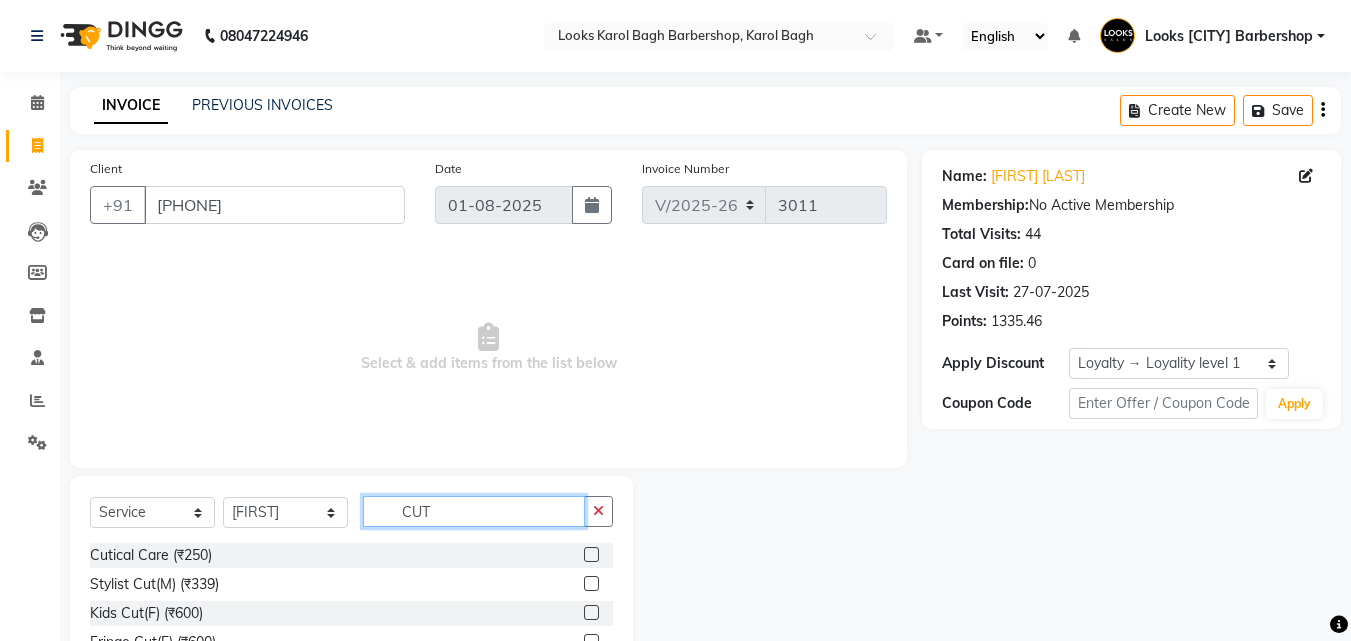 type on "CUT" 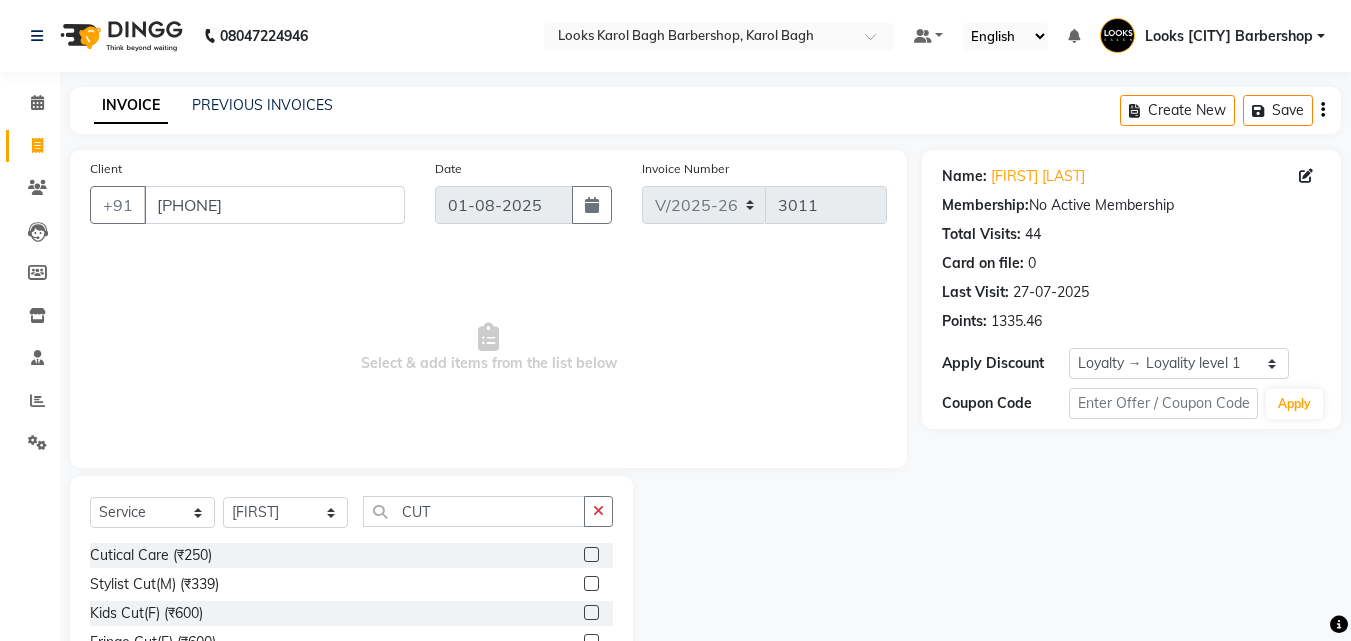 click 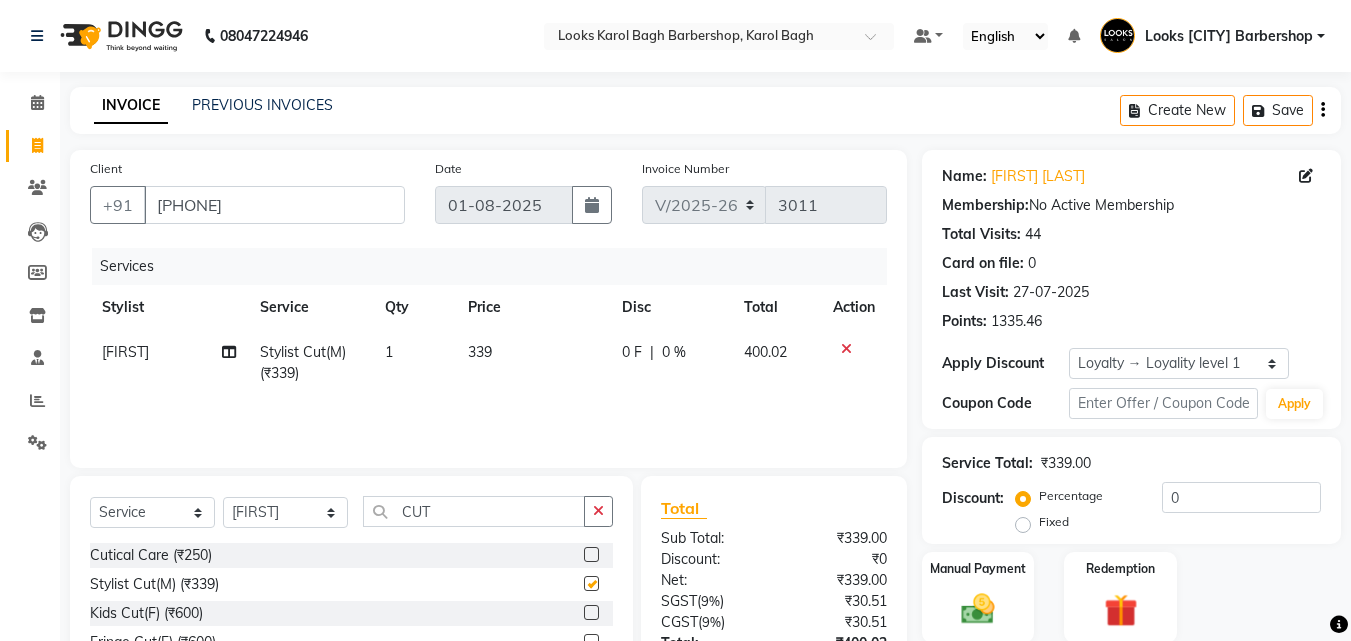checkbox on "false" 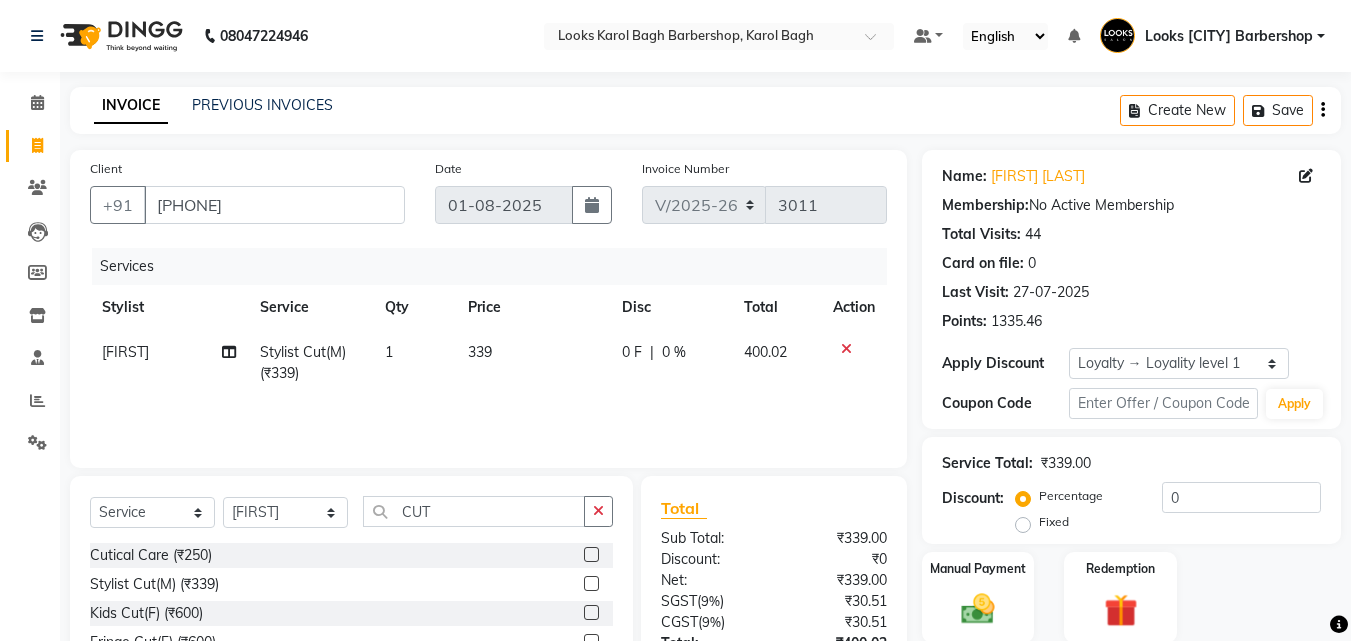 scroll, scrollTop: 180, scrollLeft: 0, axis: vertical 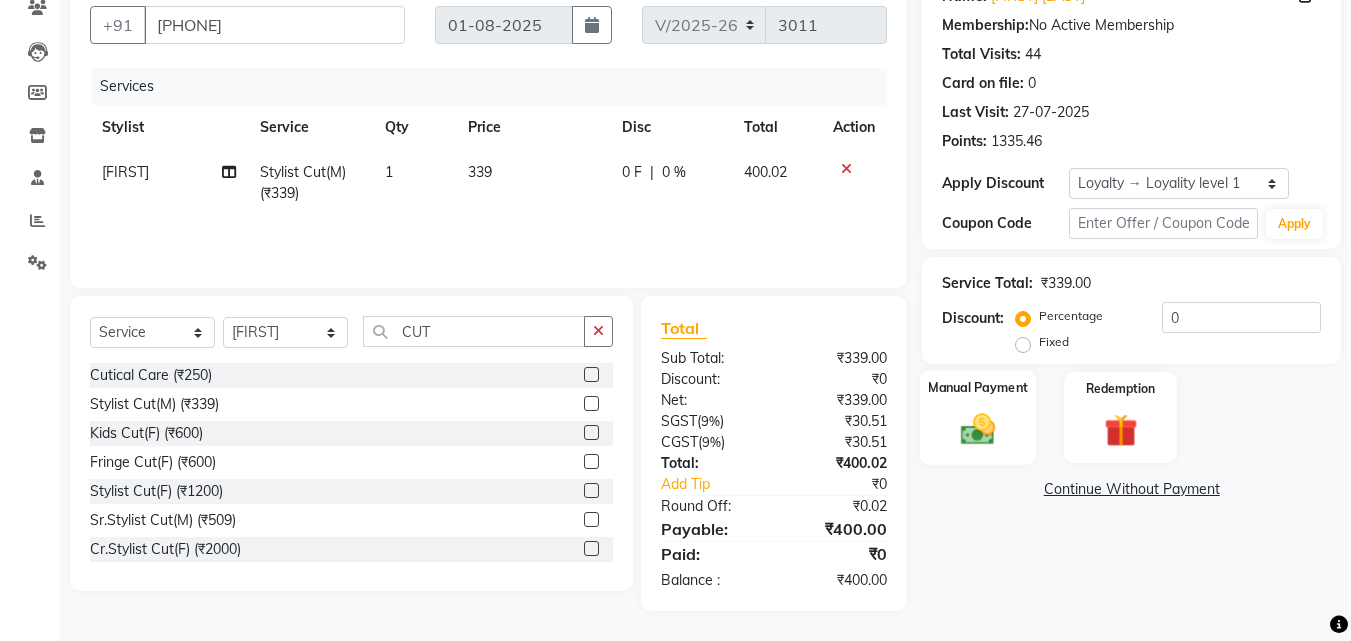 click 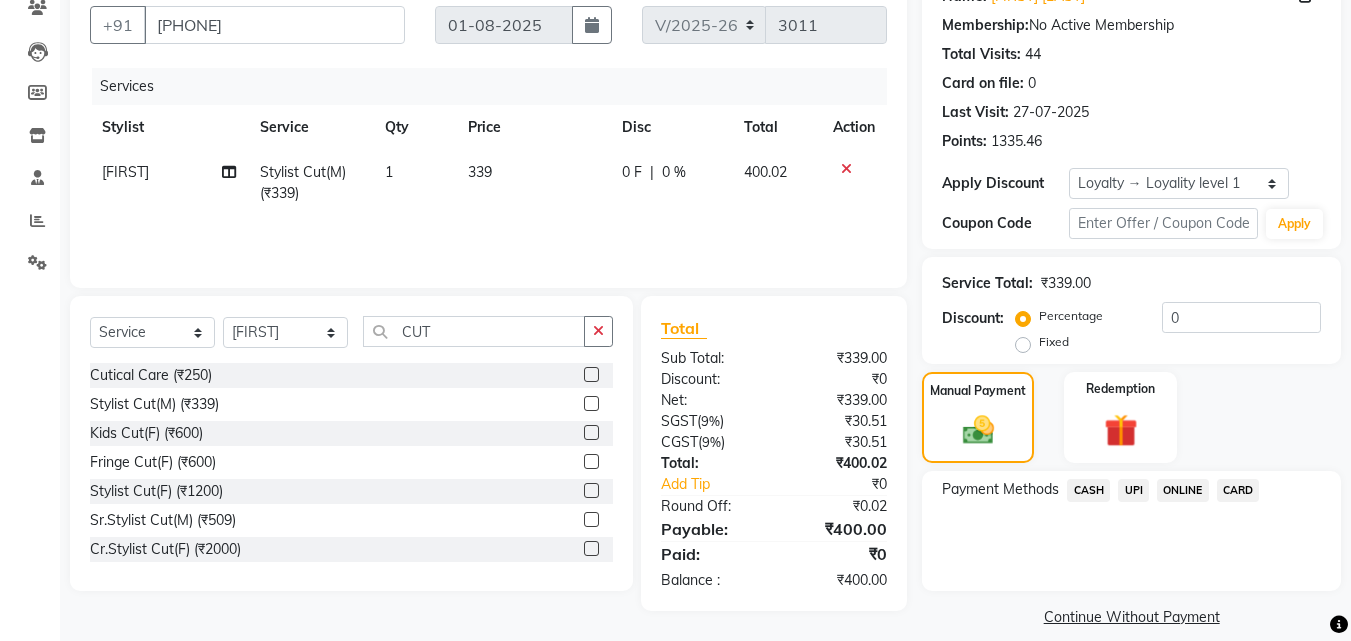 click on "CASH" 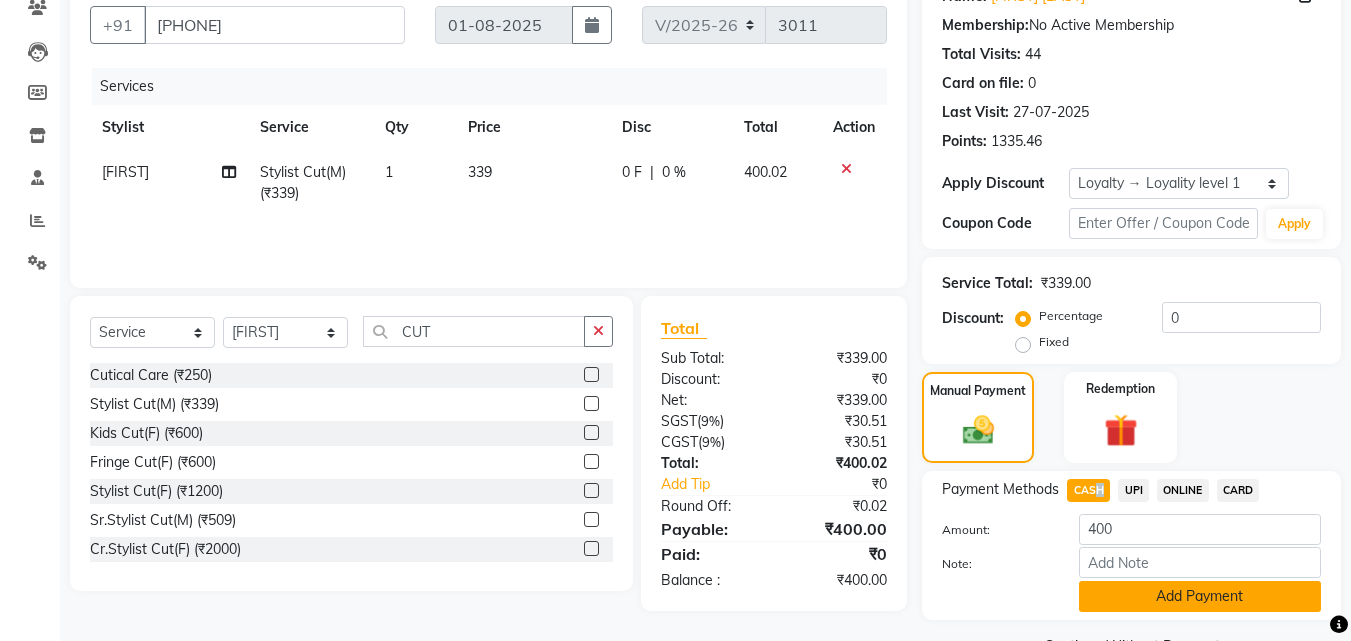 click on "Add Payment" 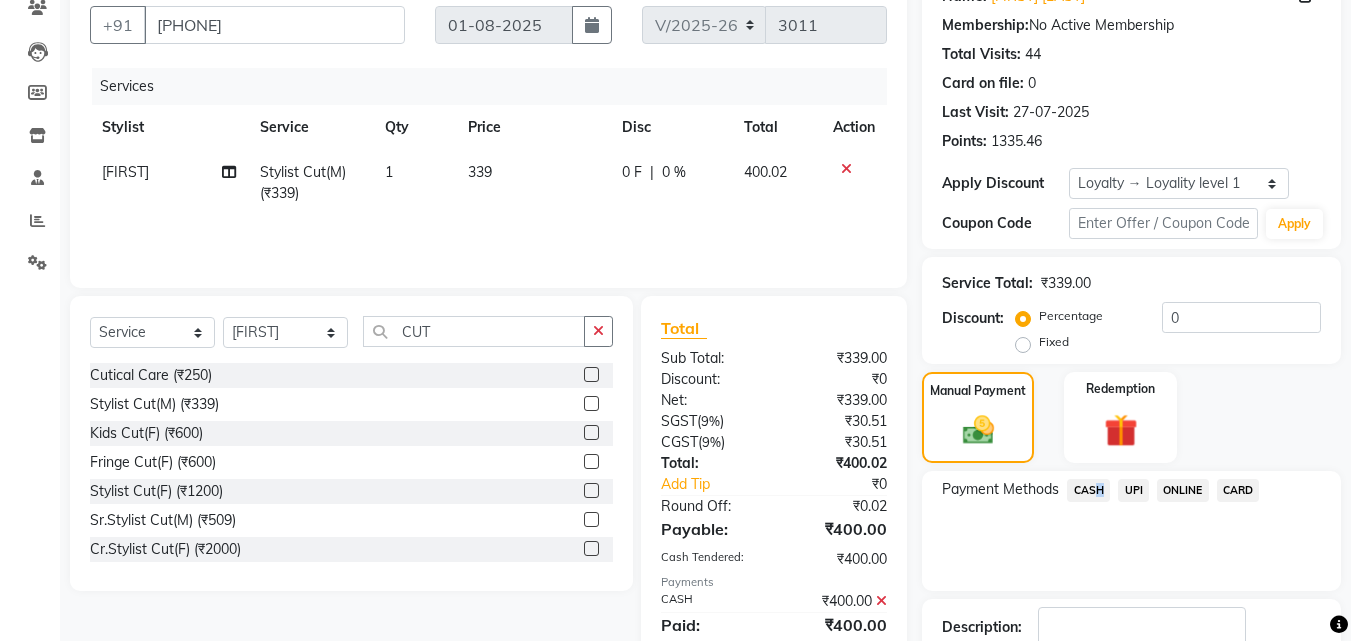 scroll, scrollTop: 350, scrollLeft: 0, axis: vertical 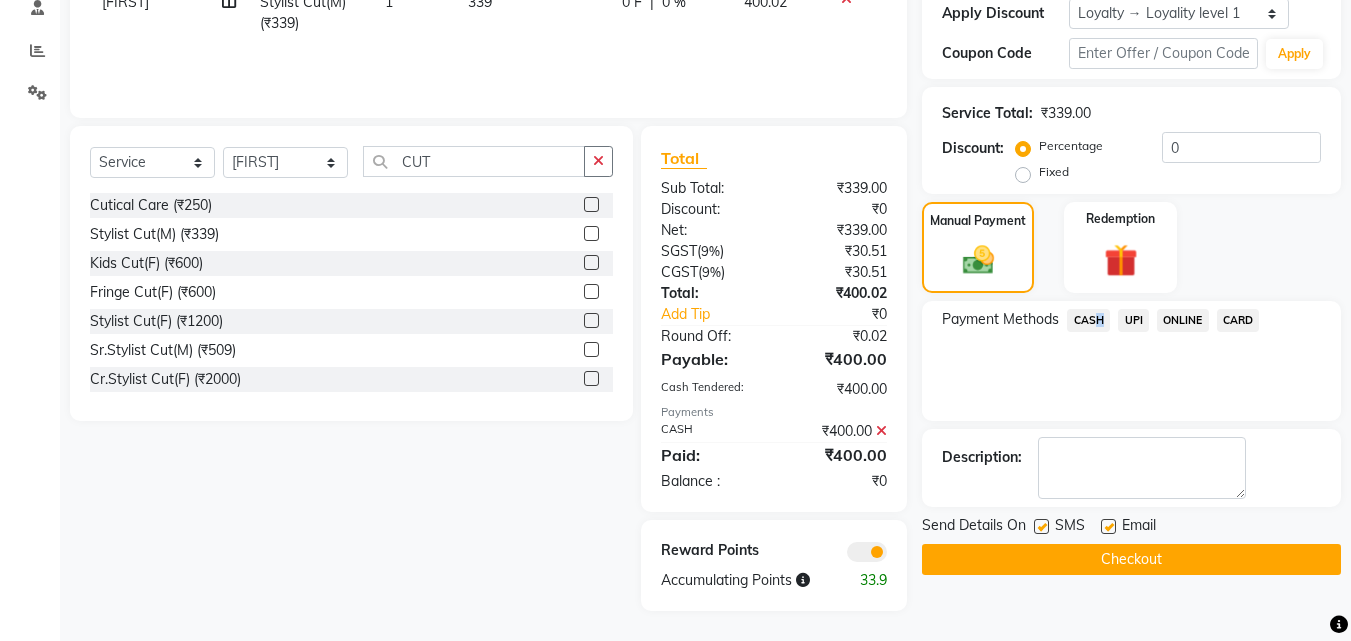 click on "Checkout" 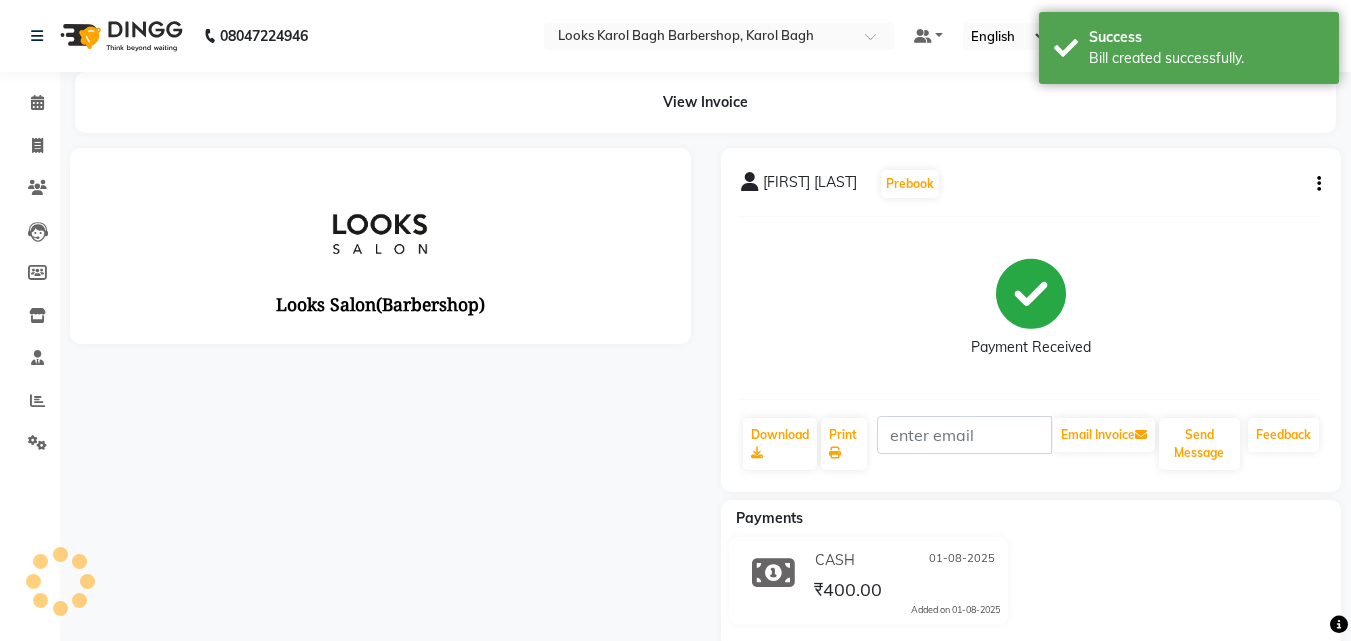 scroll, scrollTop: 0, scrollLeft: 0, axis: both 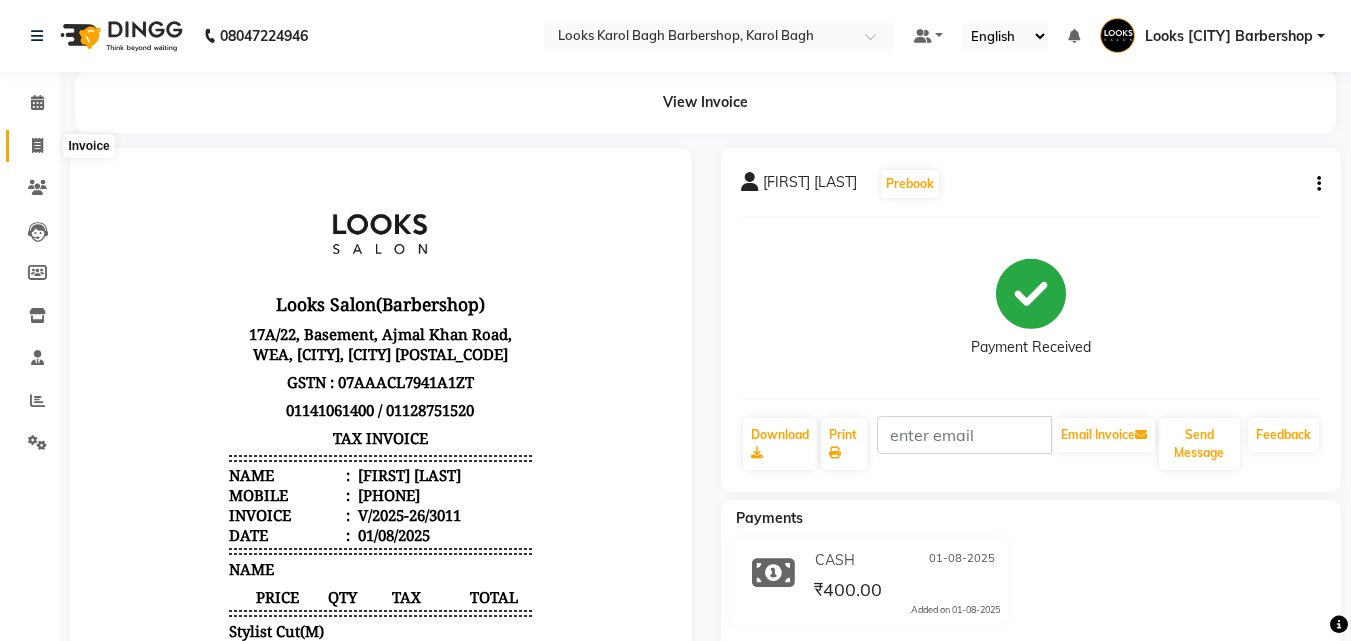 click 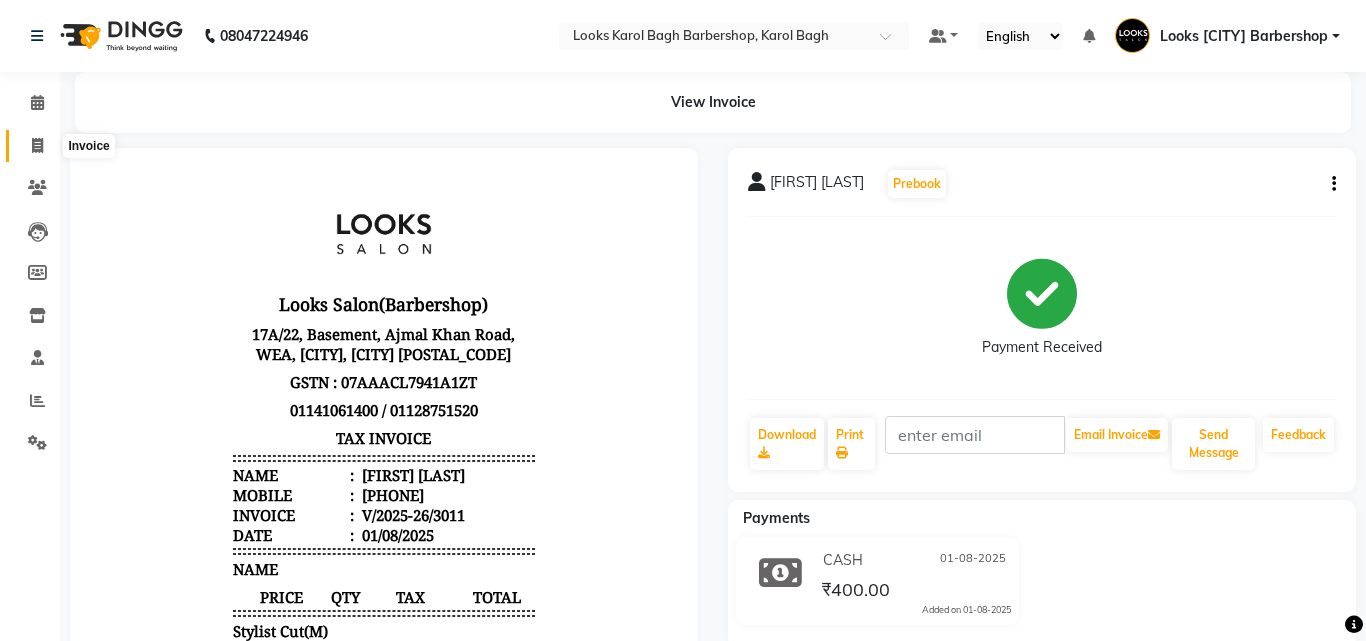 select on "service" 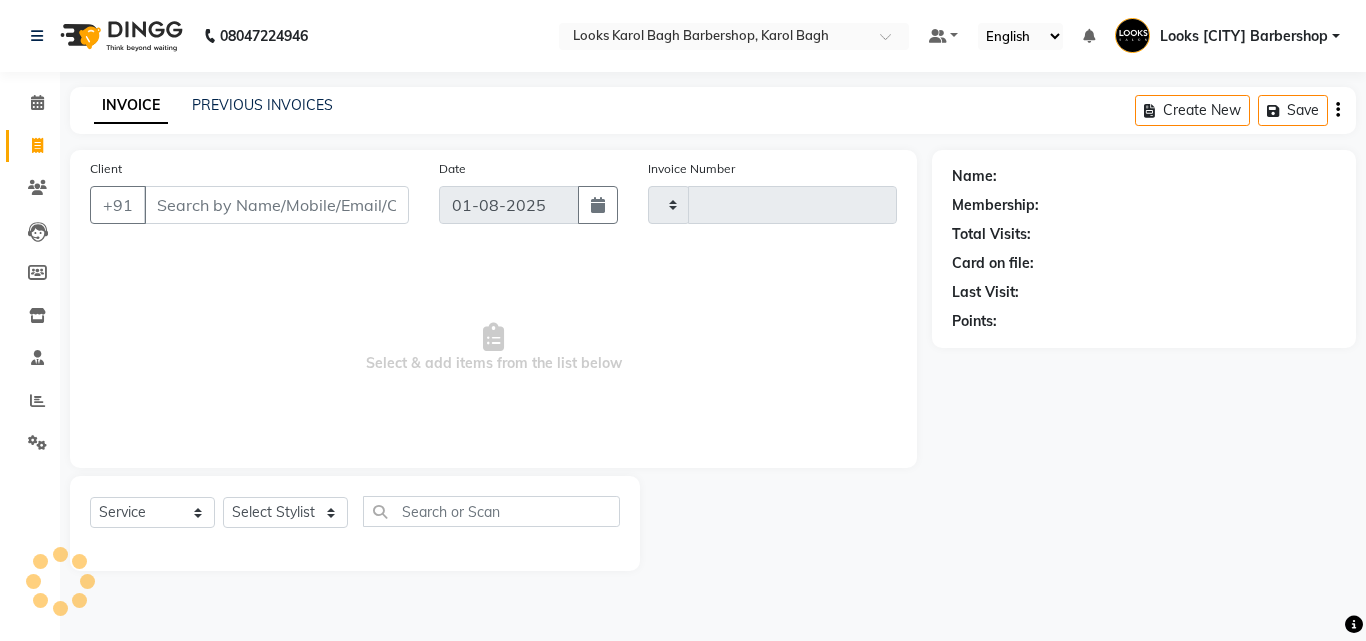 type on "3012" 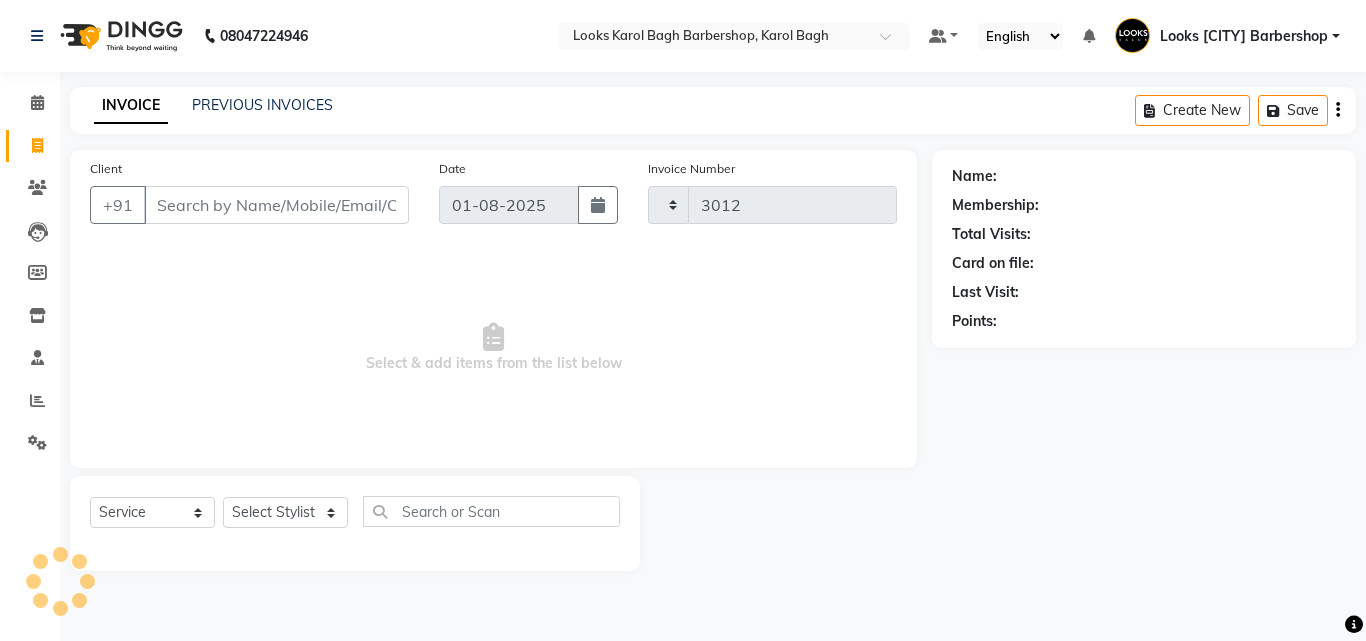 select on "4323" 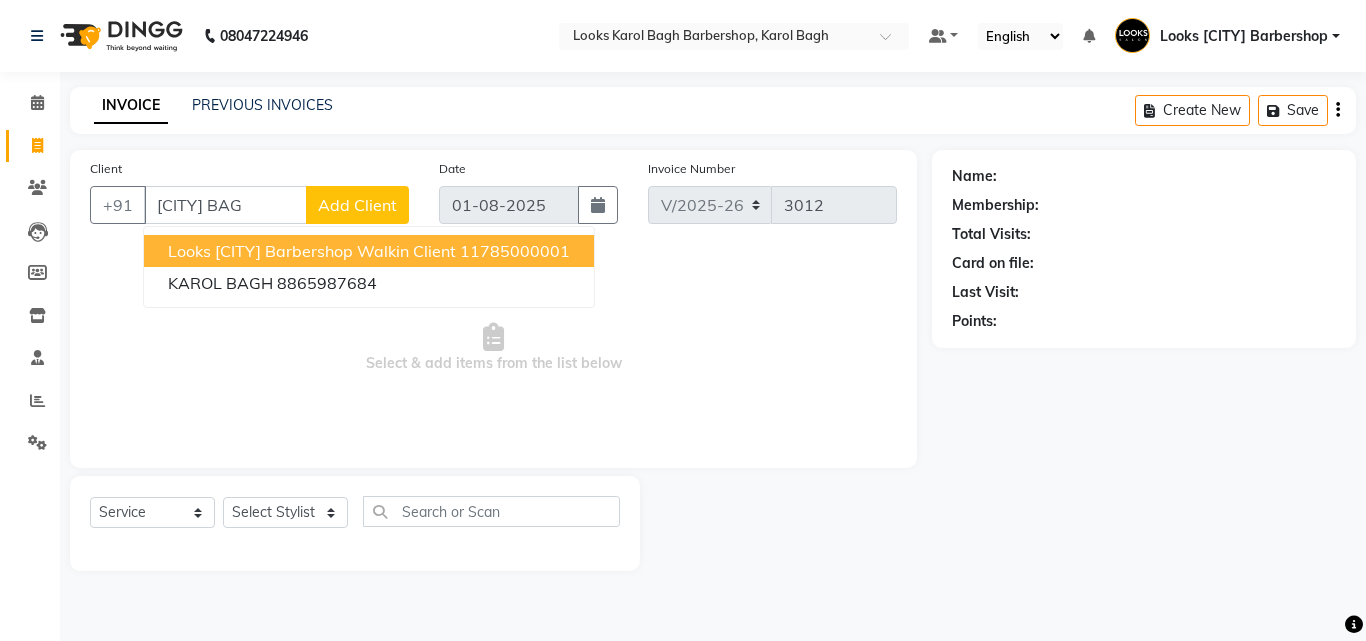 click on "Looks [CITY] Barbershop Walkin Client" at bounding box center (312, 251) 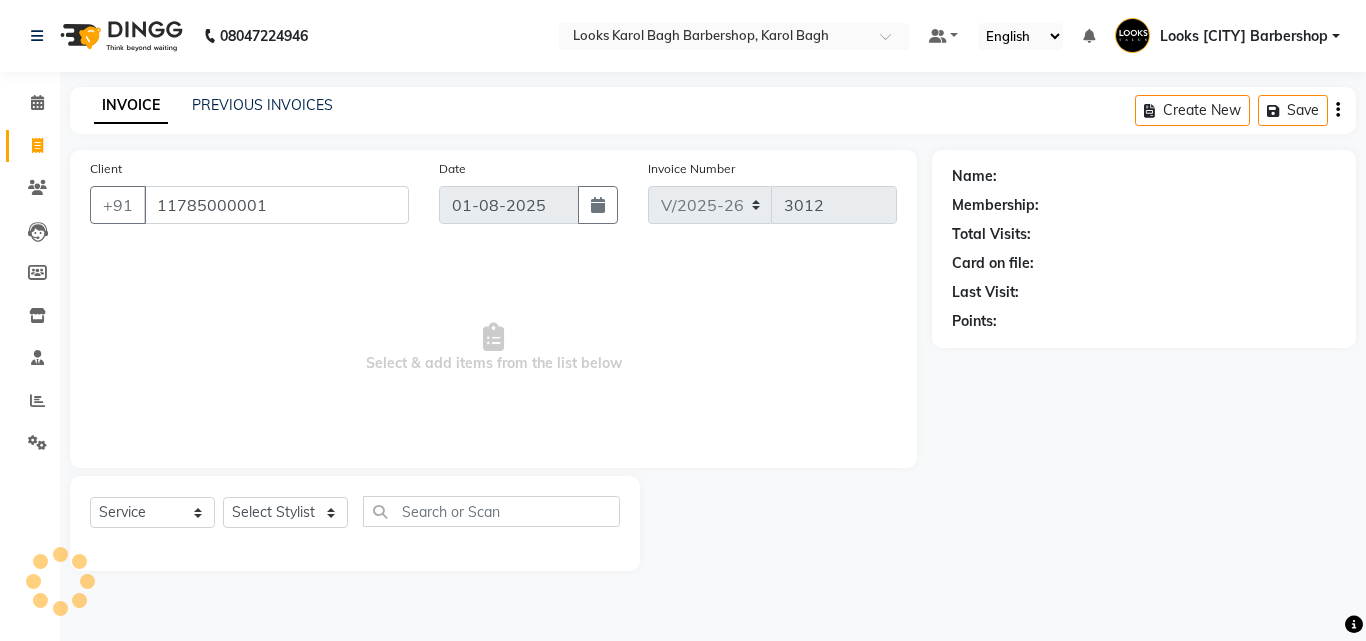 type on "11785000001" 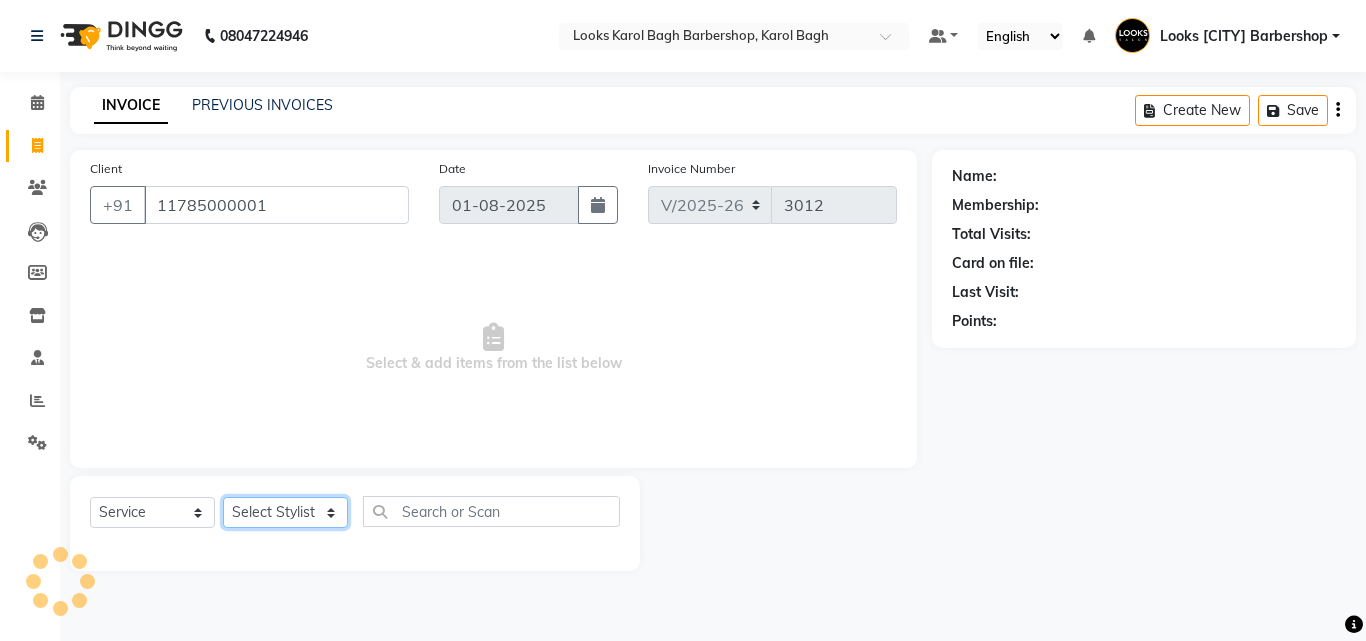 click on "Select Stylist Aadil Adnan AENA Aijaz Alam Amazon_Kart AMIR  Anurag _asst Arvind_asst [FIRST]  Counter Sales DANISH [FIRST] Eshan [FIRST] [FIRST]  KOMAL_NAILS Krishna_asst LALIT_PDCT LHAMO Looks_Female_Section Looks_H.O_Store Looks [CITY] Barbershop Looks_Kart MANIRAM Meenu_pdct [FIRST] [LAST] NAEEM  [FIRST] [LAST]  Naveen_pdct [FIRST] Kumar_PDCT [FIRST] [LAST] [FIRST]_JI [FIRST] [FIRST] [LAST] [FIRST] Rohit Seth [FIRST] [LAST] [FIRST] sahil [FIRST] Shakir SIMRAN Sonia Sunny [FIRST] [FIRST] SINGH  [FIRST]_Asst YOGESH ASSISTANT" 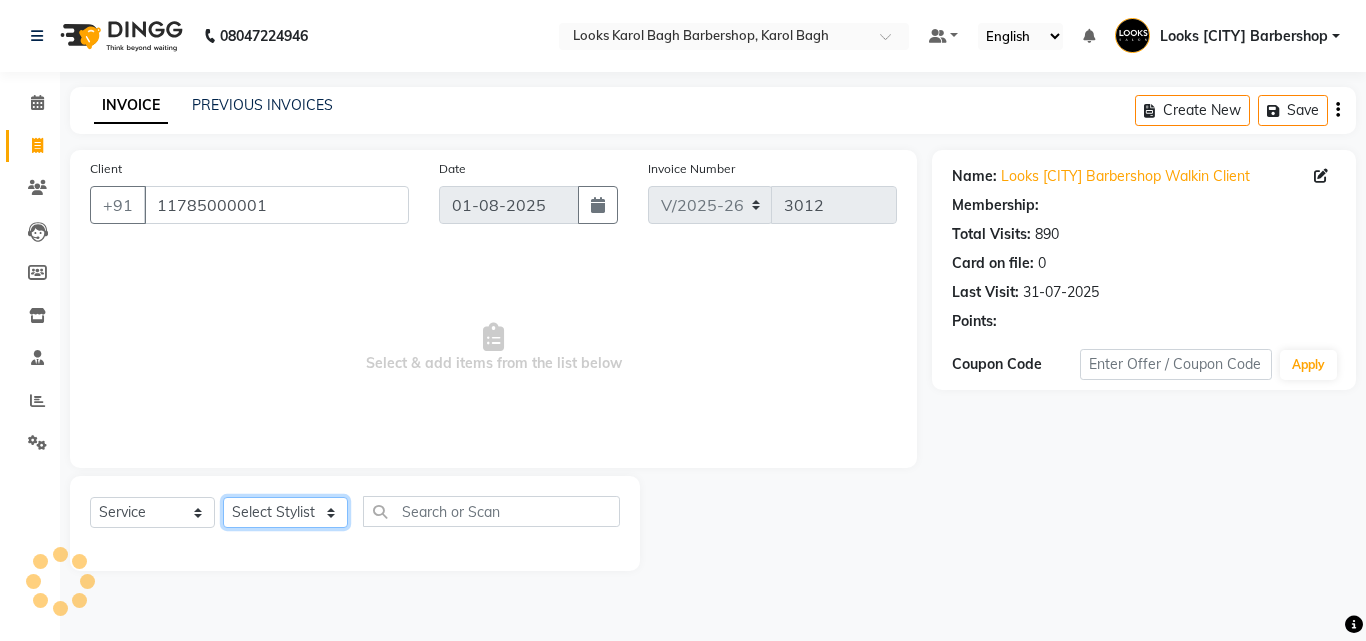 select on "1: Object" 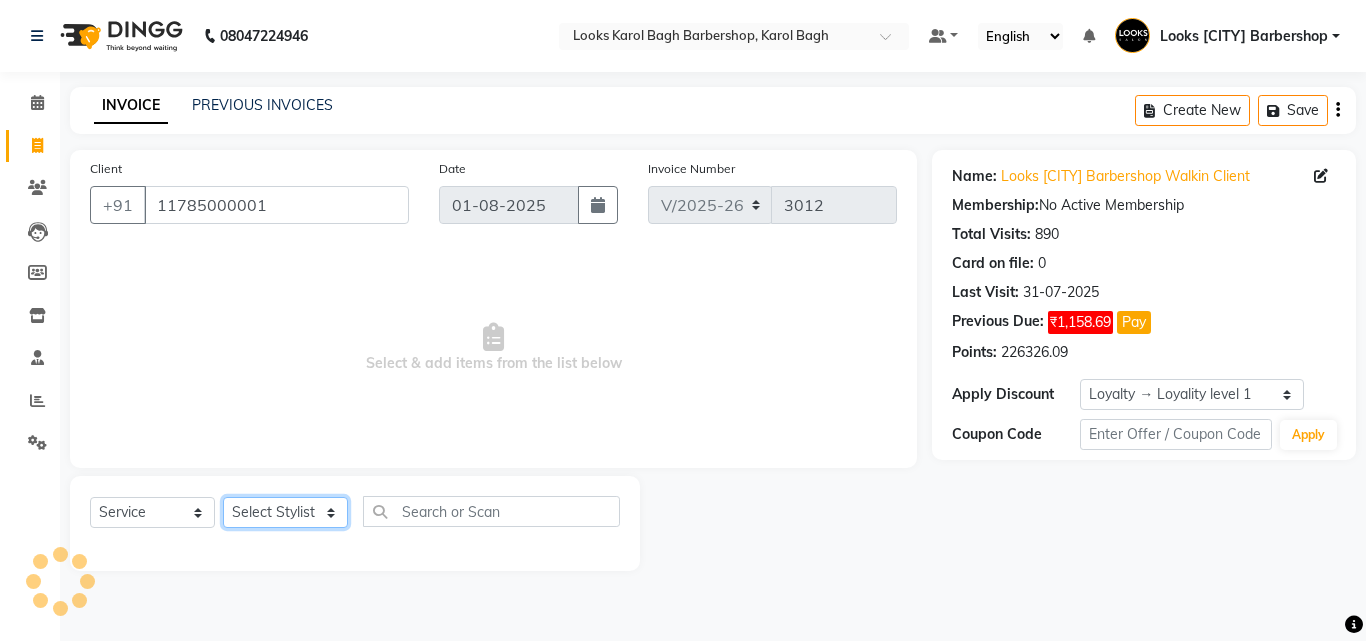 select on "23405" 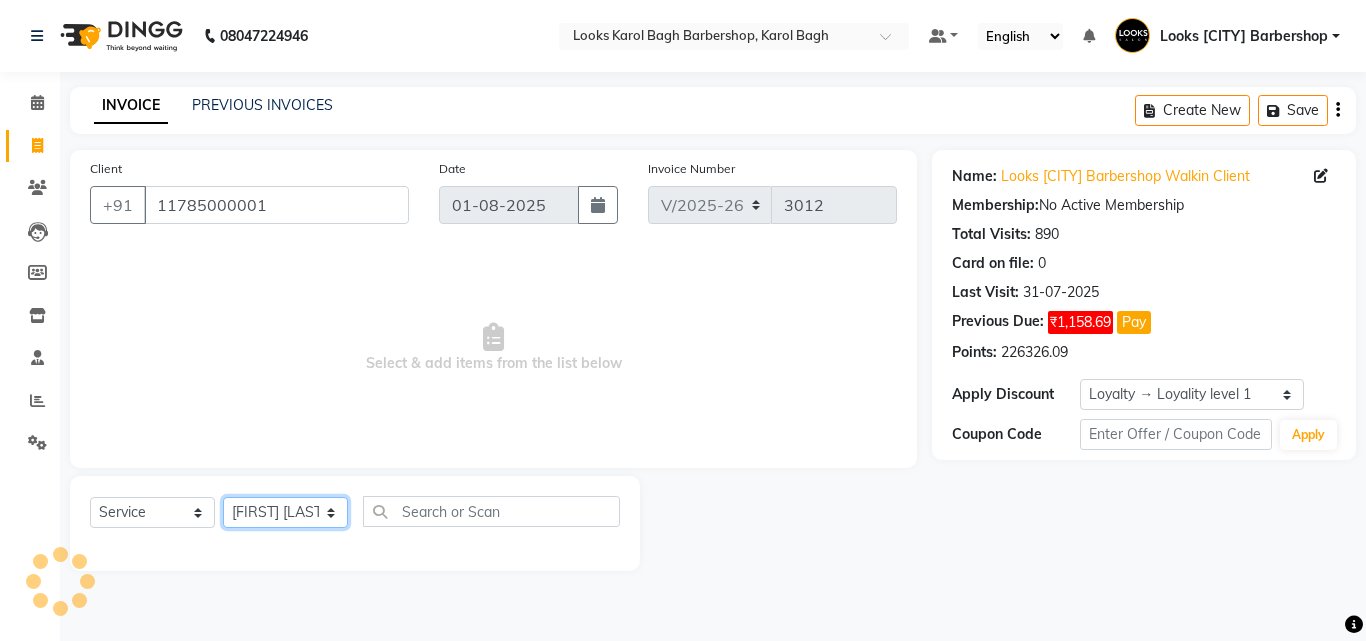click on "Select Stylist Aadil Adnan AENA Aijaz Alam Amazon_Kart AMIR  Anurag _asst Arvind_asst [FIRST]  Counter Sales DANISH [FIRST] Eshan [FIRST] [FIRST]  KOMAL_NAILS Krishna_asst LALIT_PDCT LHAMO Looks_Female_Section Looks_H.O_Store Looks [CITY] Barbershop Looks_Kart MANIRAM Meenu_pdct [FIRST] [LAST] NAEEM  [FIRST] [LAST]  Naveen_pdct [FIRST] Kumar_PDCT [FIRST] [LAST] [FIRST]_JI [FIRST] [FIRST] [LAST] [FIRST] Rohit Seth [FIRST] [LAST] [FIRST] sahil [FIRST] Shakir SIMRAN Sonia Sunny [FIRST] [FIRST] SINGH  [FIRST]_Asst YOGESH ASSISTANT" 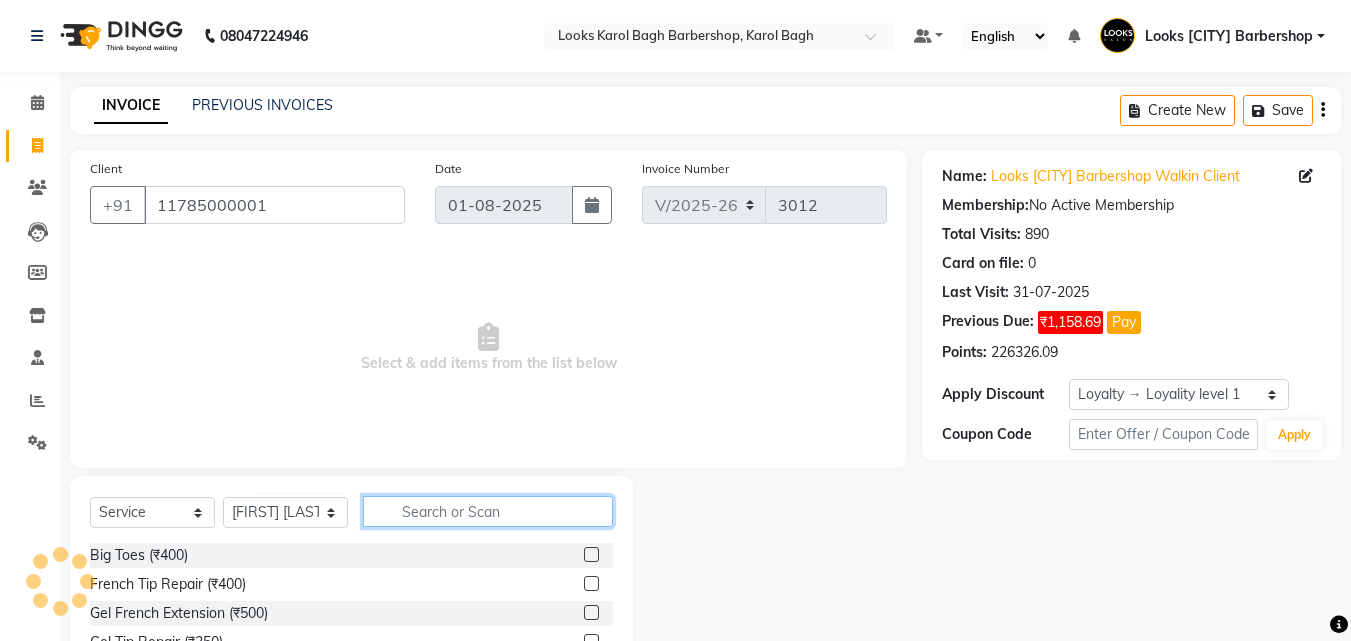 click 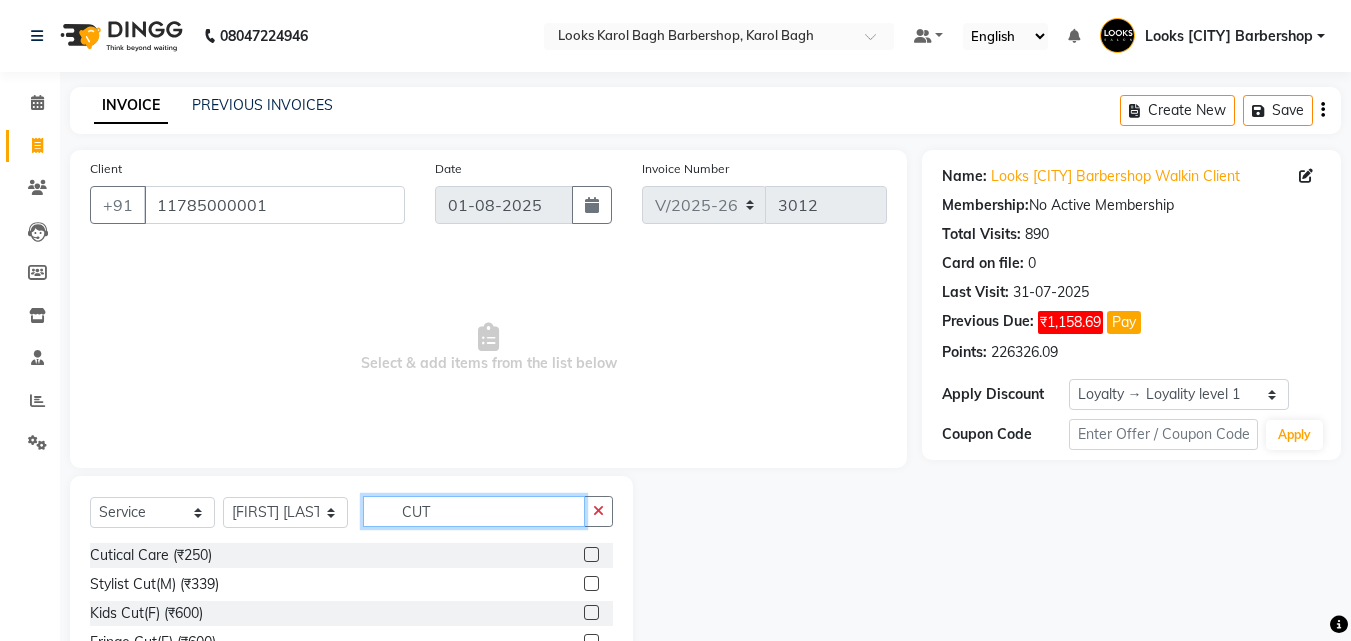type on "CUT" 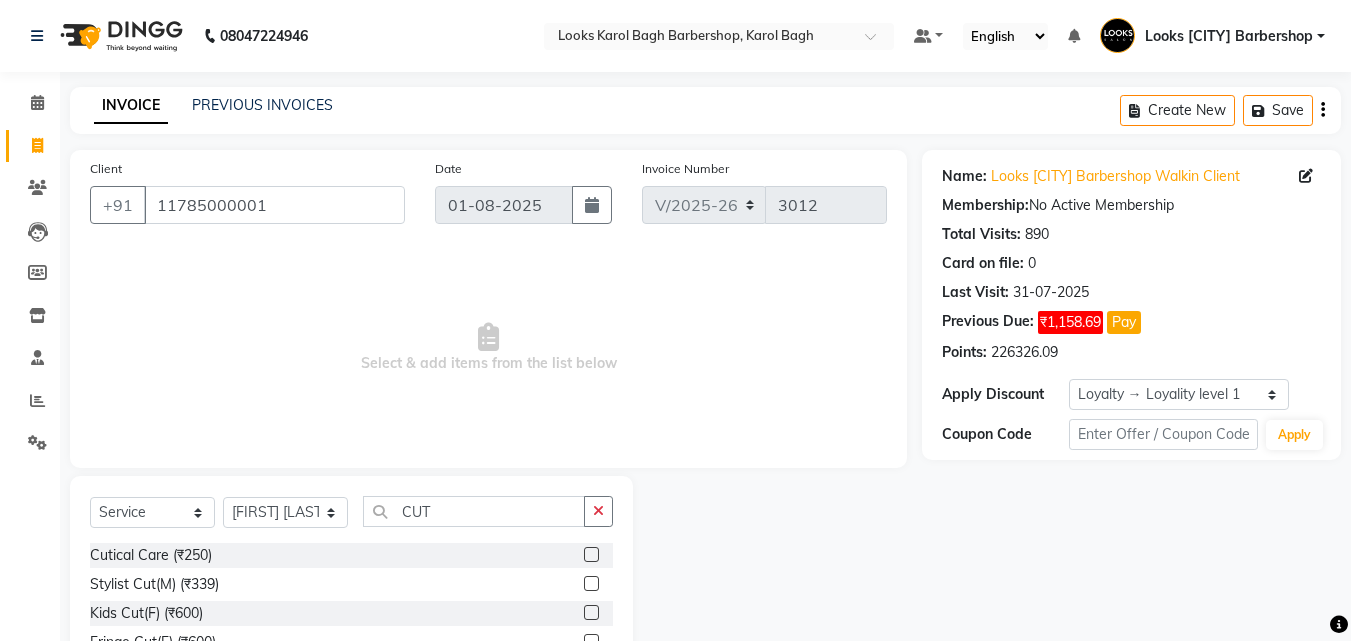 click 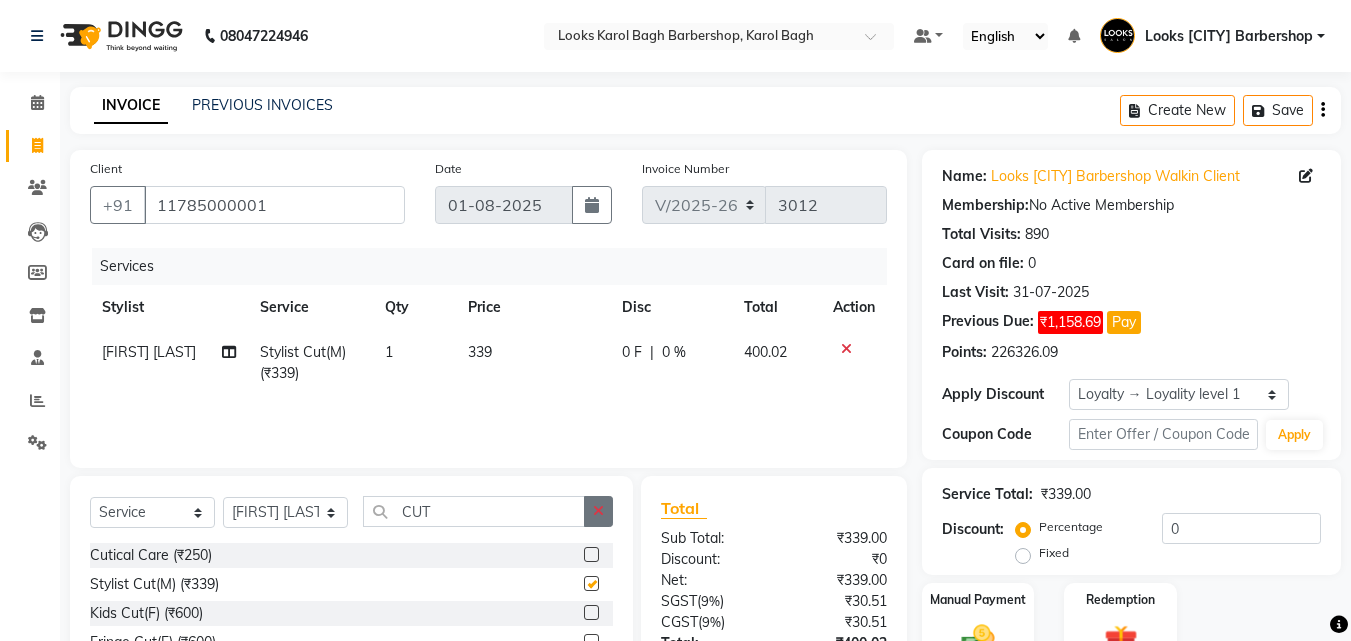 checkbox on "false" 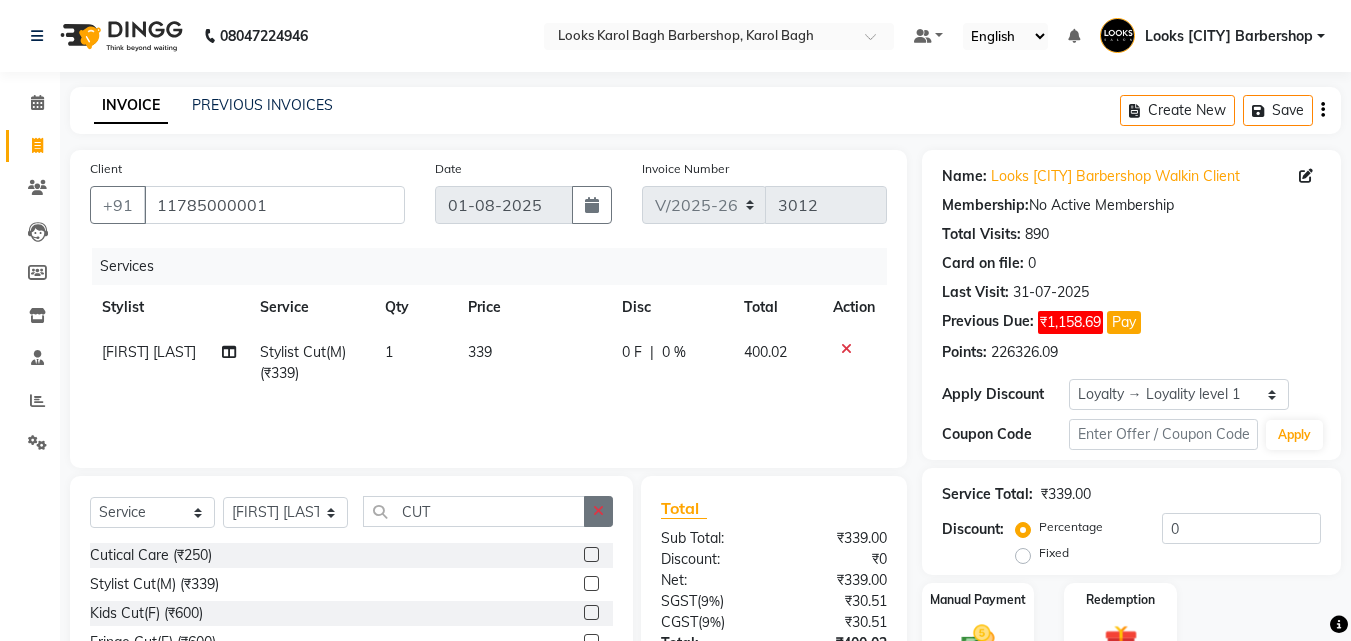 click 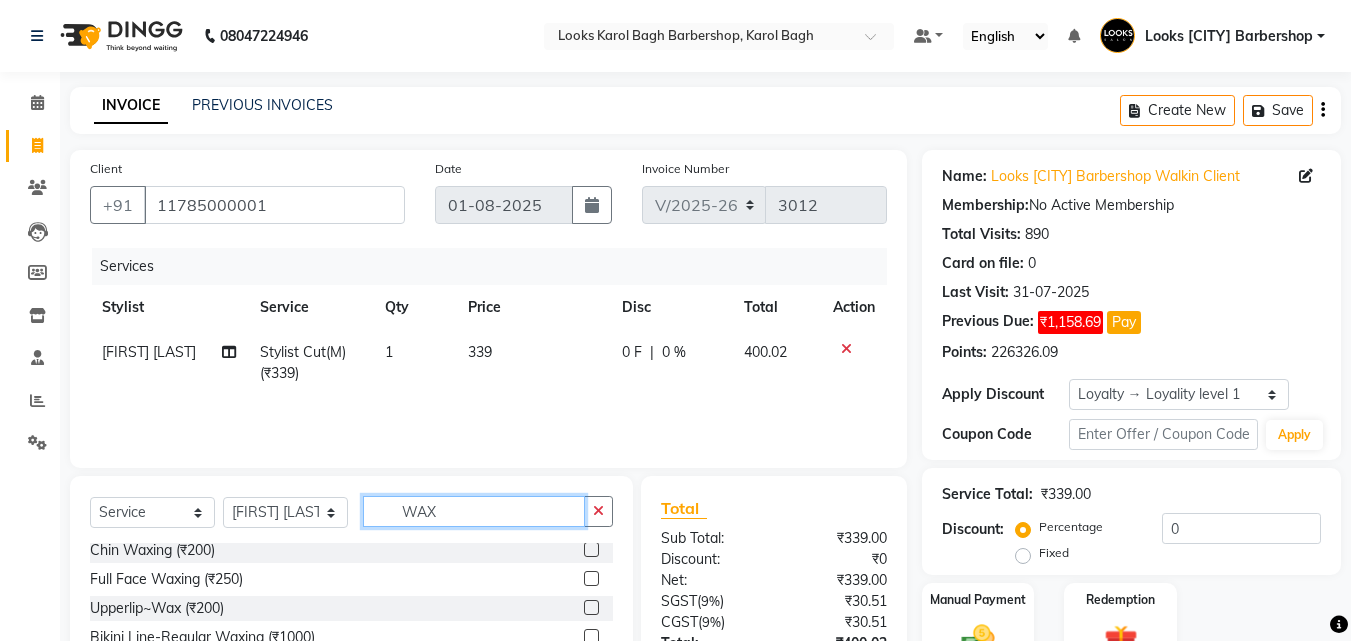 scroll, scrollTop: 0, scrollLeft: 0, axis: both 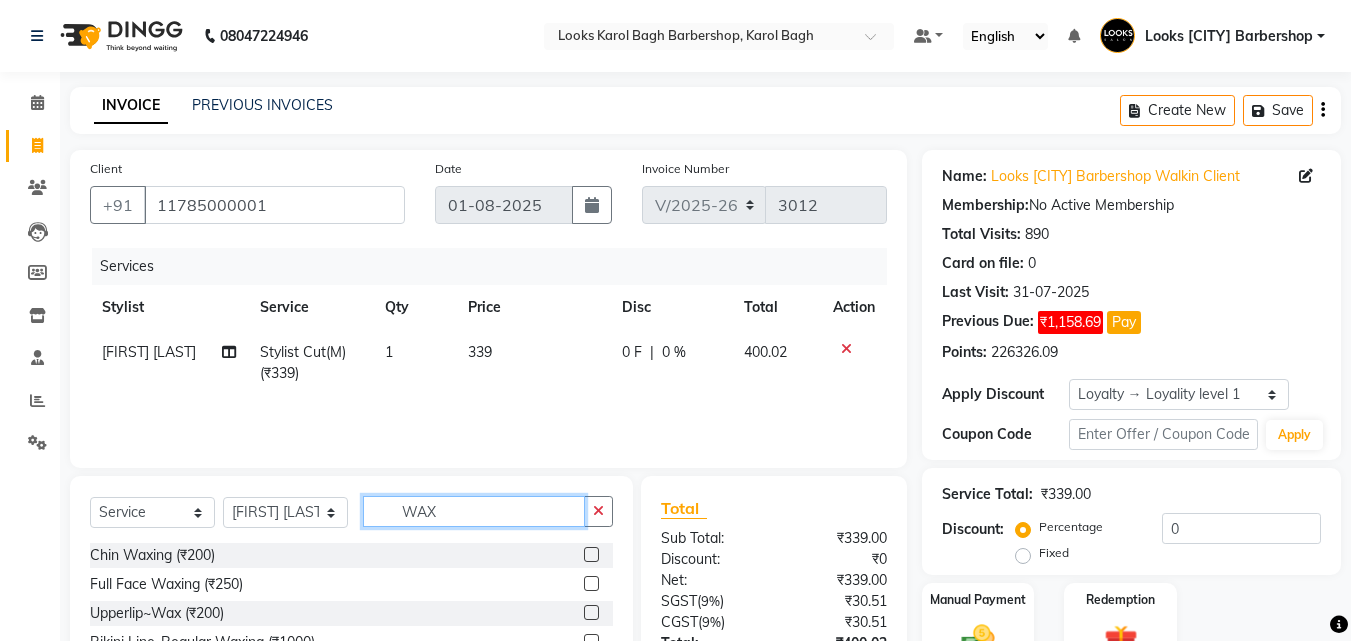 type on "WAX" 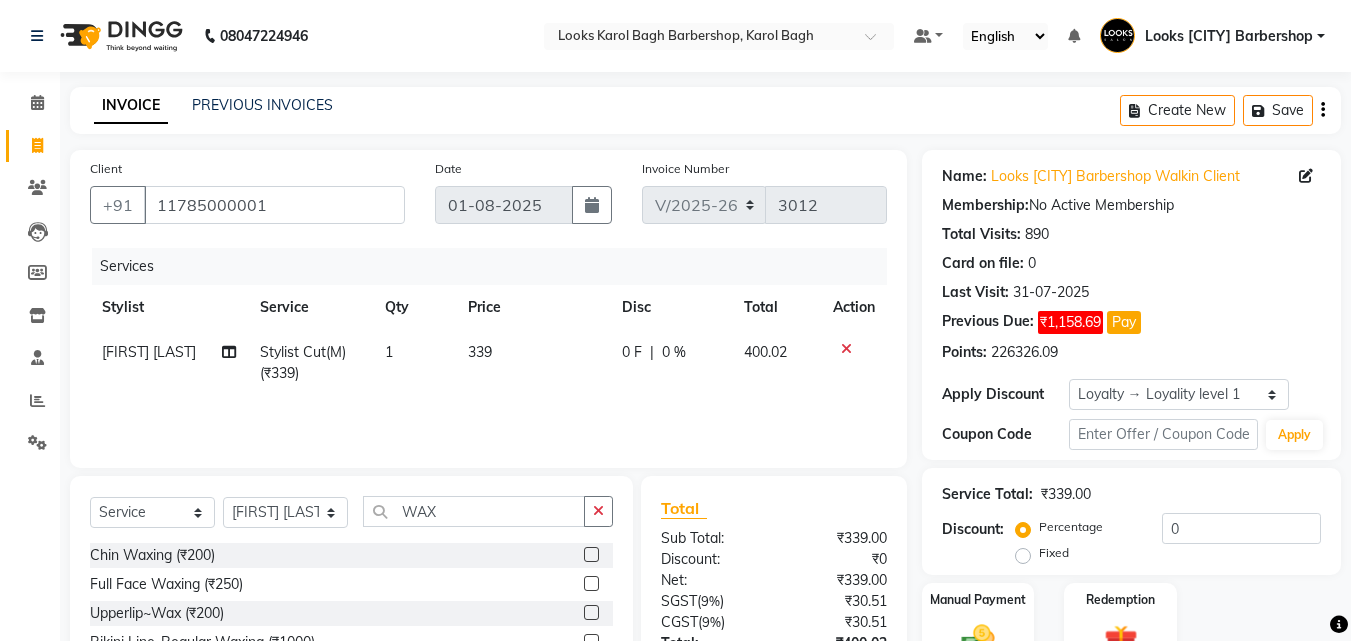 click 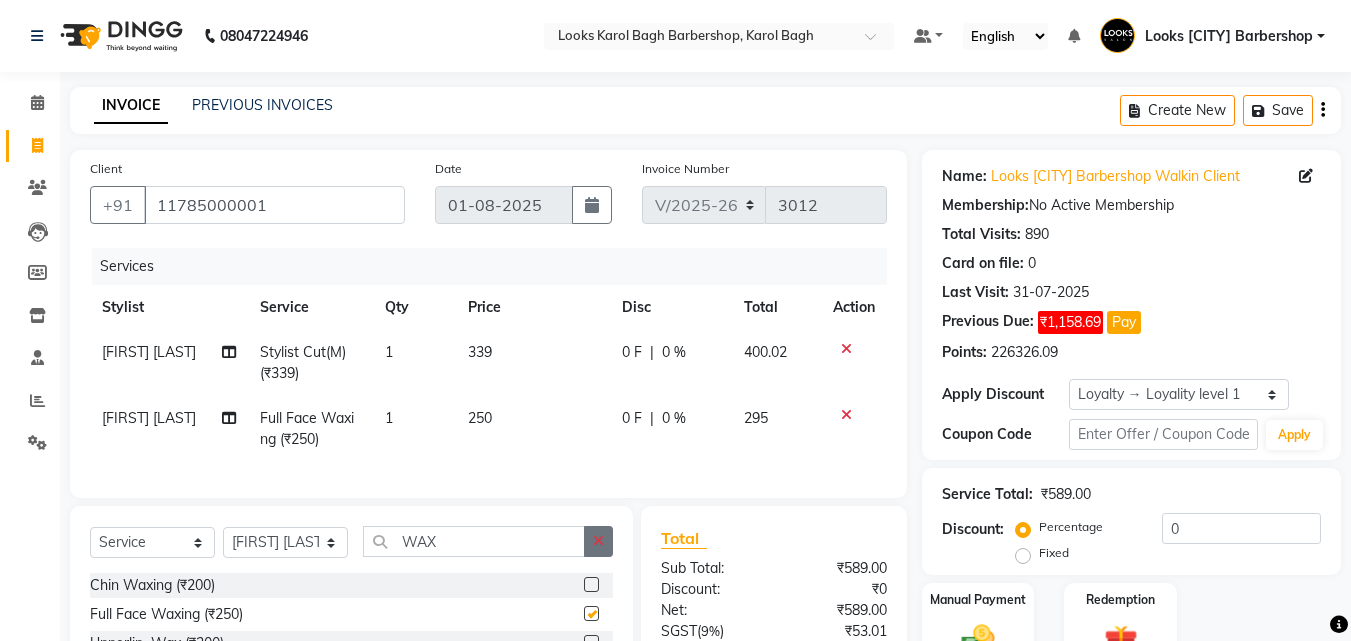 checkbox on "false" 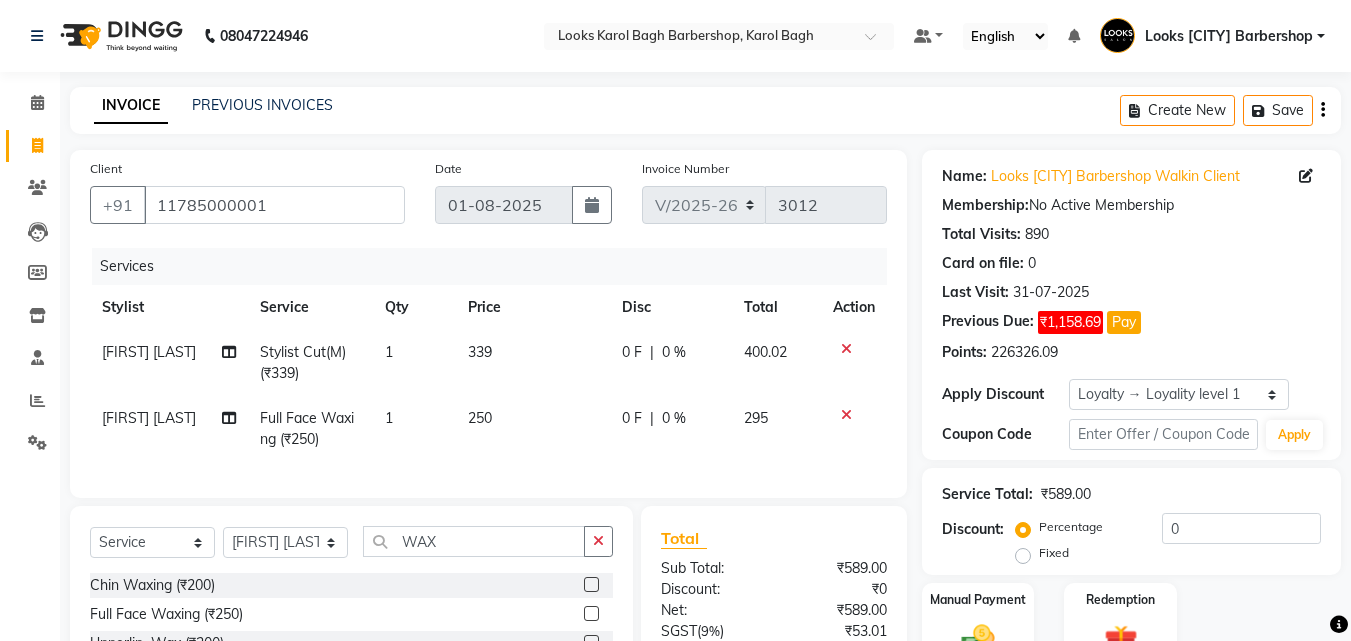 click 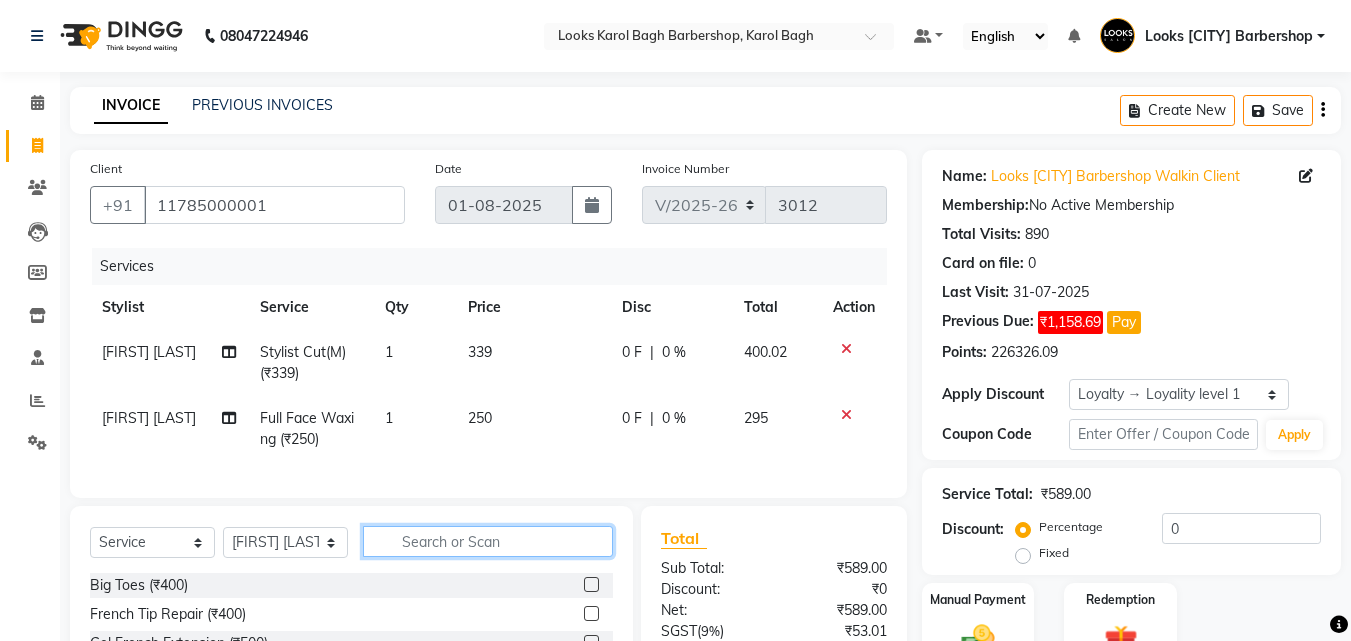 click 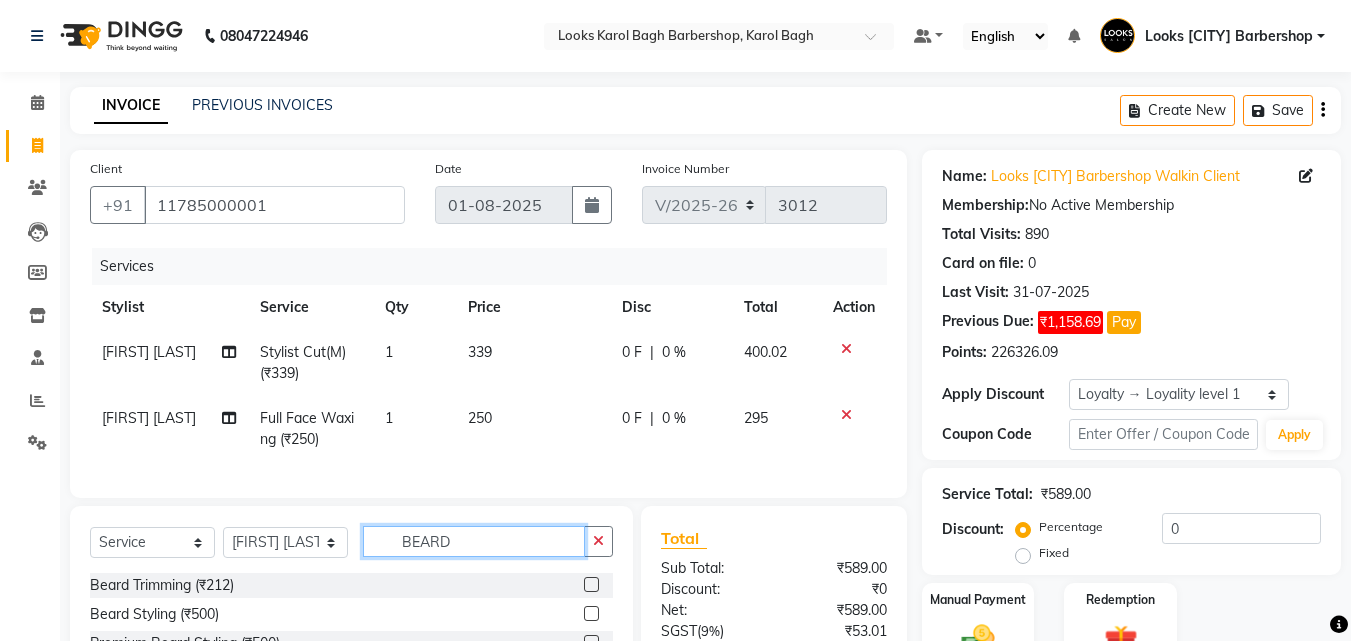 type on "BEARD" 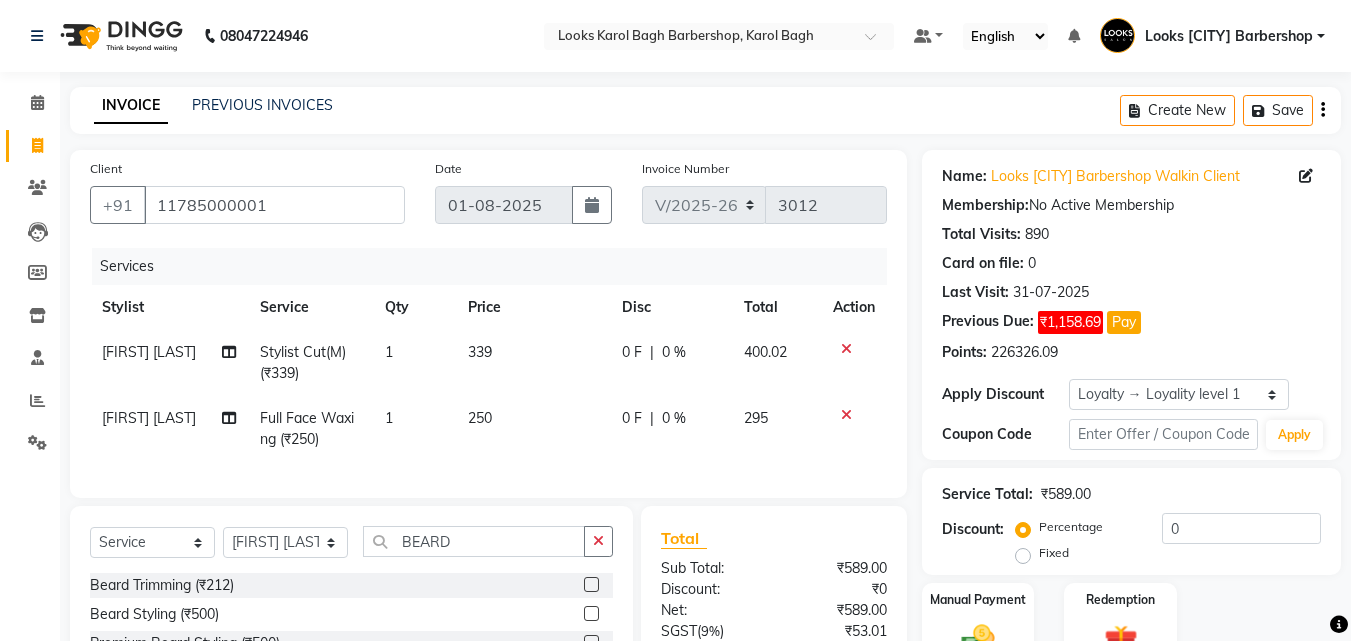 click 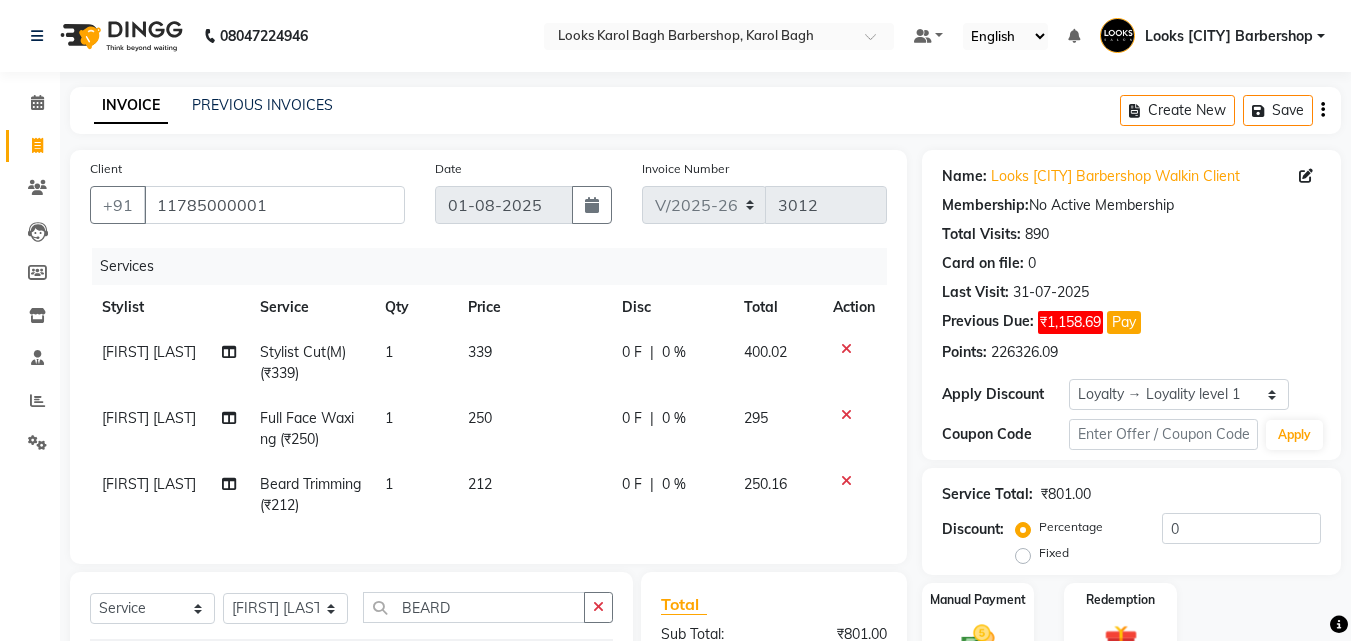 checkbox on "false" 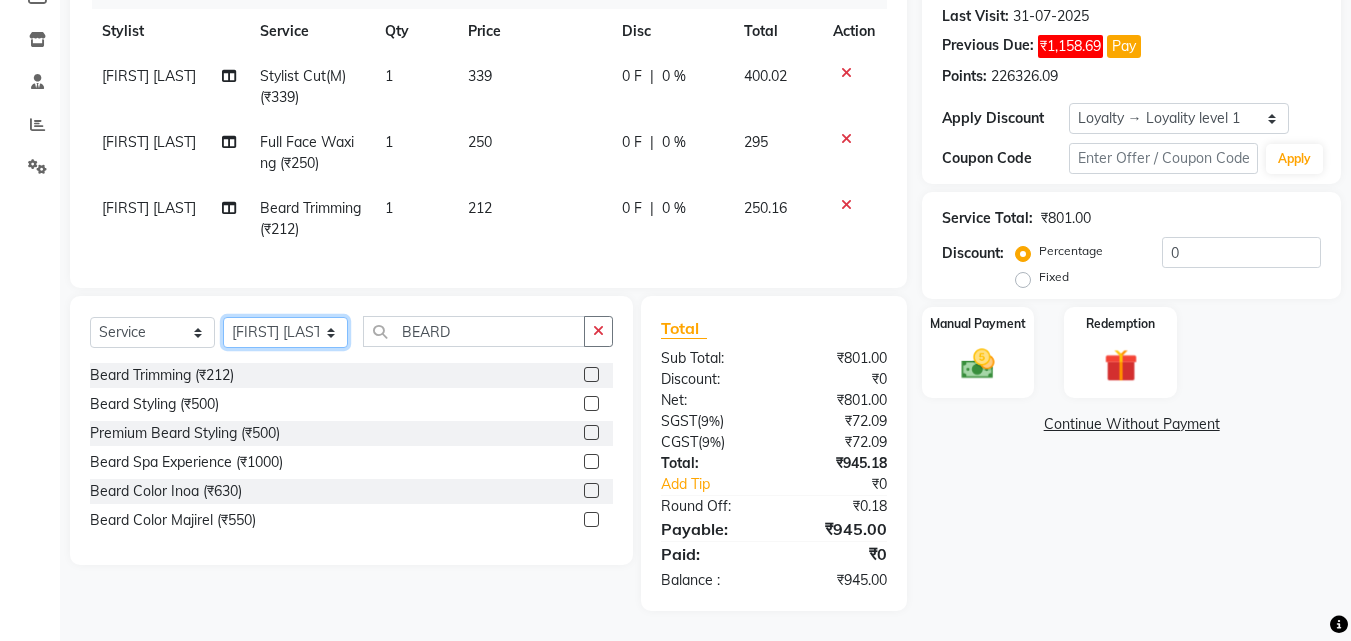 click on "Select Stylist Aadil Adnan AENA Aijaz Alam Amazon_Kart AMIR  Anurag _asst Arvind_asst [FIRST]  Counter Sales DANISH [FIRST] Eshan [FIRST] [FIRST]  KOMAL_NAILS Krishna_asst LALIT_PDCT LHAMO Looks_Female_Section Looks_H.O_Store Looks [CITY] Barbershop Looks_Kart MANIRAM Meenu_pdct [FIRST] [LAST] NAEEM  [FIRST] [LAST]  Naveen_pdct [FIRST] Kumar_PDCT [FIRST] [LAST] [FIRST]_JI [FIRST] [FIRST] [LAST] [FIRST] Rohit Seth [FIRST] [LAST] [FIRST] sahil [FIRST] Shakir SIMRAN Sonia Sunny [FIRST] [FIRST] SINGH  [FIRST]_Asst YOGESH ASSISTANT" 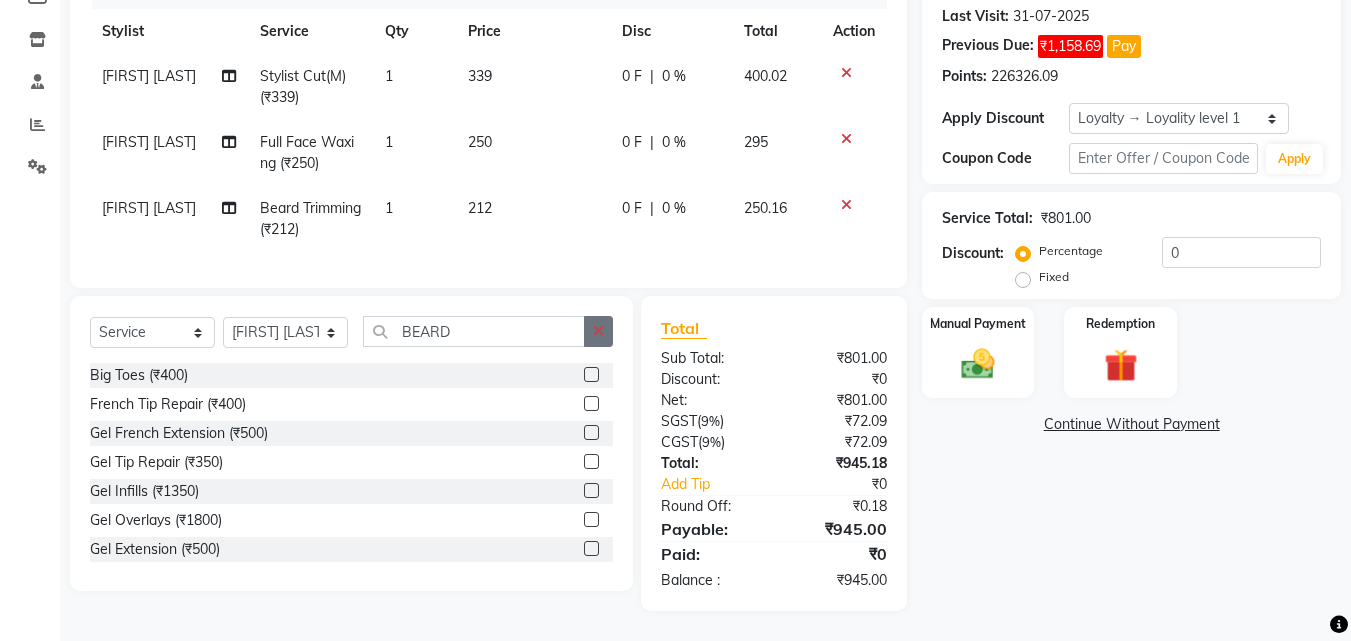 click 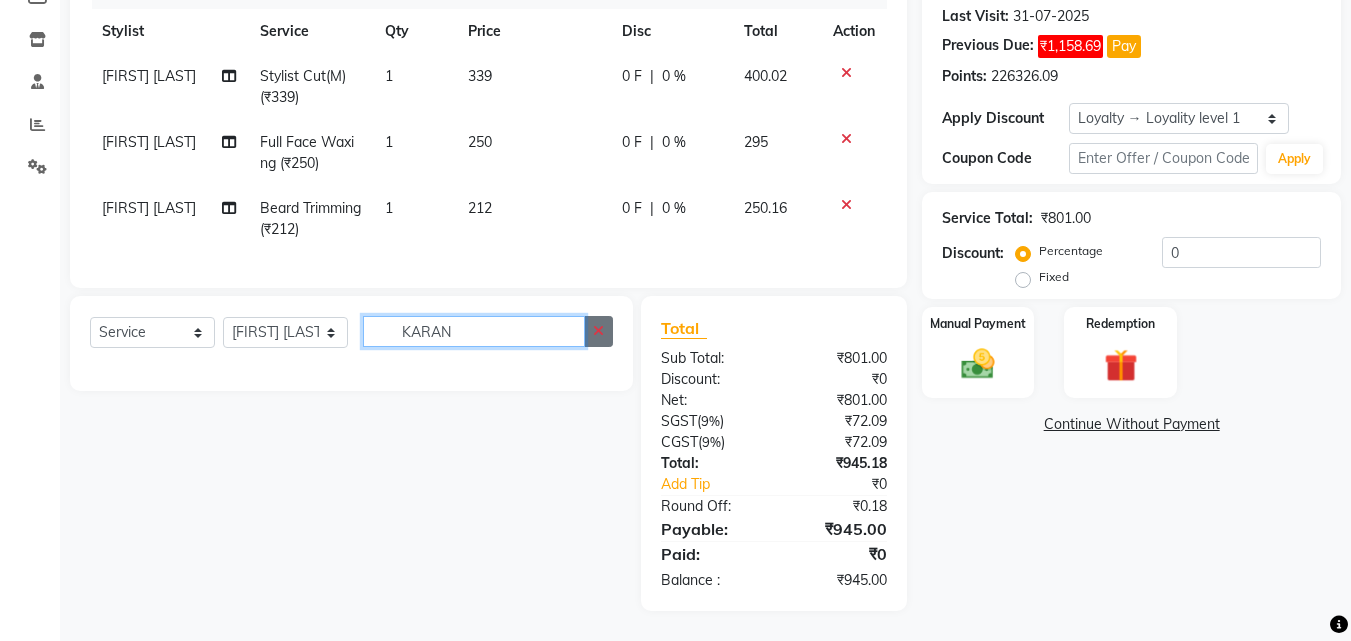 type on "KARAN" 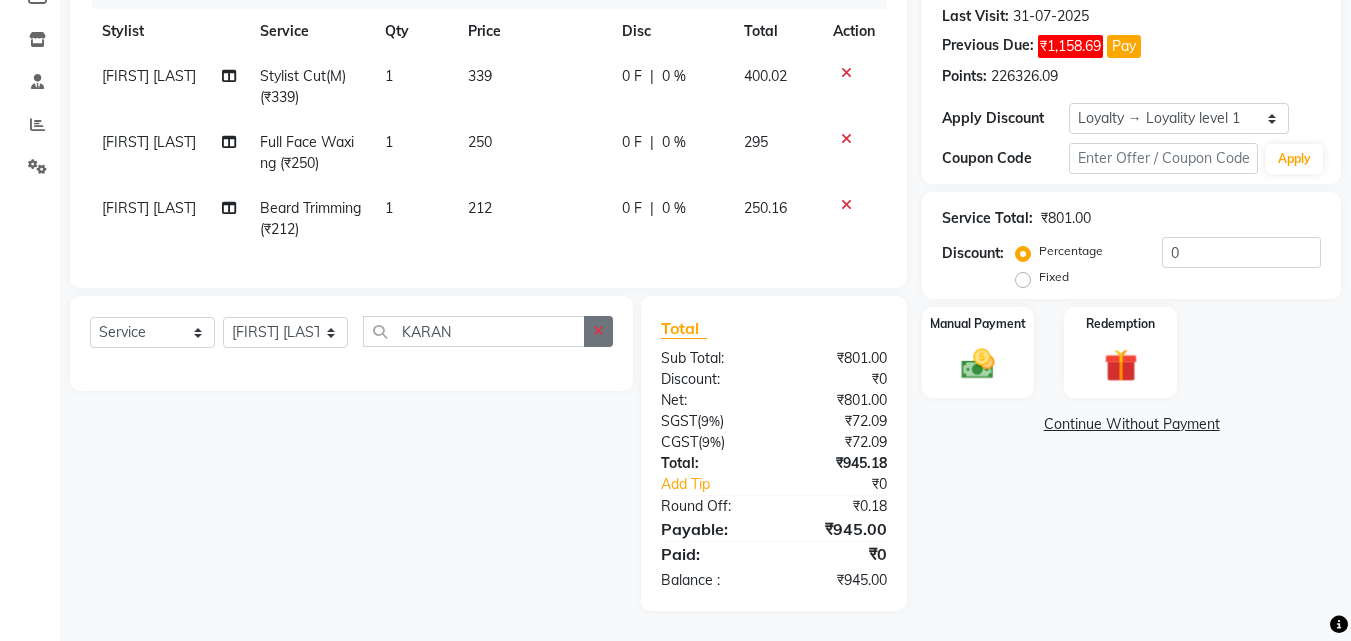 click 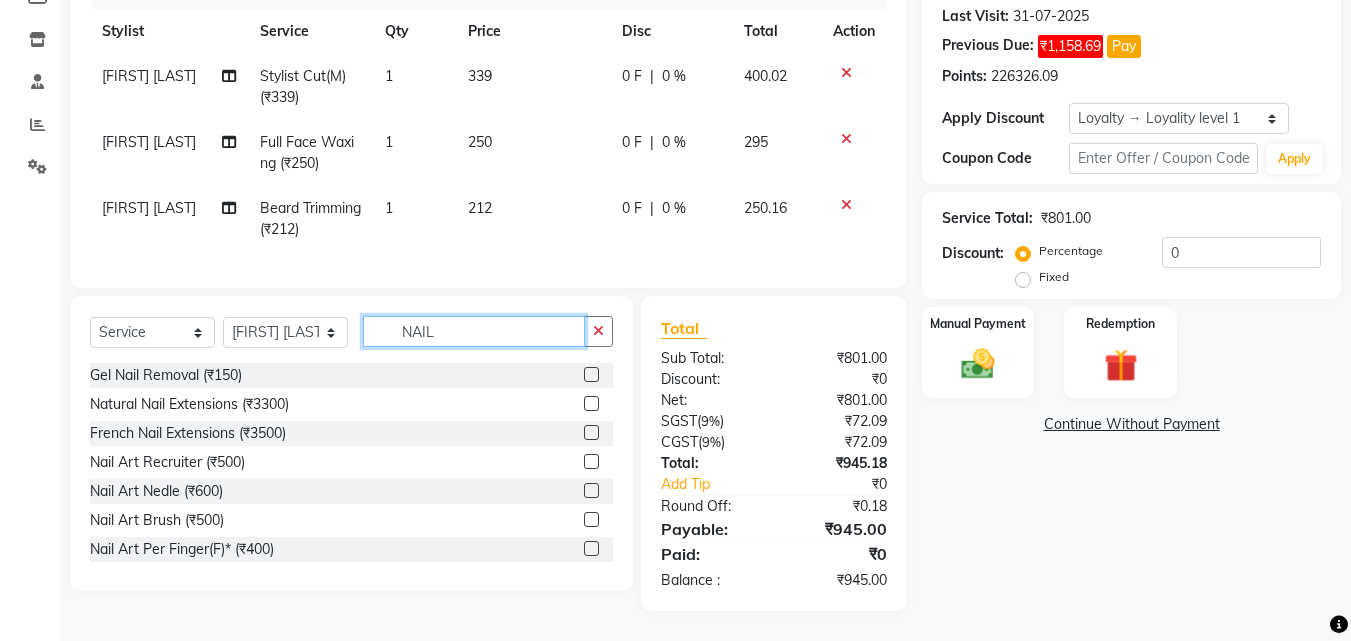 type on "NAIL" 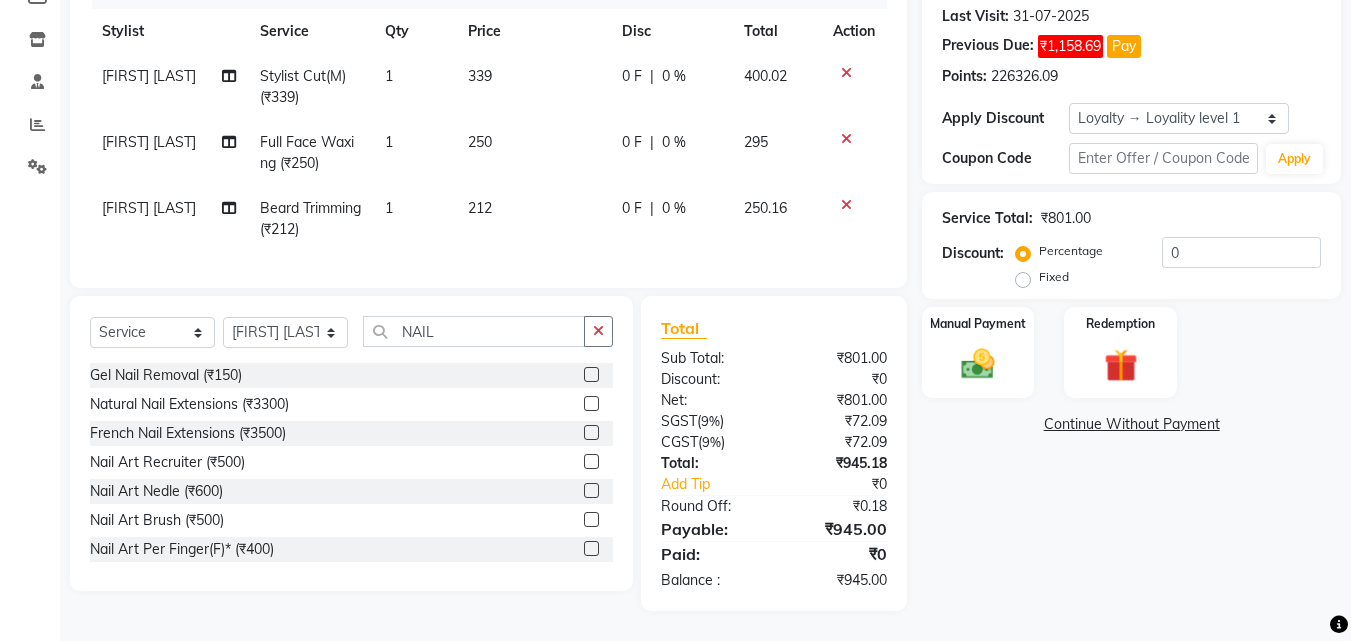 drag, startPoint x: 574, startPoint y: 373, endPoint x: 559, endPoint y: 358, distance: 21.213203 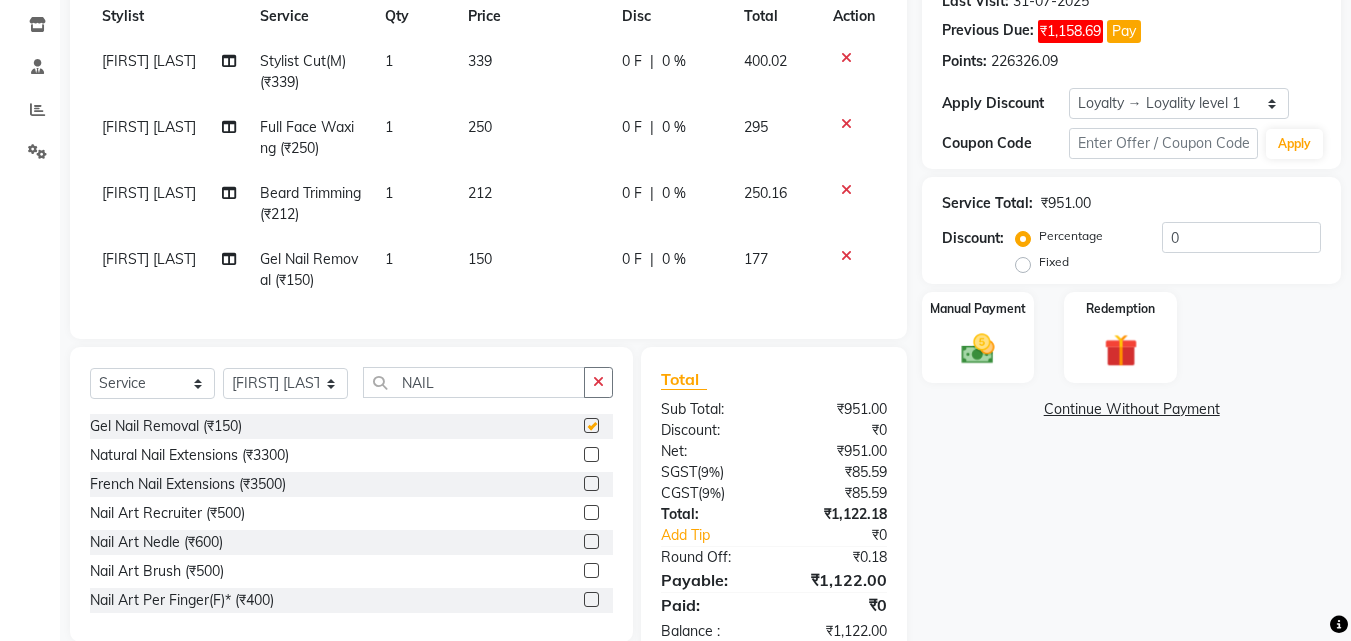 checkbox on "false" 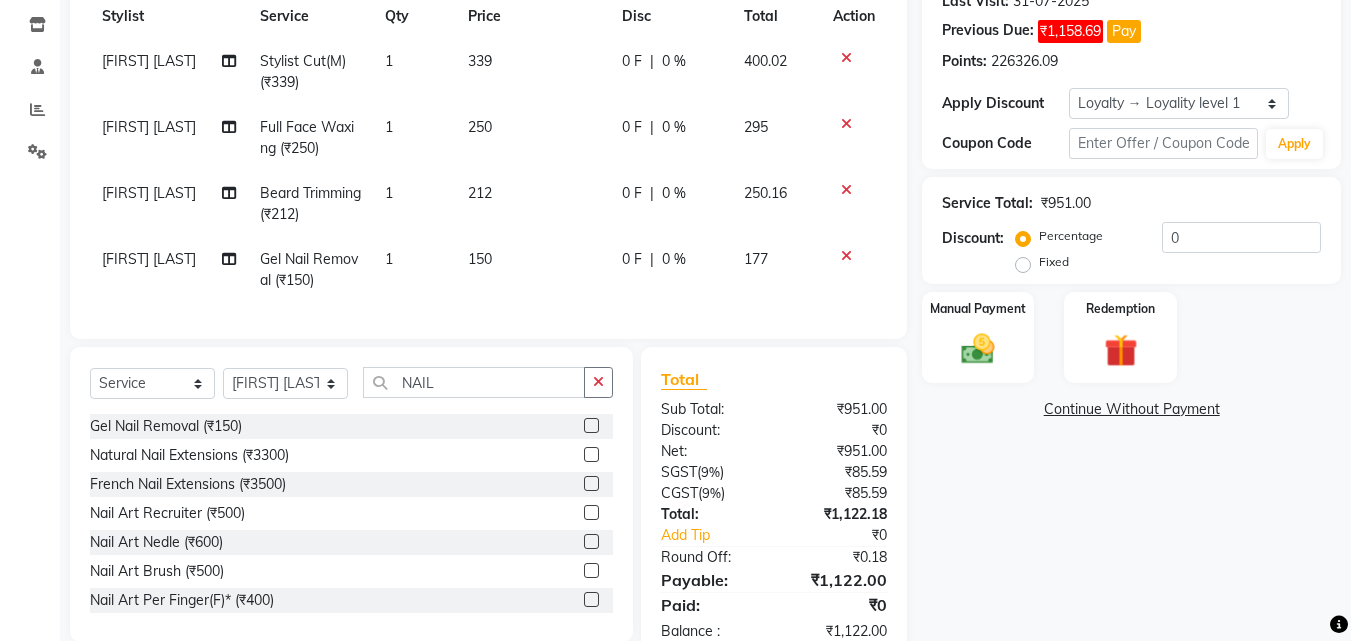 click on "150" 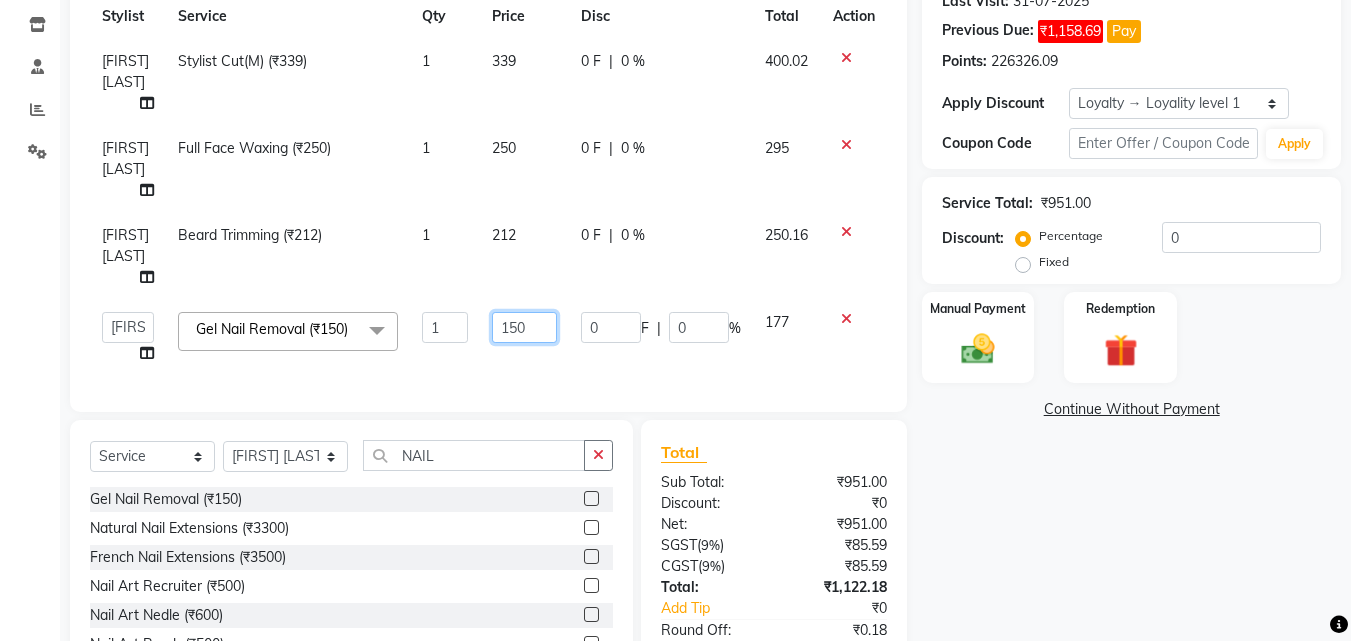 click on "150" 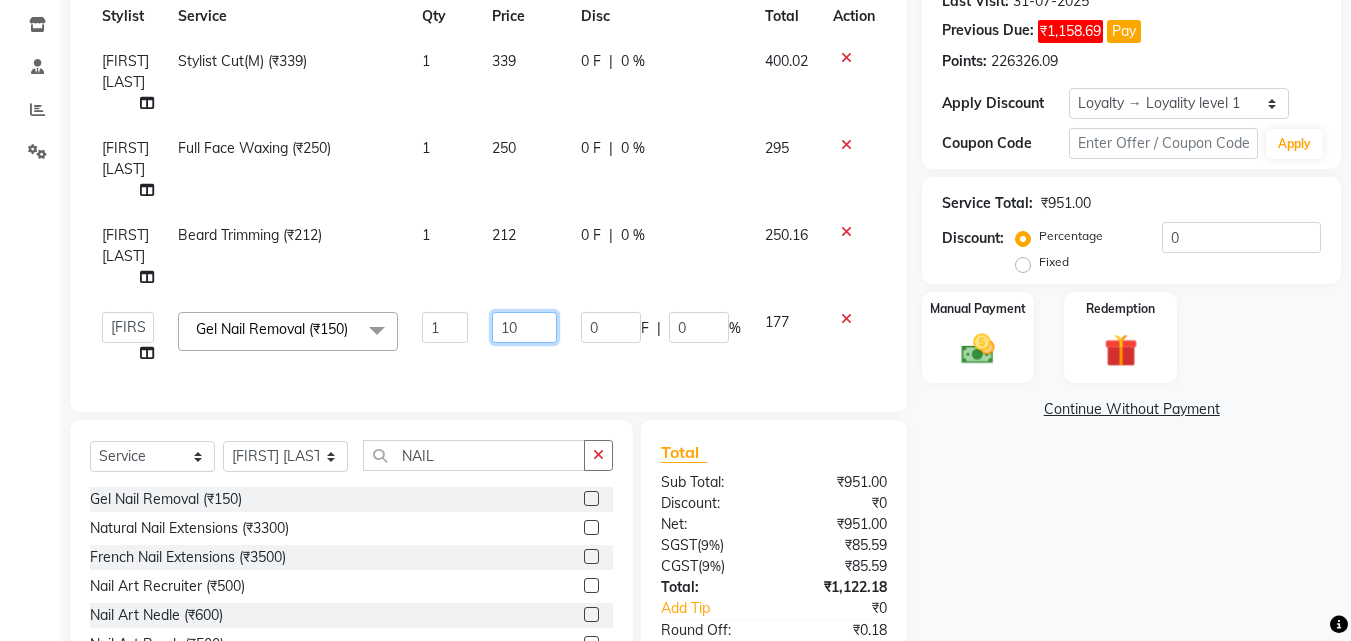type on "100" 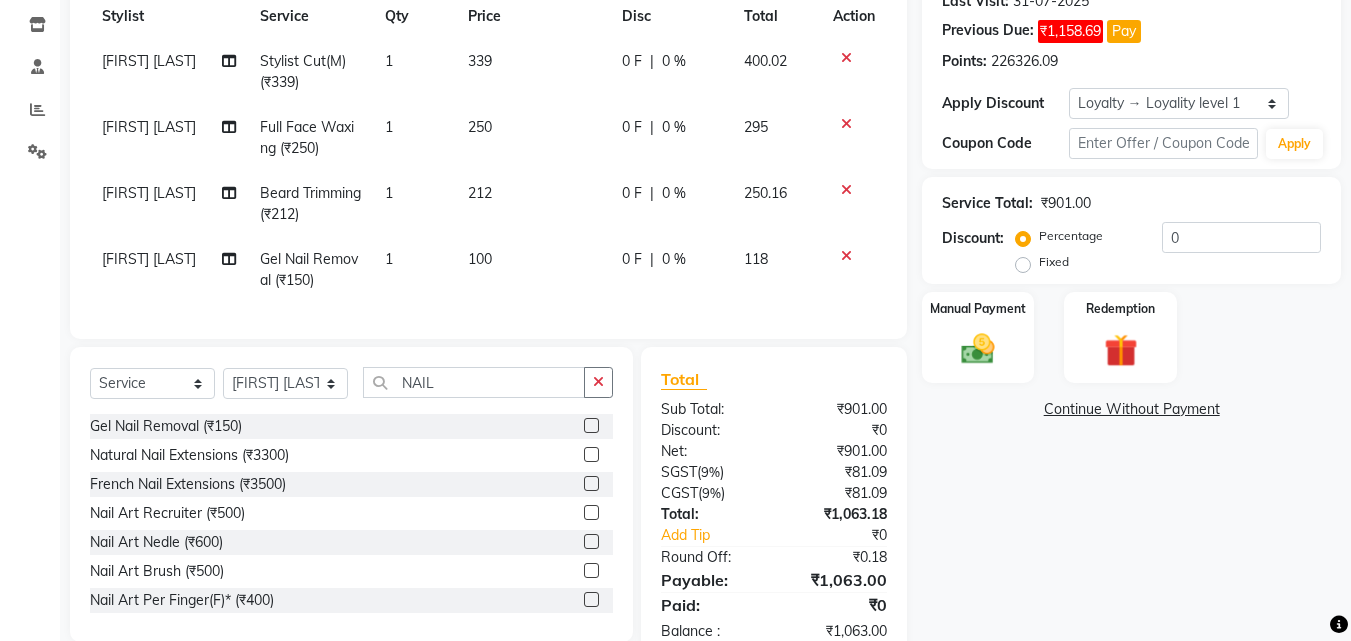 click on "Client +91 [PHONE] Date 01-08-2025 Invoice Number V/2025 V/2025-26 3012 Services Stylist Service Qty Price Disc Total Action [FIRST] [LAST] Stylist Cut(M) (₹339) 1 339 0 F | 0 % 400.02 [FIRST] [LAST] Full Face Waxing (₹250) 1 250 0 F | 0 % 295 [FIRST] [LAST] Beard Trimming (₹212) 1 212 0 F | 0 % 250.16 [FIRST]  Gel Nail Removal (₹150) 1 100 0 F | 0 % 118 Select  Service  Product  Membership  Package Voucher Prepaid Gift Card  Select Stylist Aadil Adnan AENA Aijaz Alam Amazon_Kart AMIR  Anurag _asst Arvind_asst [FIRST]  Counter Sales DANISH [FIRST] Eshan [FIRST] [FIRST]  KOMAL_NAILS Krishna_asst LALIT_PDCT LHAMO Looks_Female_Section Looks_H.O_Store Looks [CITY] Barbershop Looks_Kart MANIRAM Meenu_pdct [FIRST] [LAST] NAEEM  [FIRST] [LAST]  Naveen_pdct [FIRST] Kumar_PDCT [FIRST] [LAST] [FIRST]_JI [FIRST] [FIRST] [LAST] [FIRST] Rohit Seth [FIRST] [LAST] [FIRST] sahil [FIRST] Shakir SIMRAN Sonia Sunny [FIRST] [FIRST] SINGH  [FIRST]_Asst YOGESH ASSISTANT NAIL Gel Nail Removal (₹150)  Total ₹0" 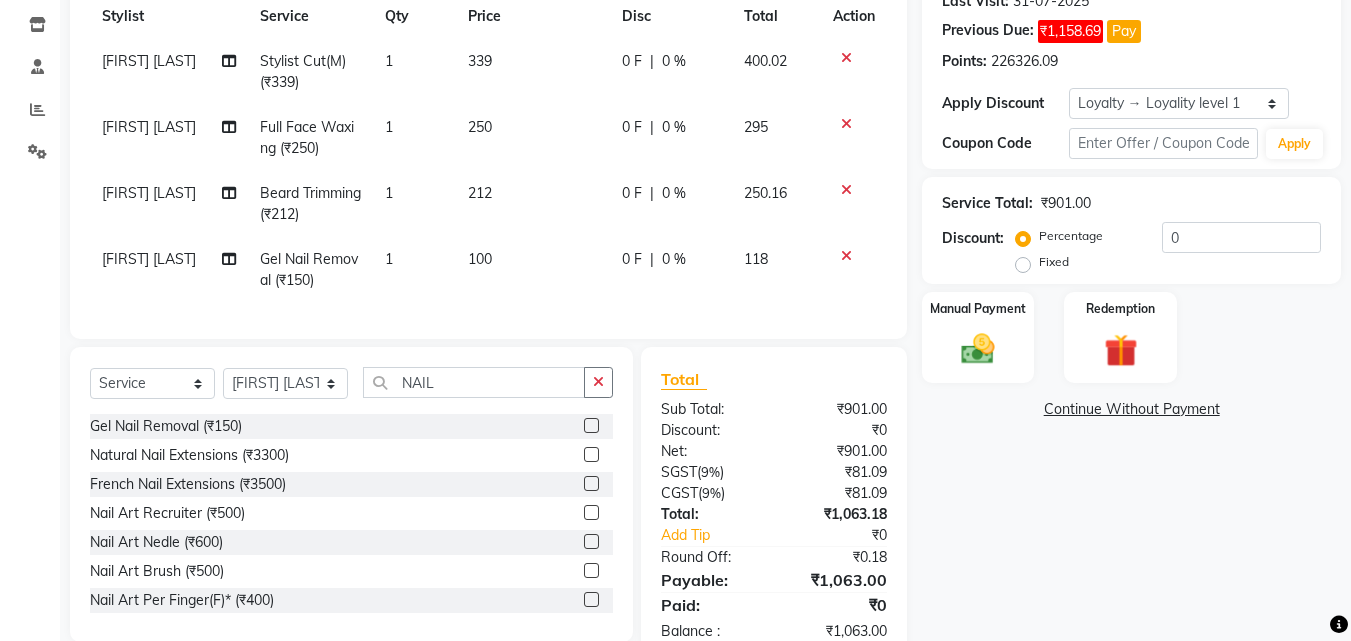 scroll, scrollTop: 342, scrollLeft: 0, axis: vertical 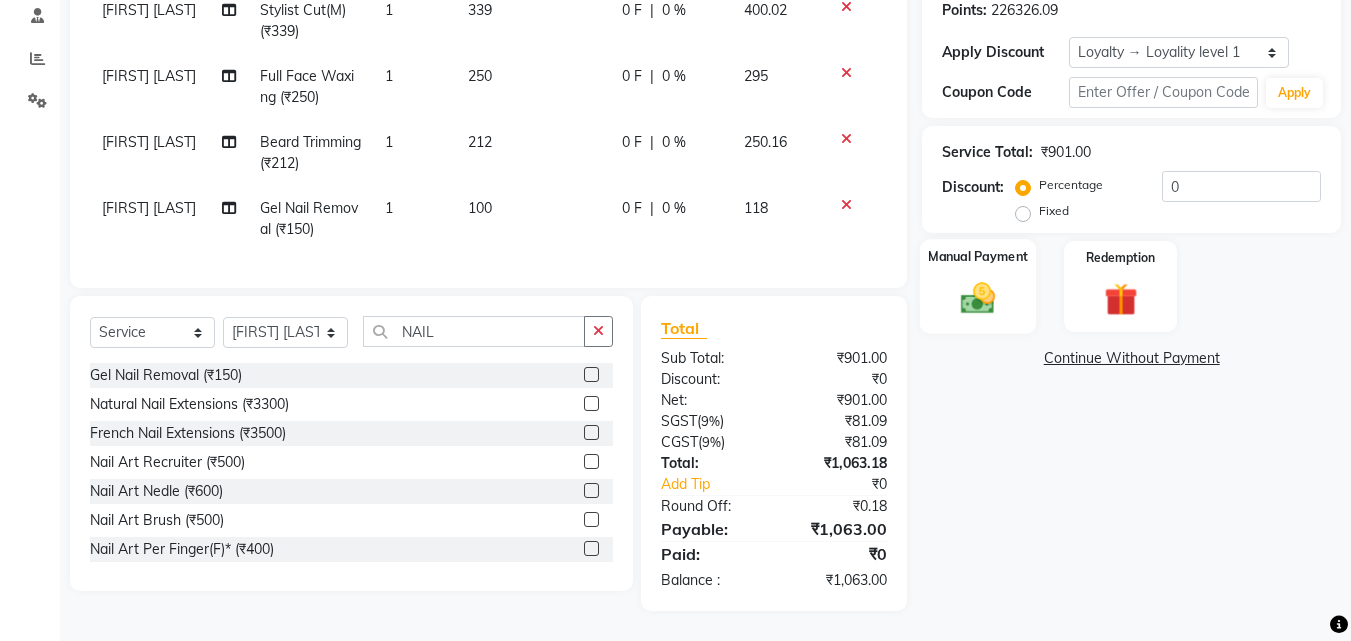 click 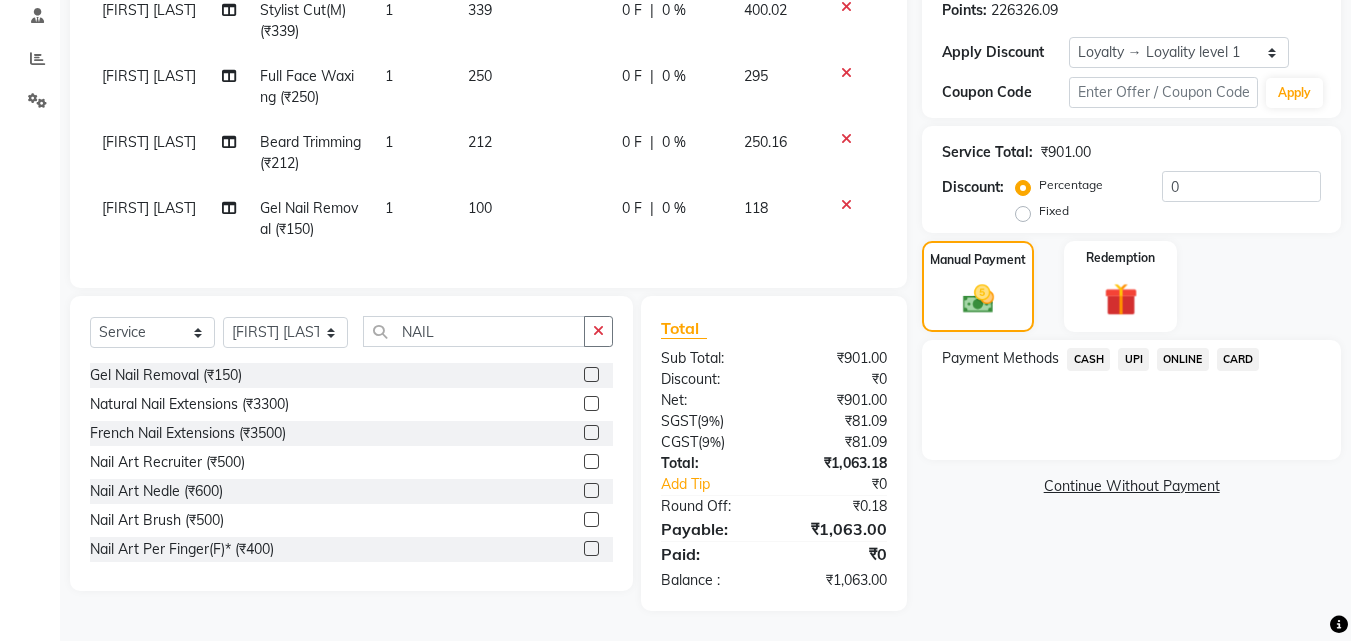 click on "CASH" 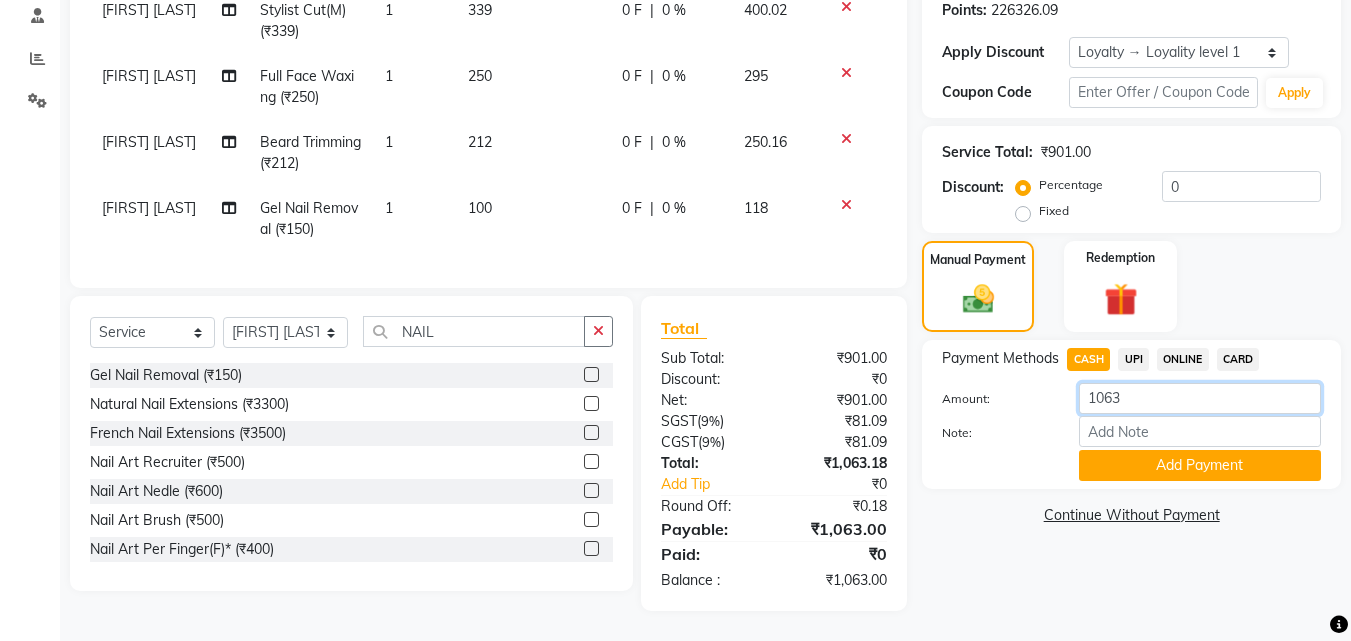 click on "1063" 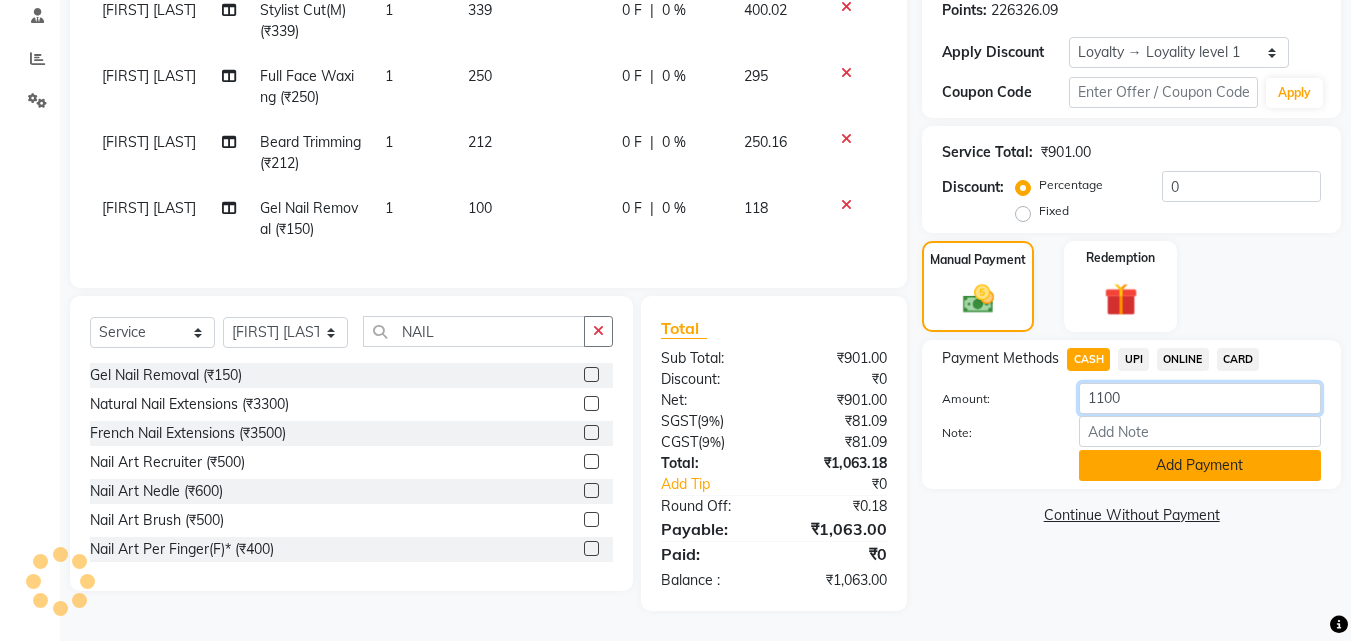 type on "1100" 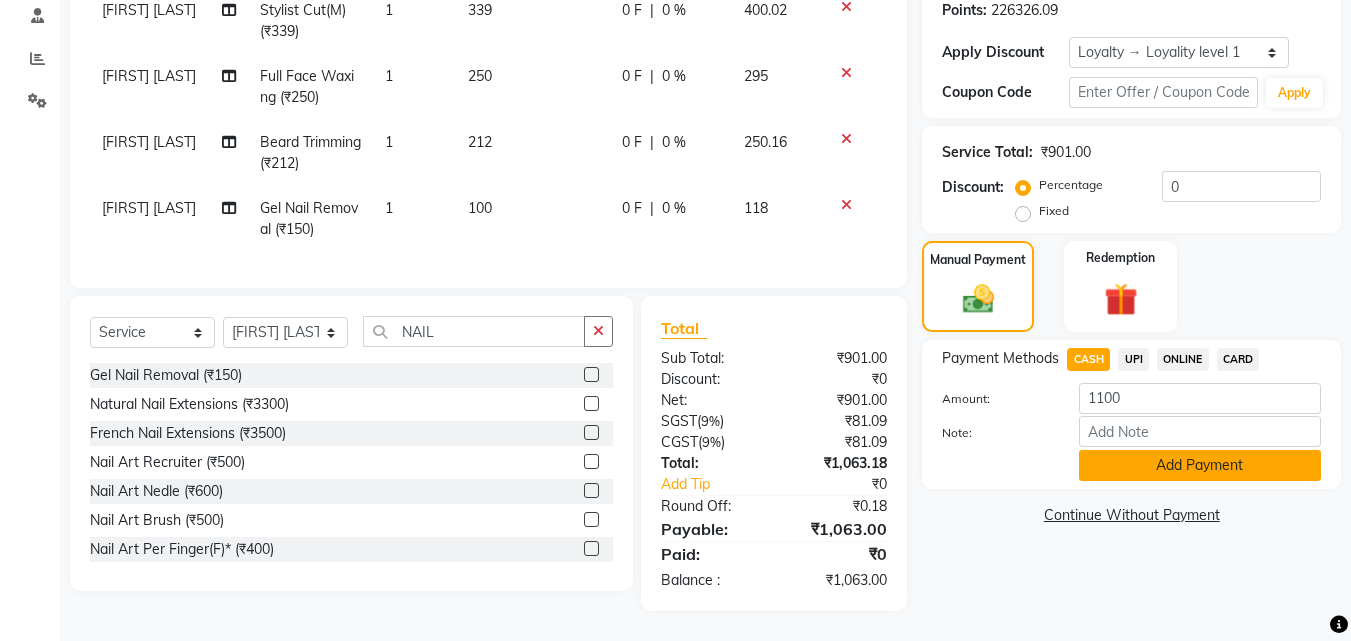 click on "Add Payment" 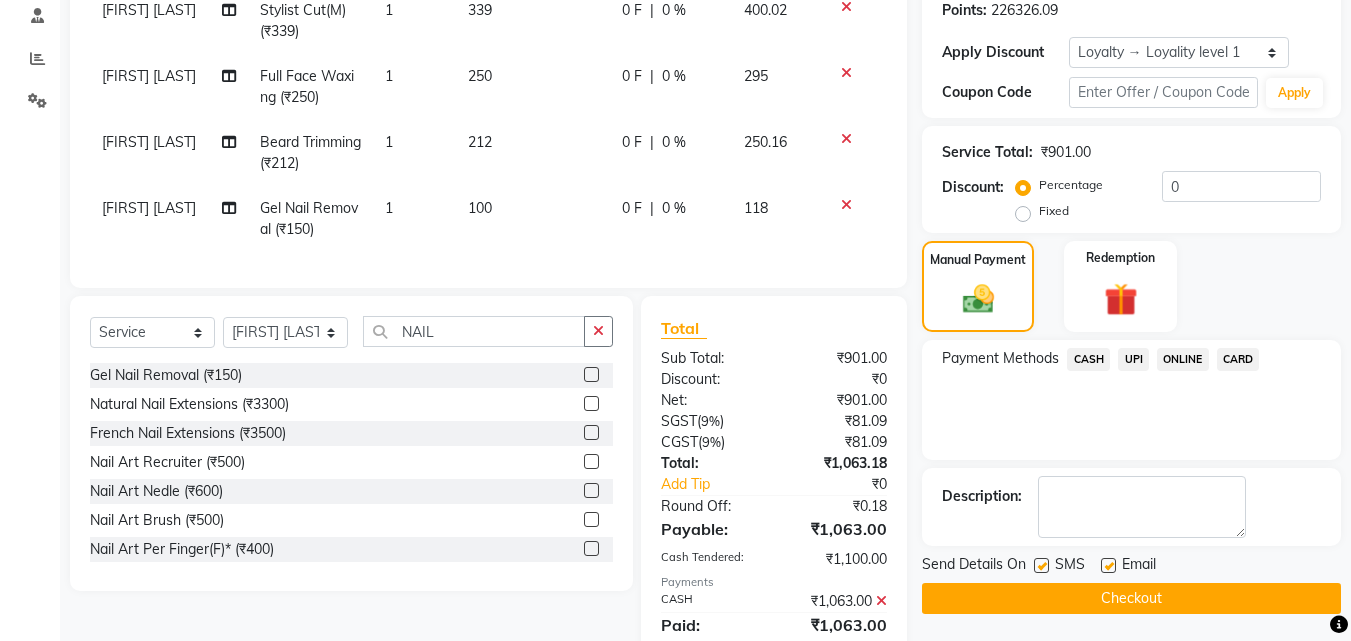 scroll, scrollTop: 575, scrollLeft: 0, axis: vertical 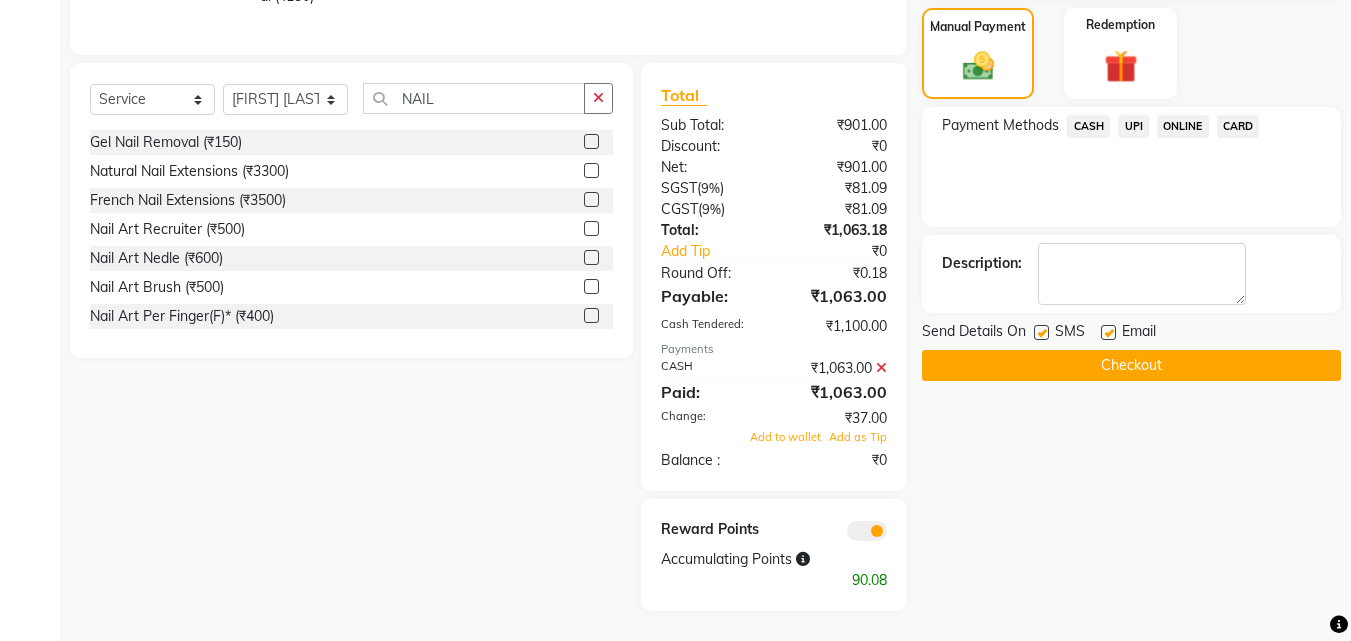 click on "Checkout" 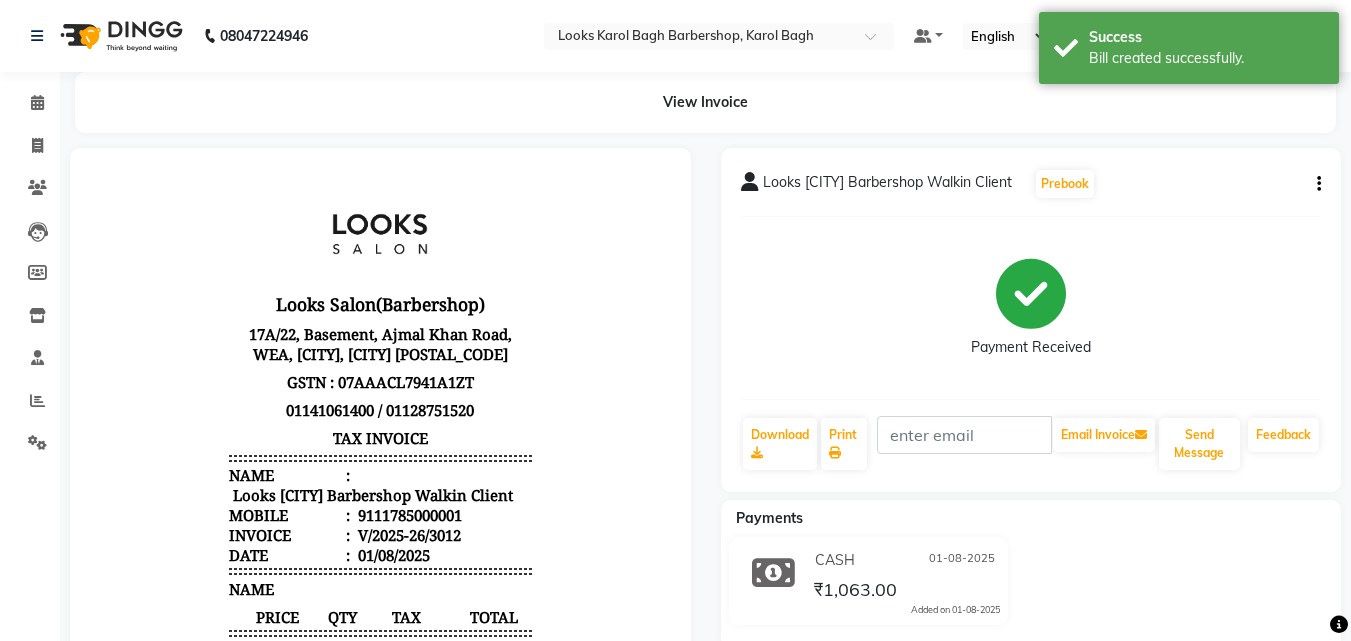 scroll, scrollTop: 0, scrollLeft: 0, axis: both 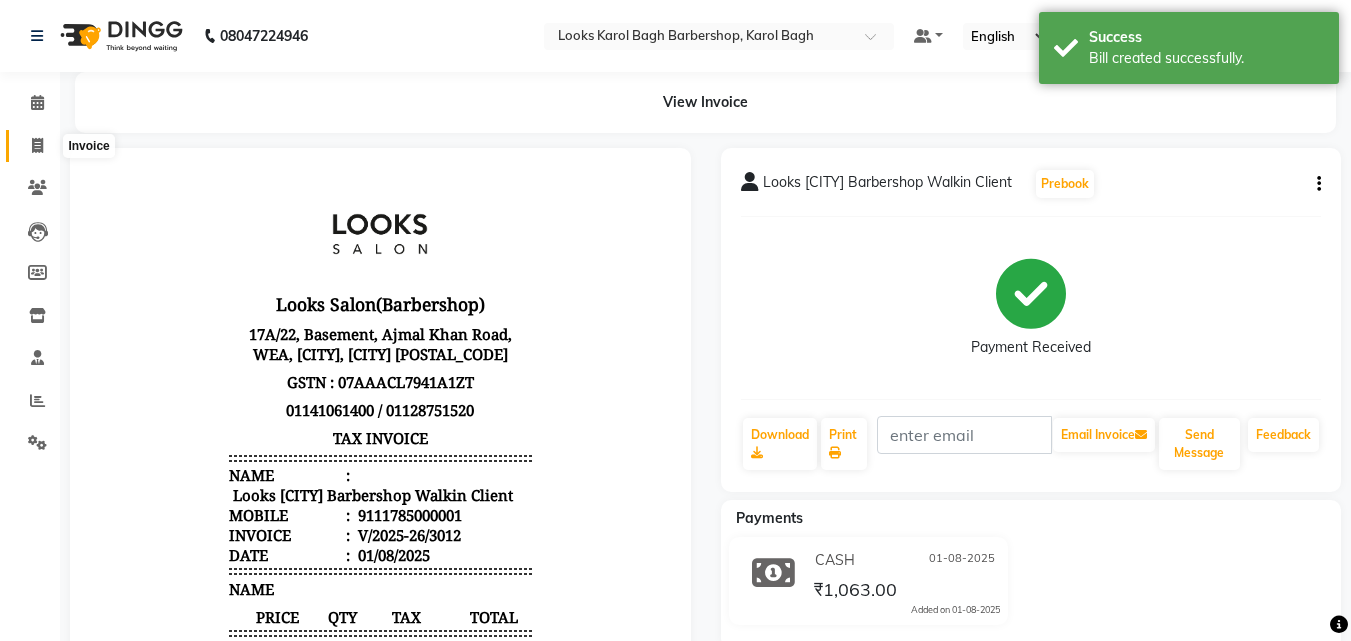 click 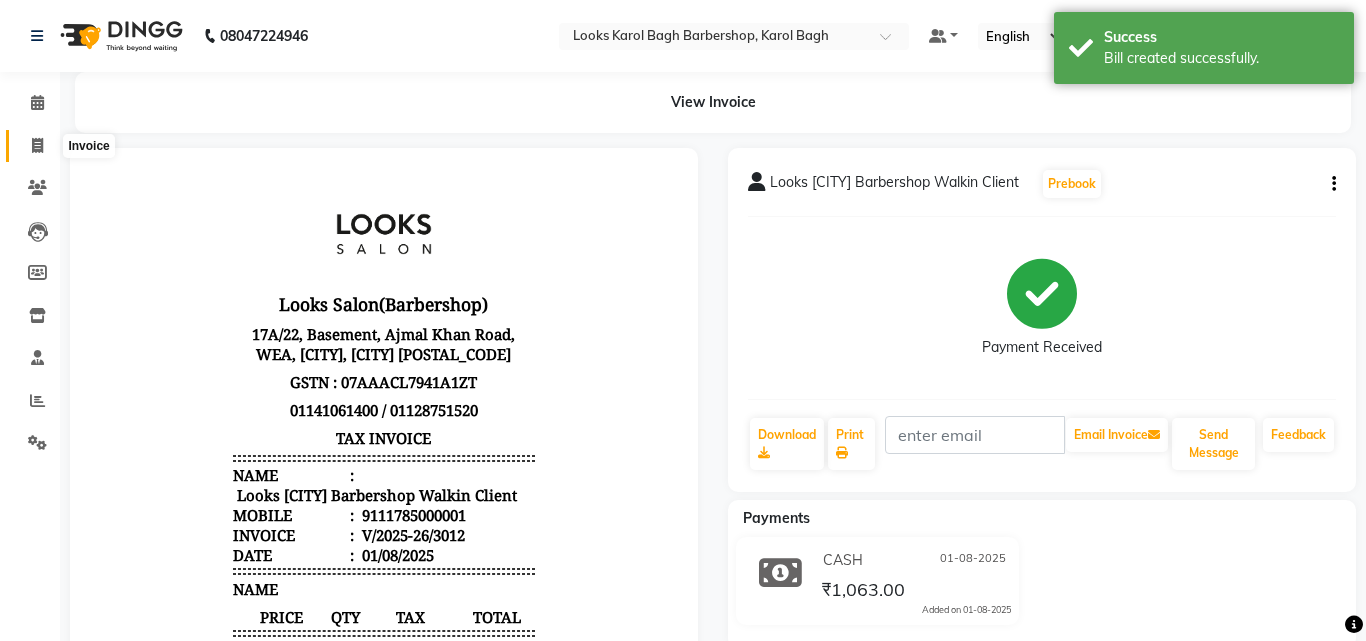 select on "4323" 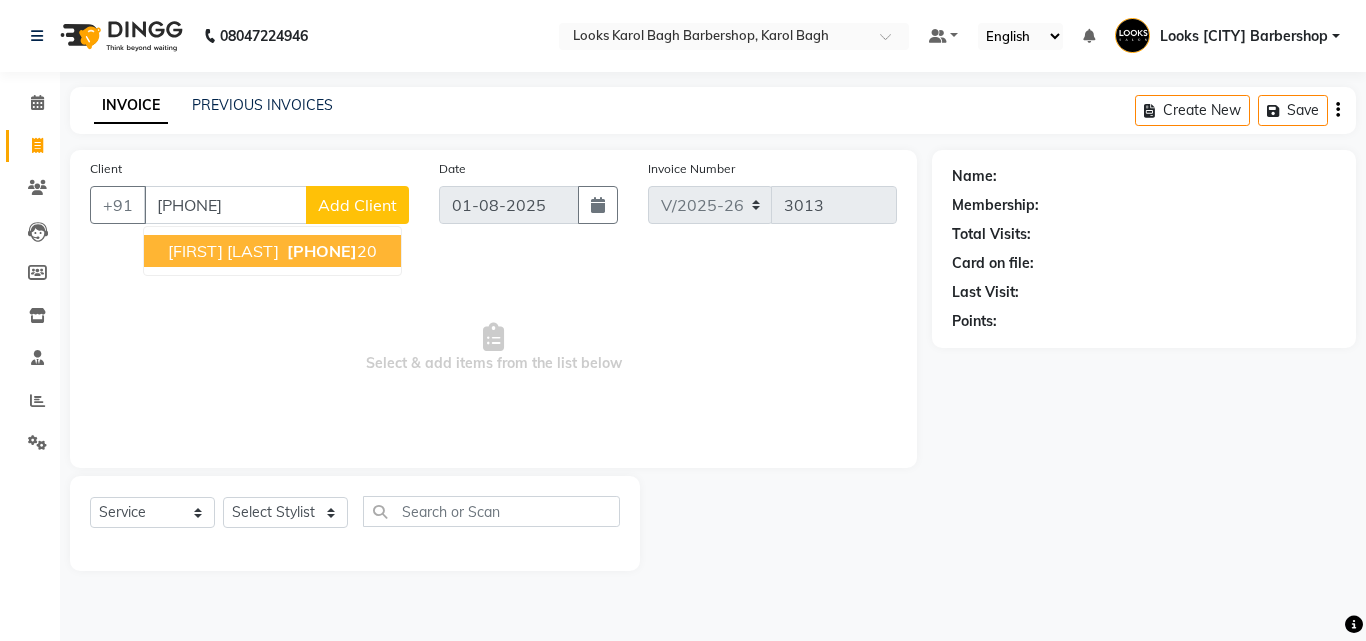 click on "[PHONE]" at bounding box center (322, 251) 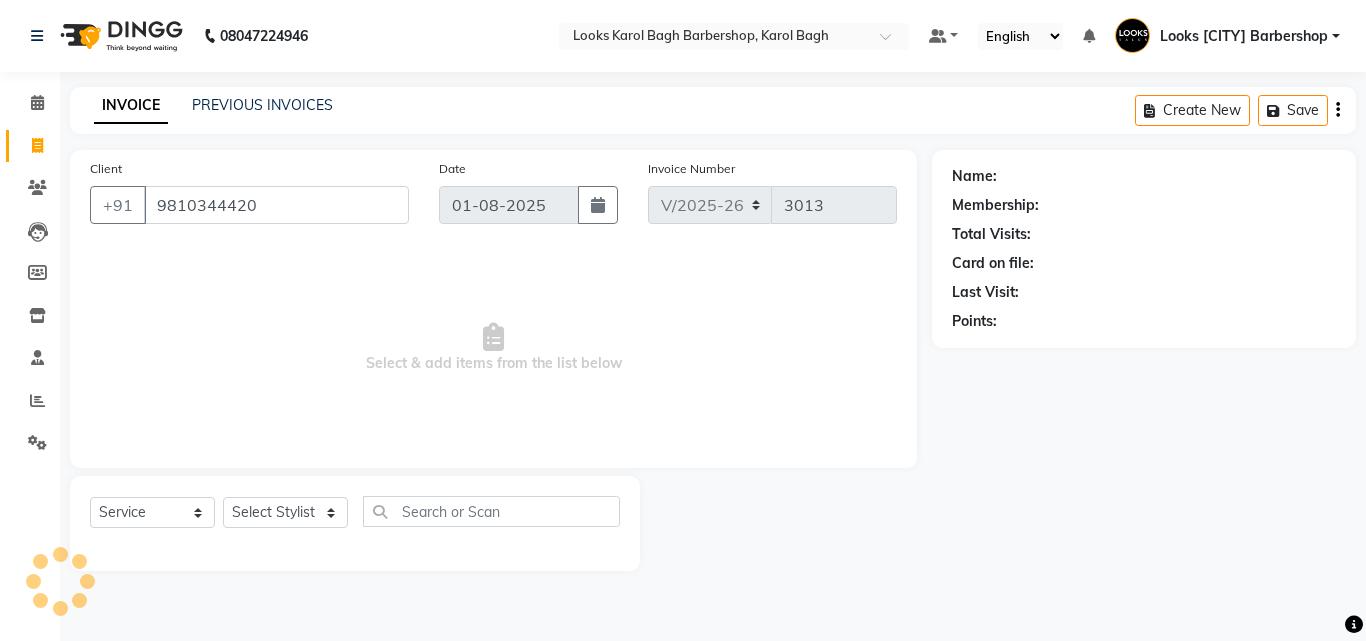 type on "9810344420" 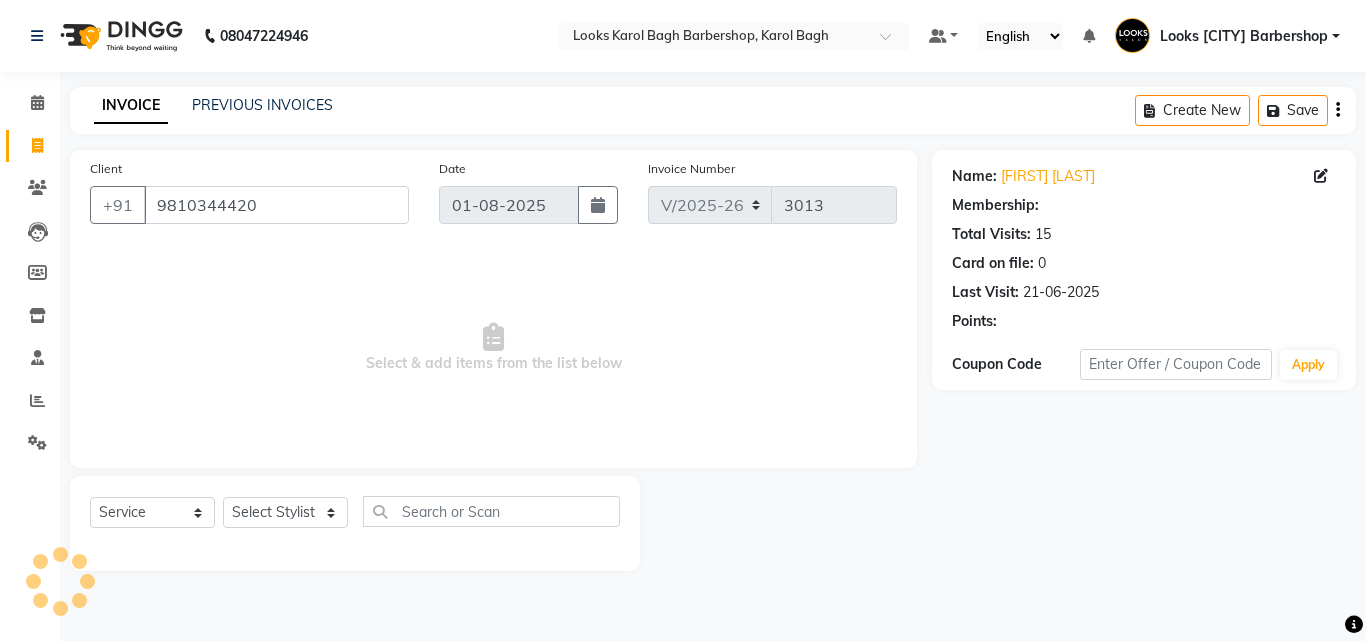 select on "1: Object" 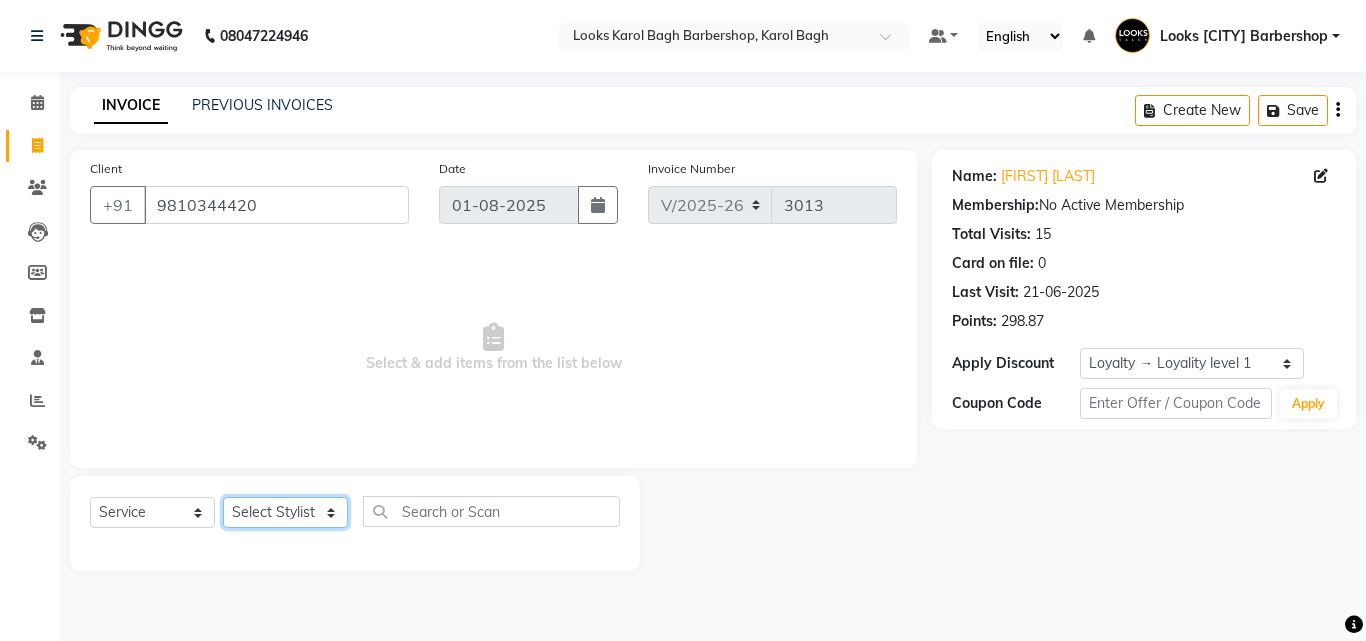 click on "Select Stylist Aadil Adnan AENA Aijaz Alam Amazon_Kart AMIR  Anurag _asst Arvind_asst [FIRST]  Counter Sales DANISH [FIRST] Eshan [FIRST] [FIRST]  KOMAL_NAILS Krishna_asst LALIT_PDCT LHAMO Looks_Female_Section Looks_H.O_Store Looks [CITY] Barbershop Looks_Kart MANIRAM Meenu_pdct [FIRST] [LAST] NAEEM  [FIRST] [LAST]  Naveen_pdct [FIRST] Kumar_PDCT [FIRST] [LAST] [FIRST]_JI [FIRST] [FIRST] [LAST] [FIRST] Rohit Seth [FIRST] [LAST] [FIRST] sahil [FIRST] Shakir SIMRAN Sonia Sunny [FIRST] [FIRST] SINGH  [FIRST]_Asst YOGESH ASSISTANT" 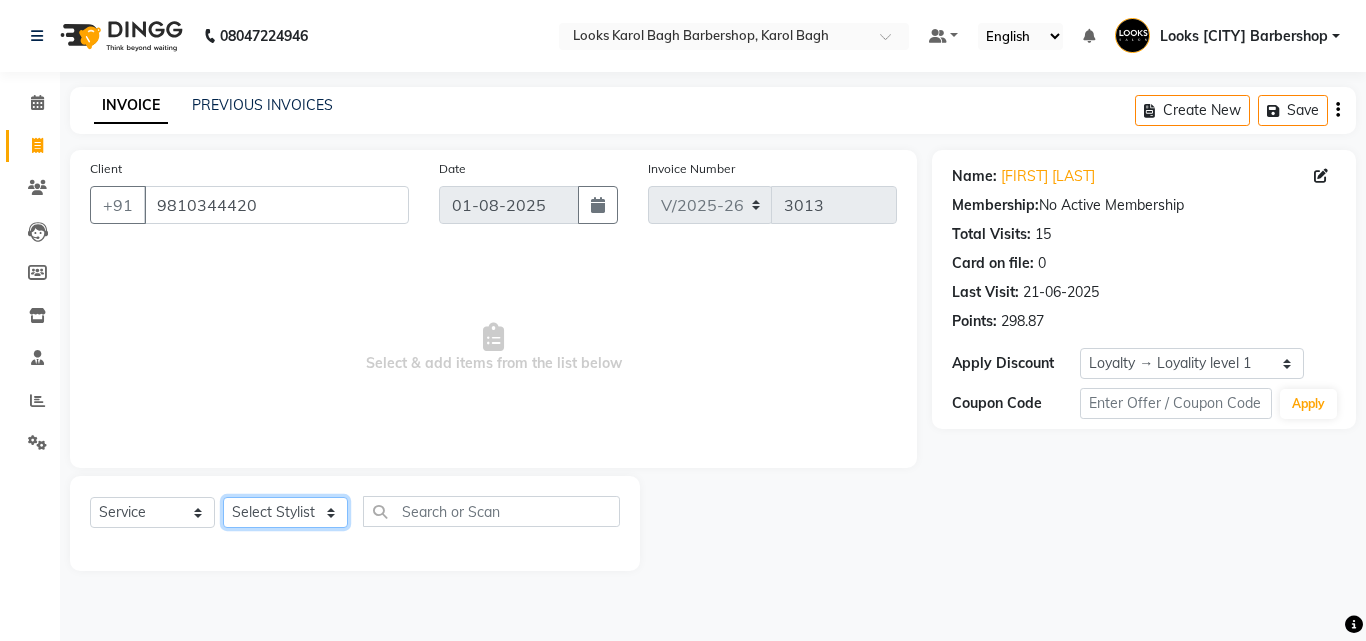 select on "23406" 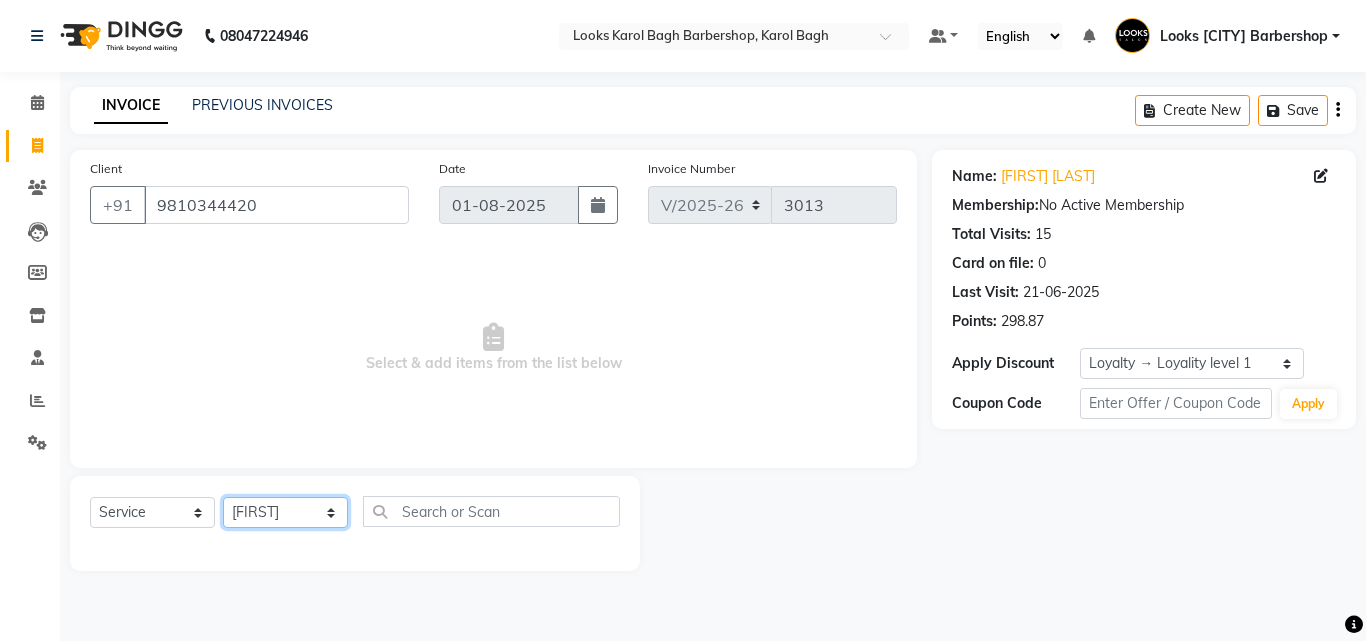 click on "Select Stylist Aadil Adnan AENA Aijaz Alam Amazon_Kart AMIR  Anurag _asst Arvind_asst [FIRST]  Counter Sales DANISH [FIRST] Eshan [FIRST] [FIRST]  KOMAL_NAILS Krishna_asst LALIT_PDCT LHAMO Looks_Female_Section Looks_H.O_Store Looks [CITY] Barbershop Looks_Kart MANIRAM Meenu_pdct [FIRST] [LAST] NAEEM  [FIRST] [LAST]  Naveen_pdct [FIRST] Kumar_PDCT [FIRST] [LAST] [FIRST]_JI [FIRST] [FIRST] [LAST] [FIRST] Rohit Seth [FIRST] [LAST] [FIRST] sahil [FIRST] Shakir SIMRAN Sonia Sunny [FIRST] [FIRST] SINGH  [FIRST]_Asst YOGESH ASSISTANT" 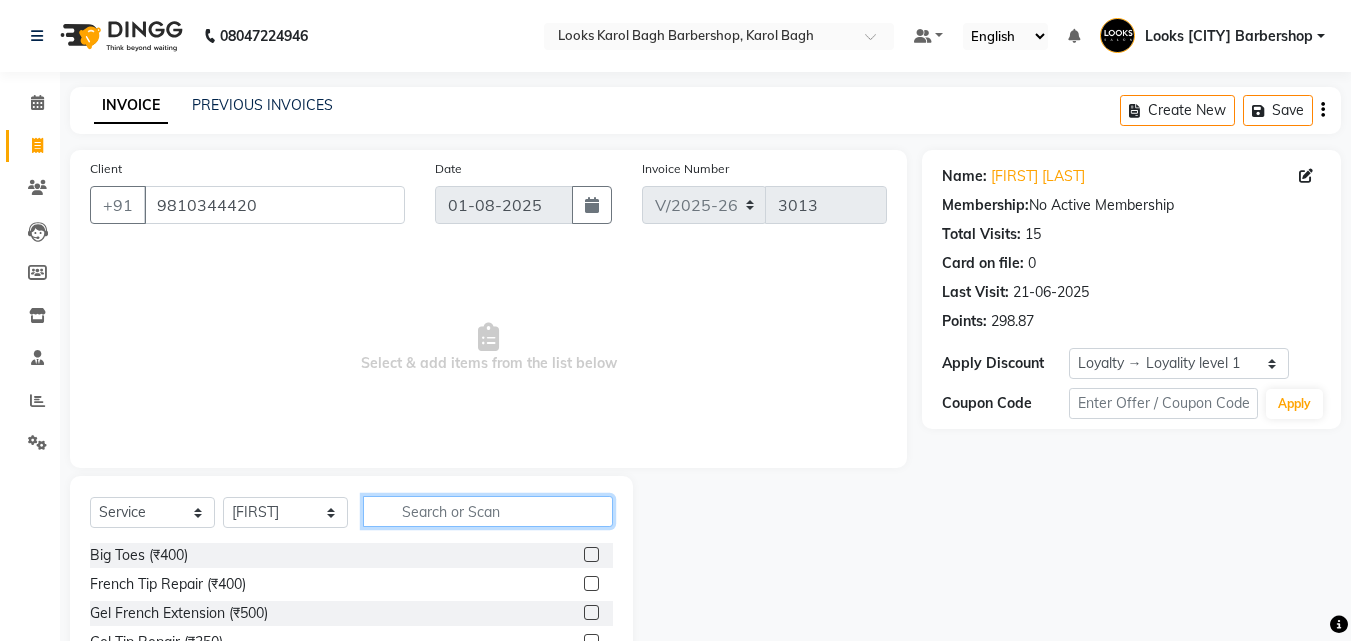 click 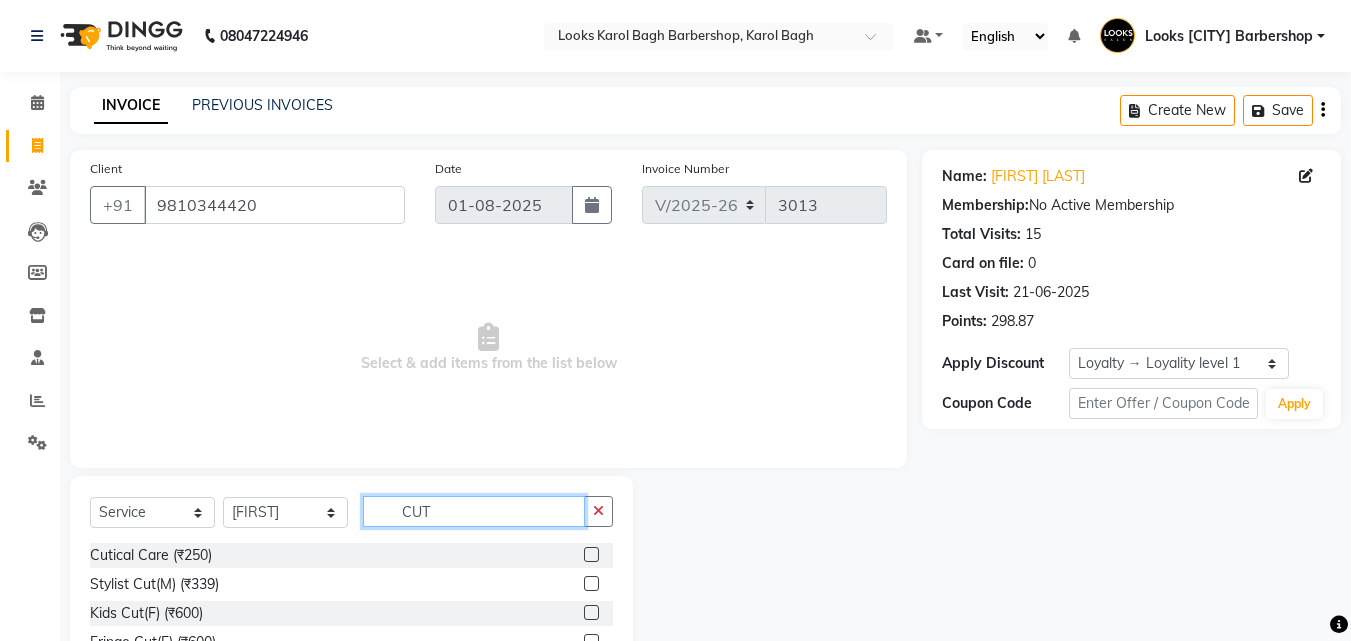 type on "CUT" 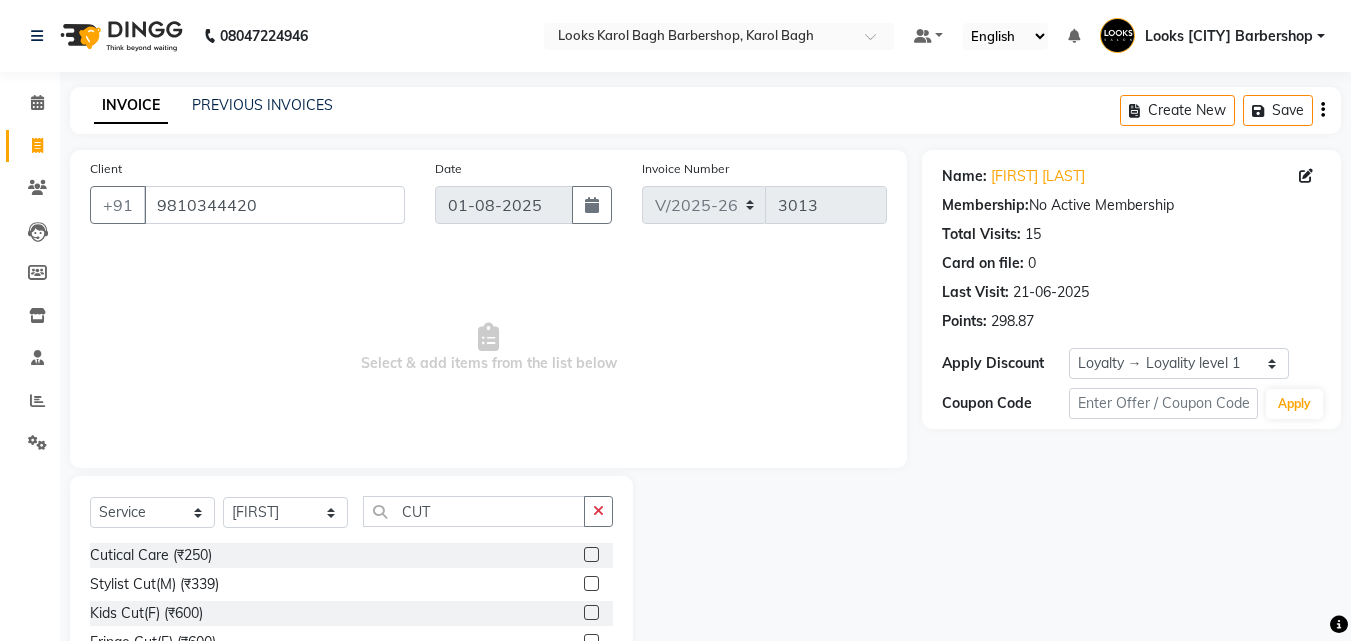 drag, startPoint x: 573, startPoint y: 584, endPoint x: 589, endPoint y: 559, distance: 29.681644 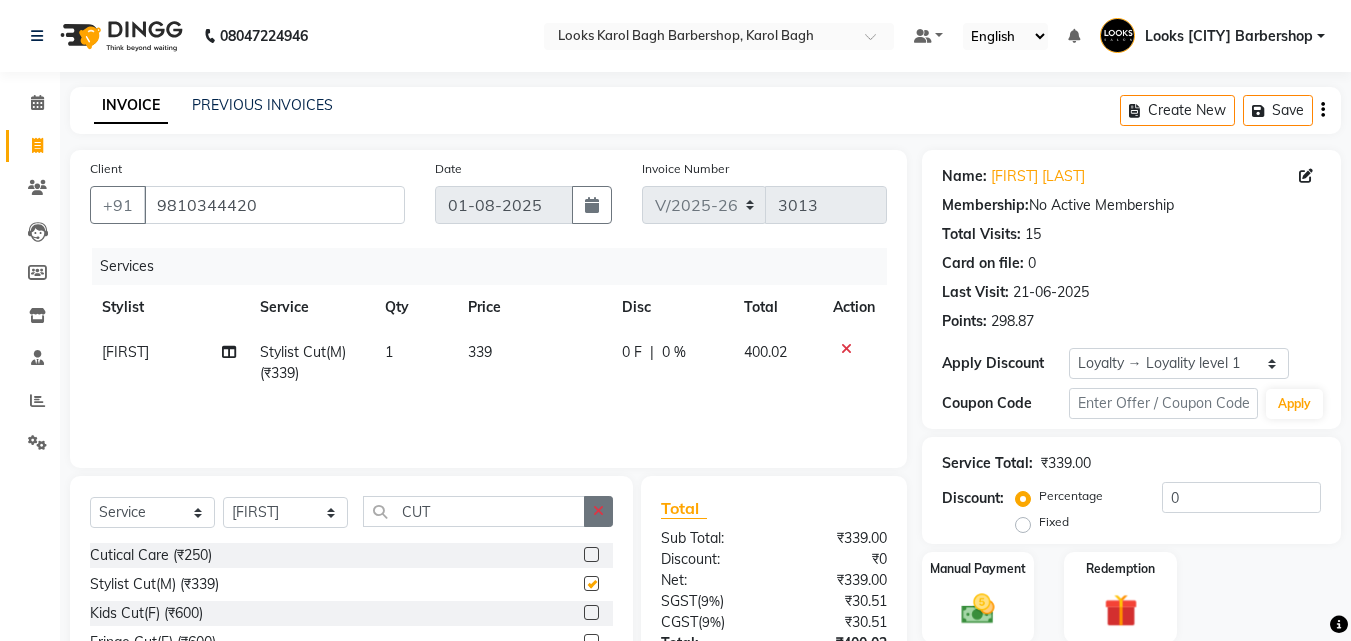 checkbox on "false" 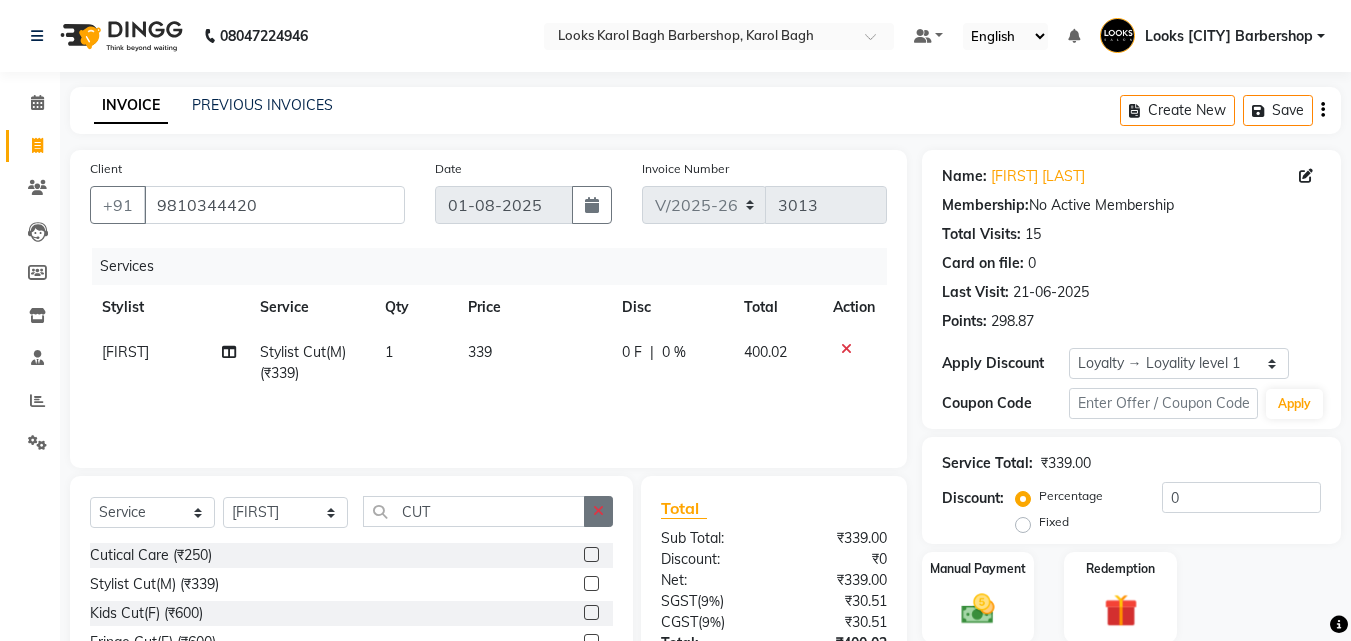 click 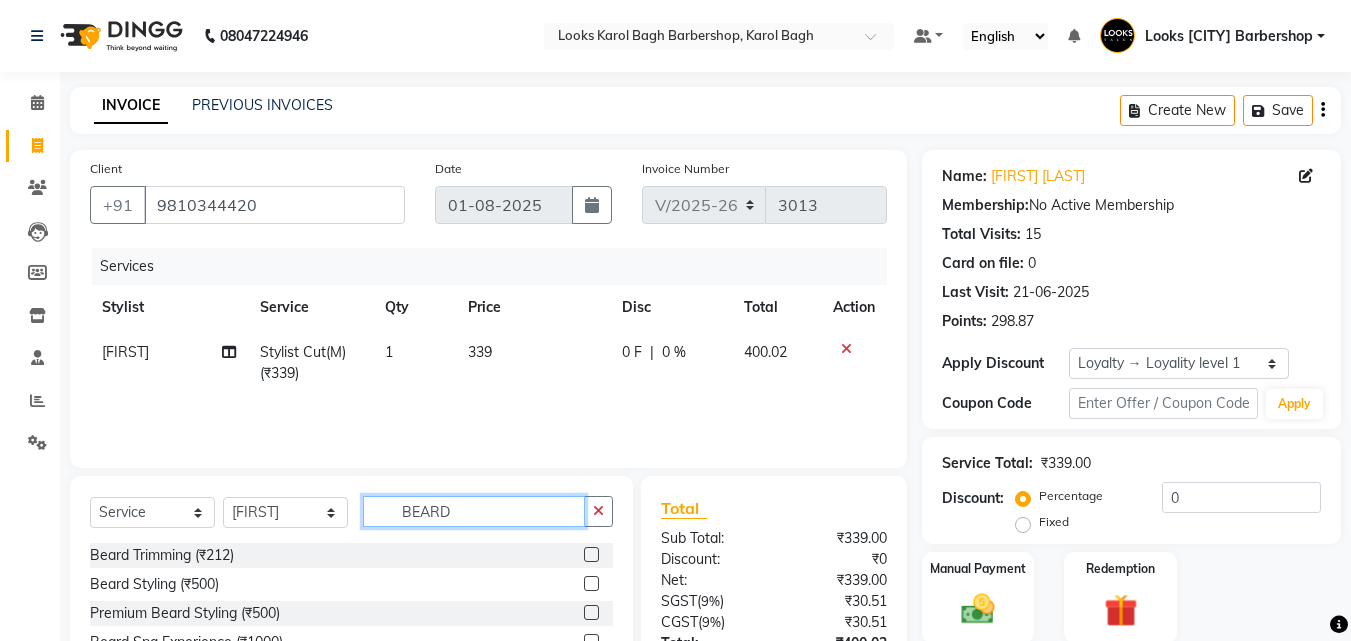 type on "BEARD" 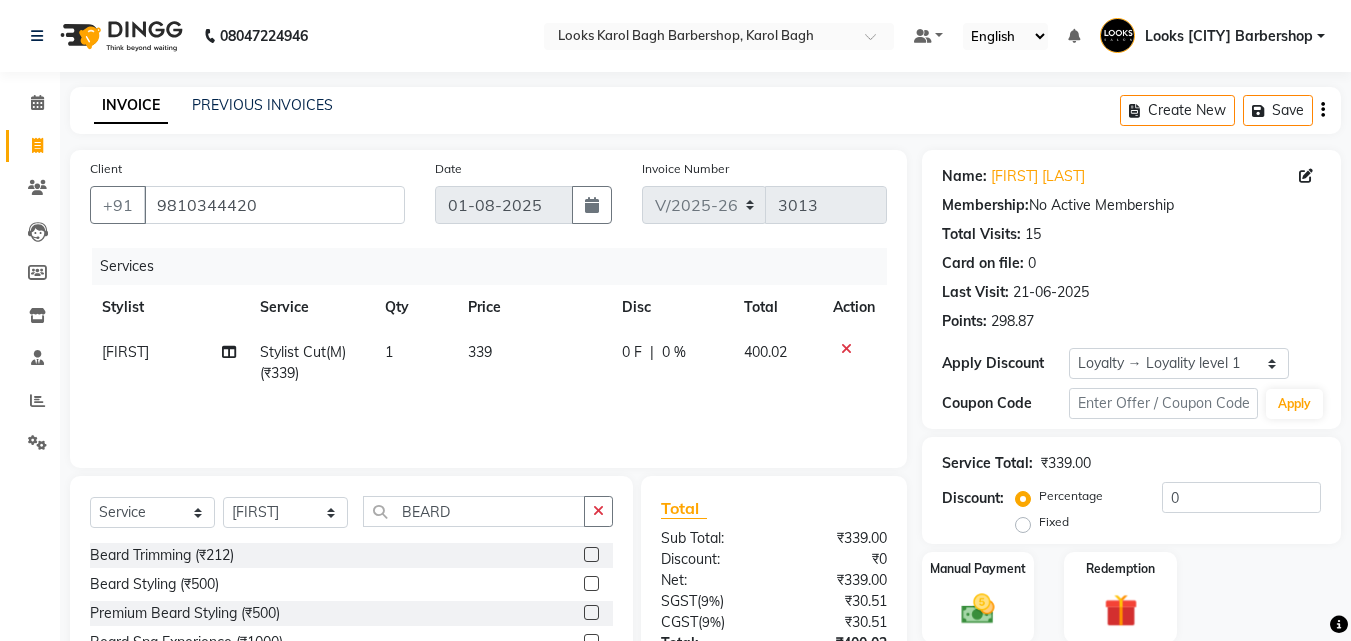 click 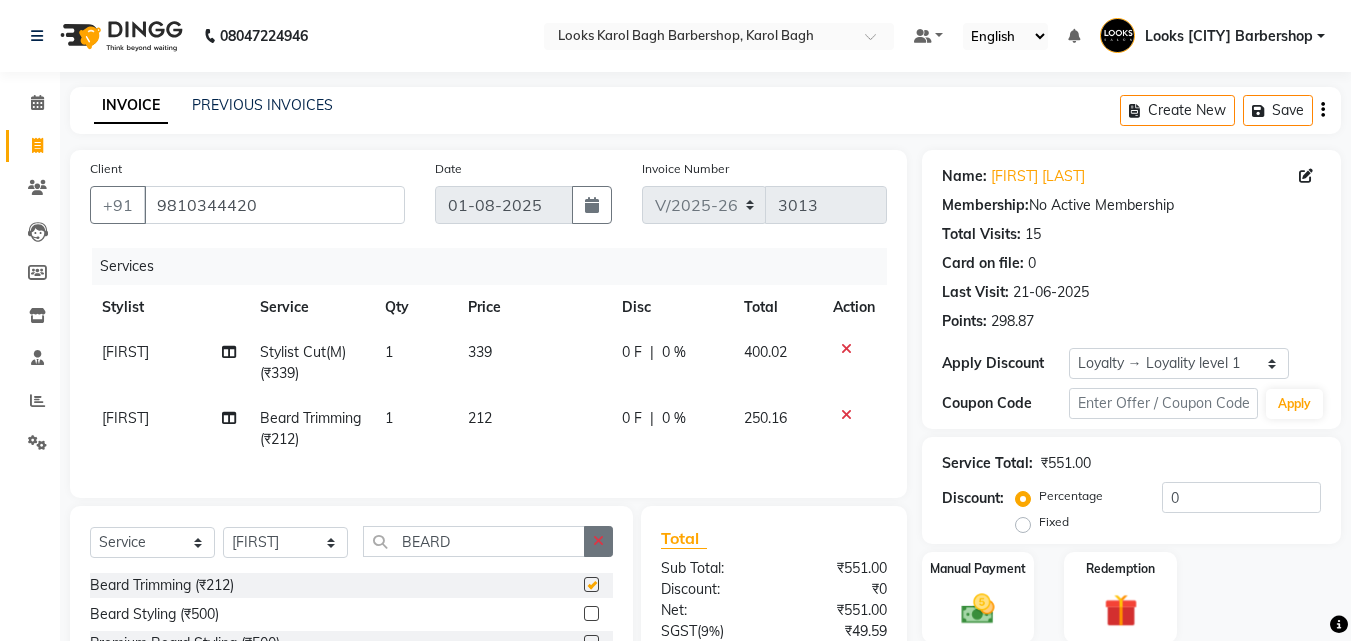 checkbox on "false" 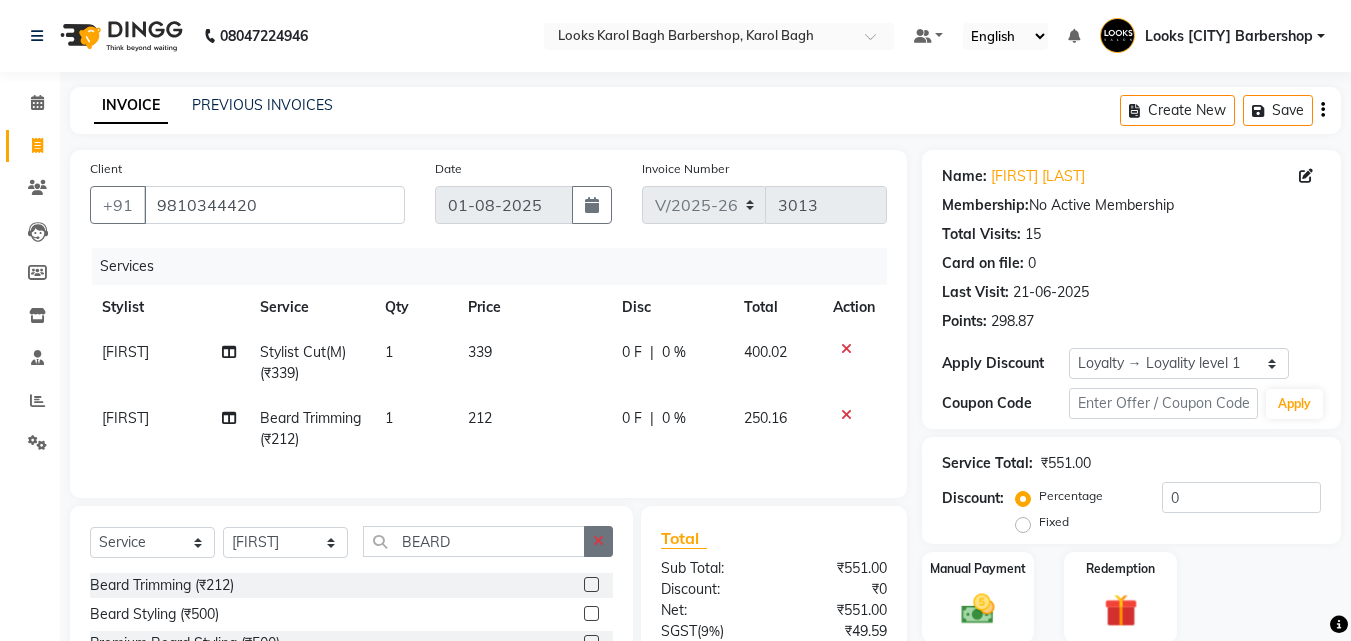 click 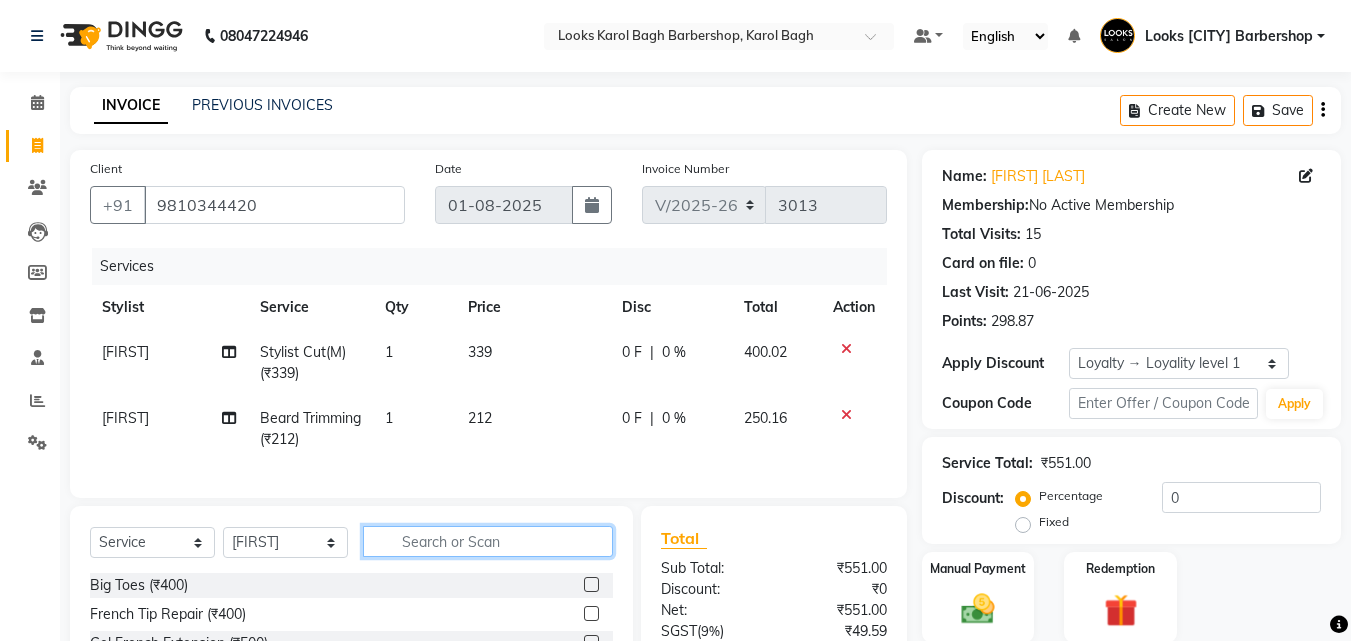 scroll, scrollTop: 225, scrollLeft: 0, axis: vertical 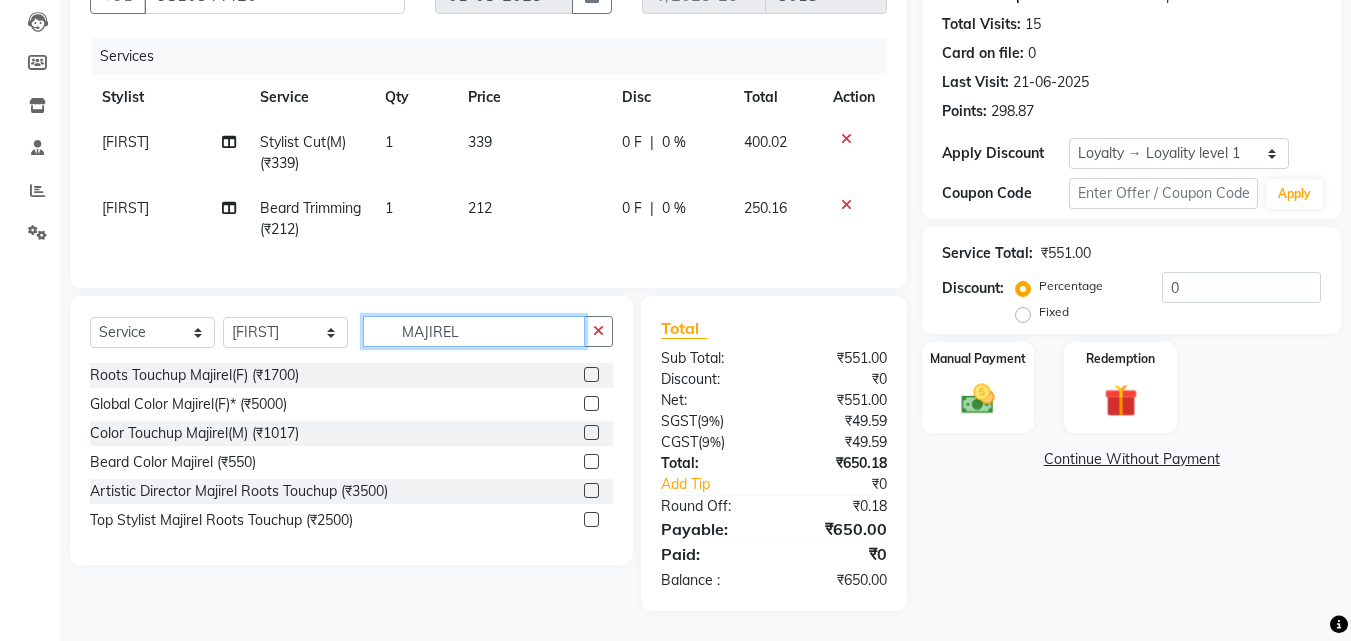 type on "MAJIREL" 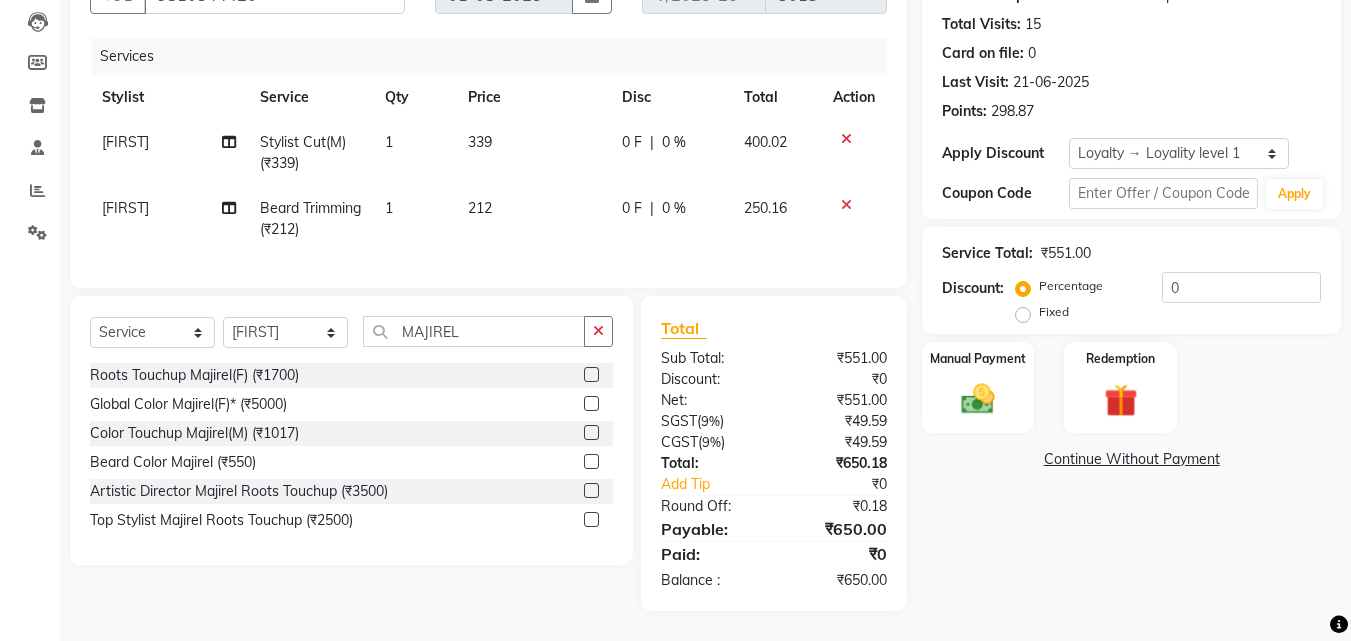 click 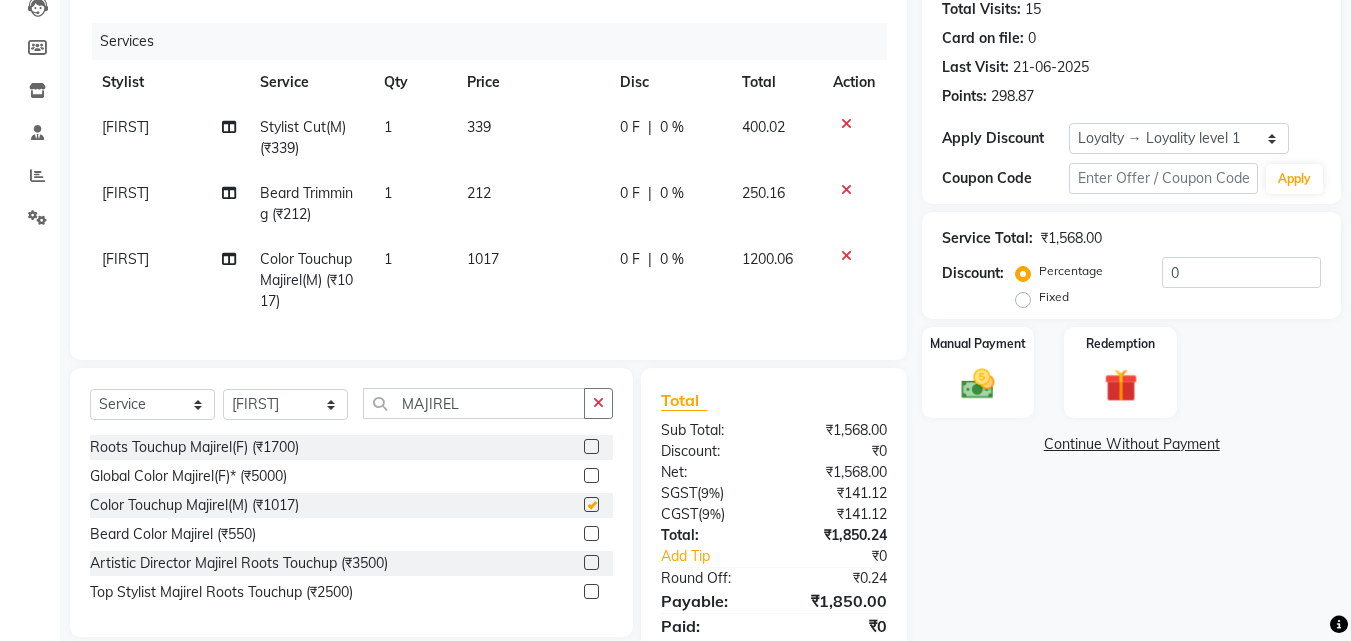 checkbox on "false" 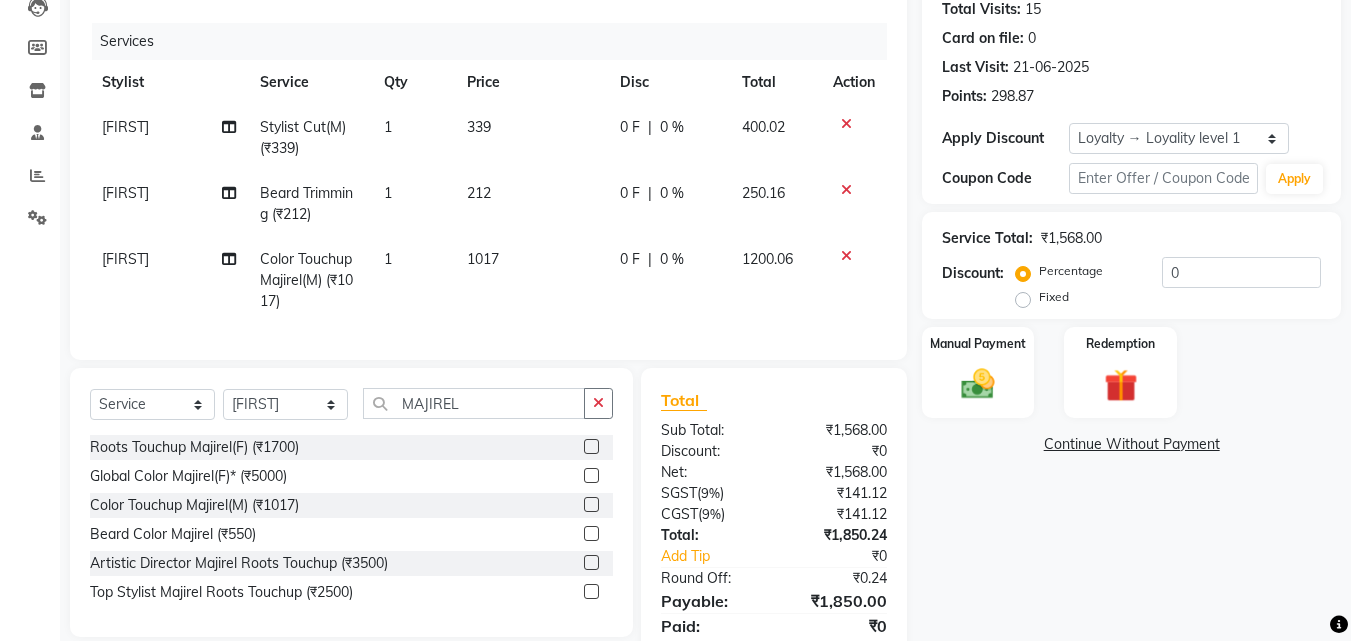 scroll, scrollTop: 312, scrollLeft: 0, axis: vertical 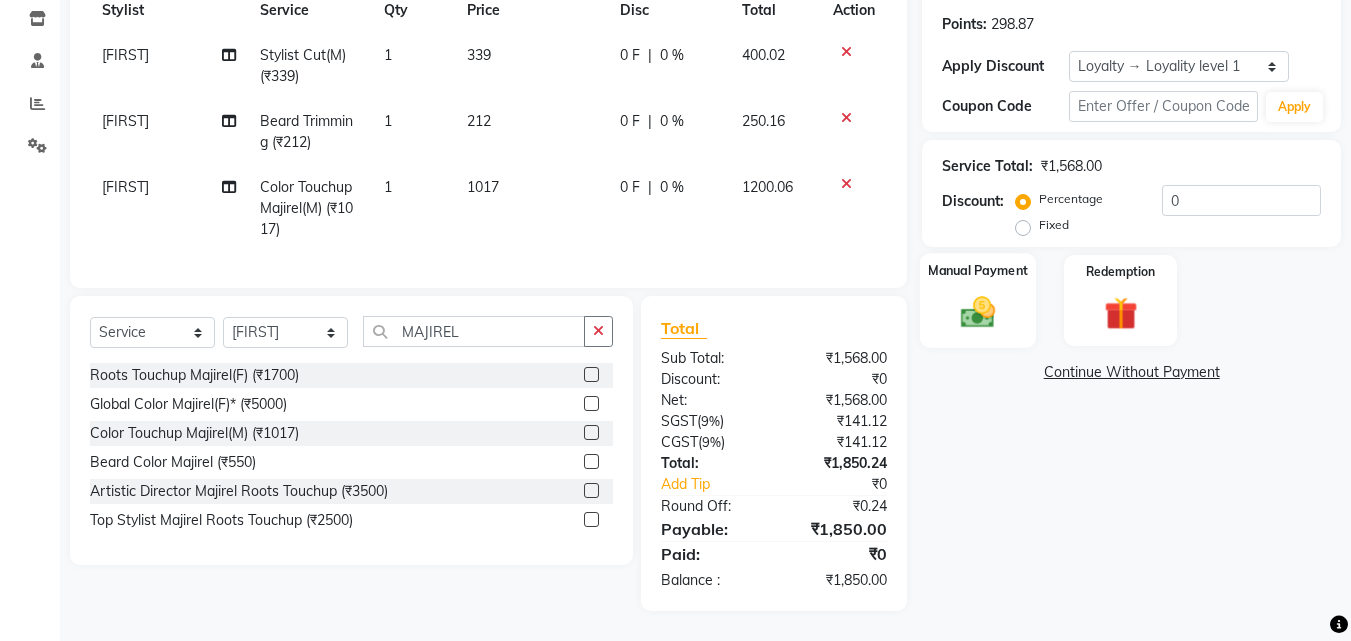 click 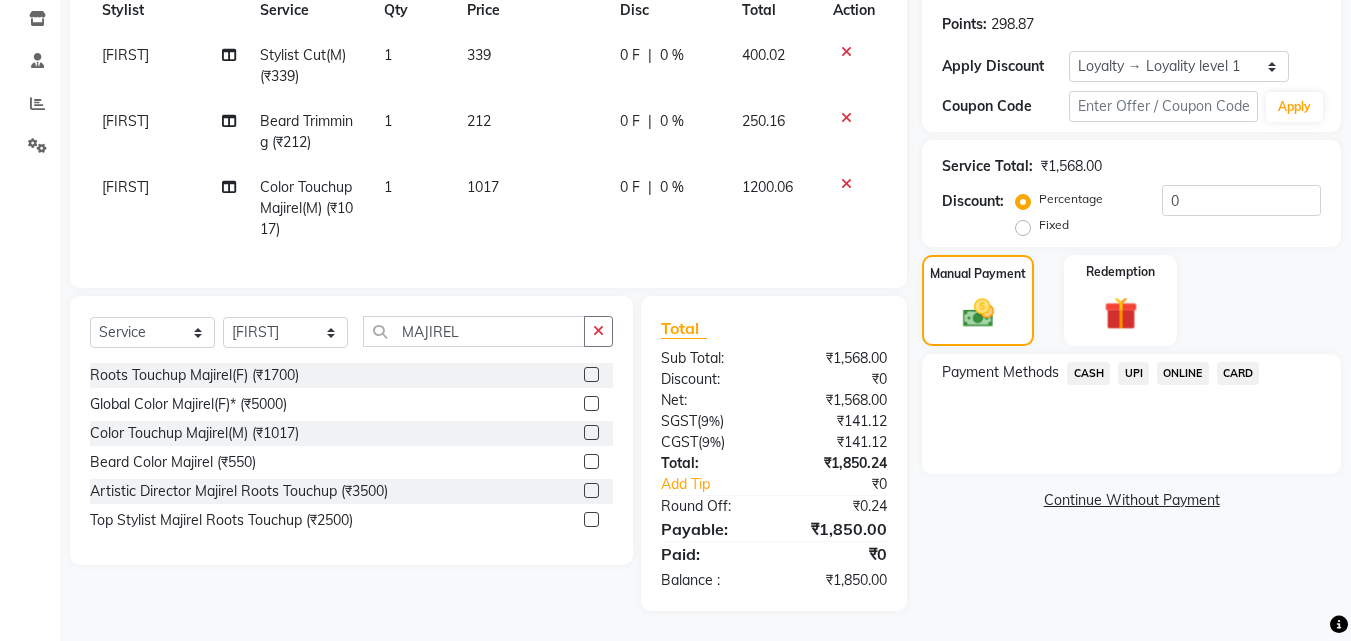 click on "CASH" 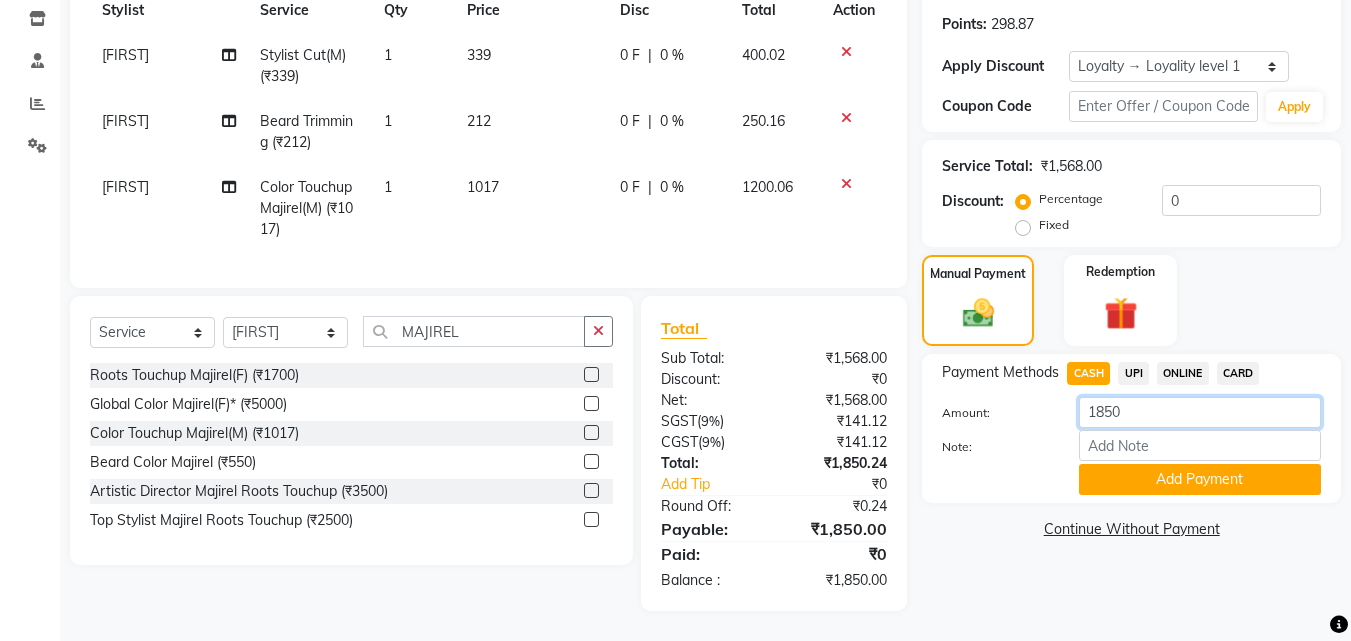 click on "1850" 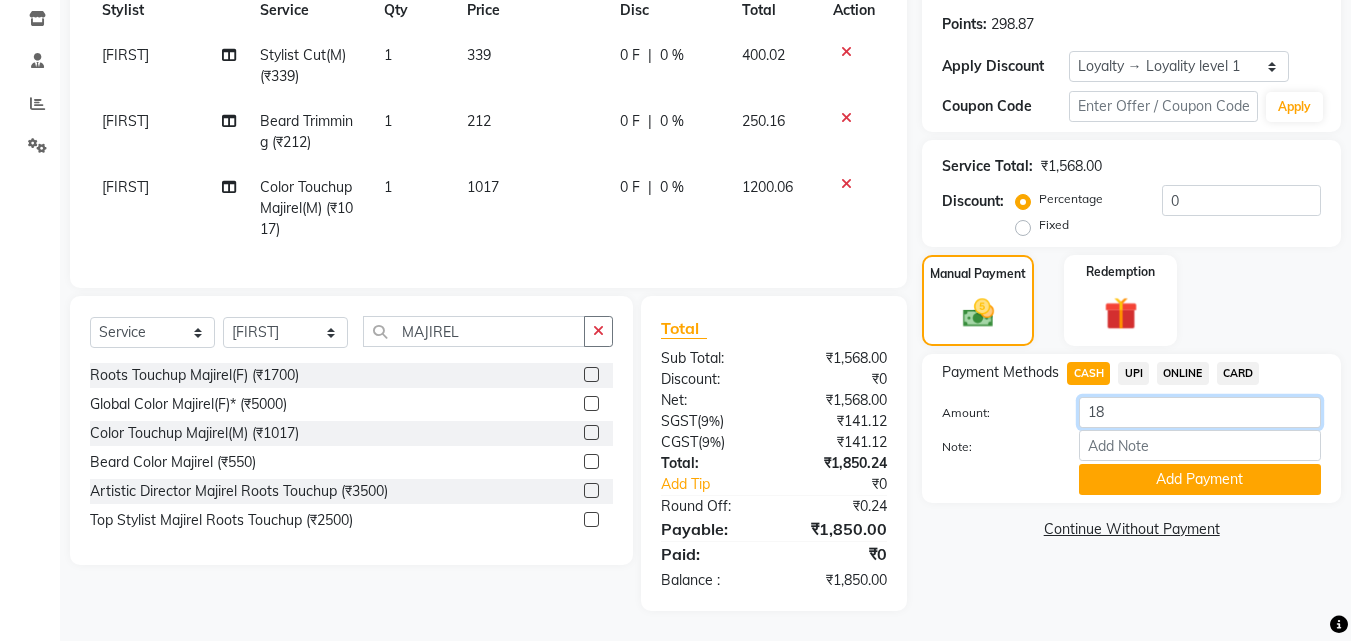 type on "1" 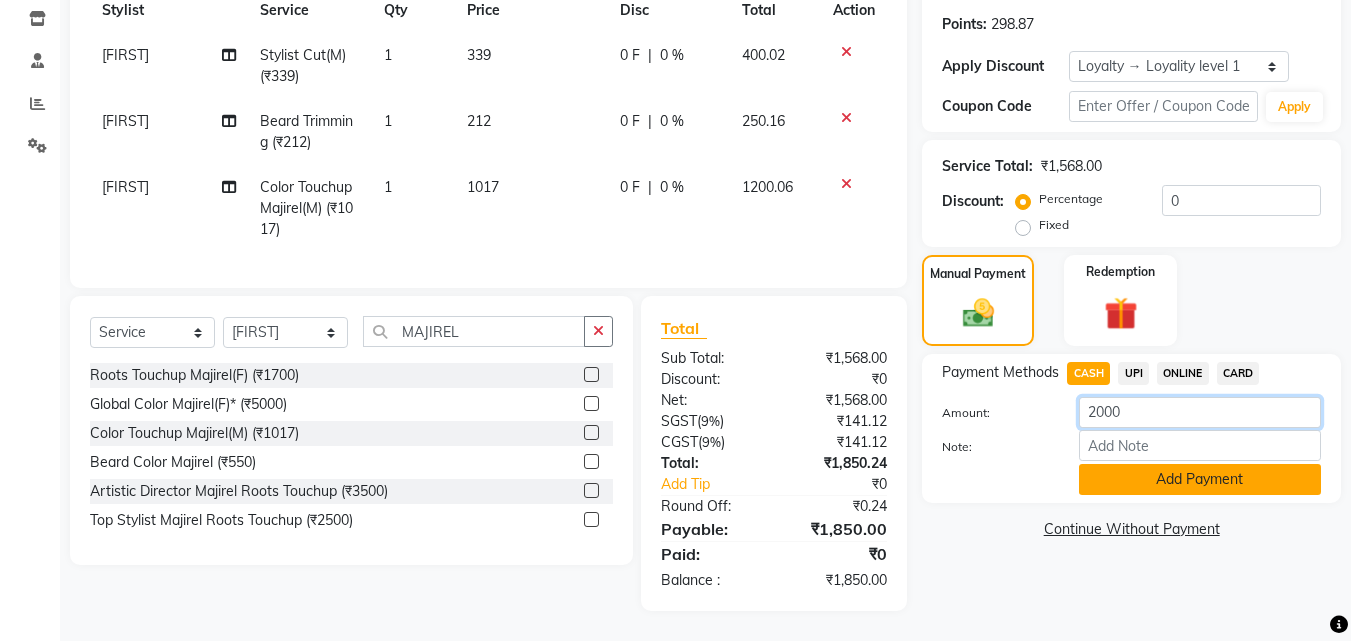 type on "2000" 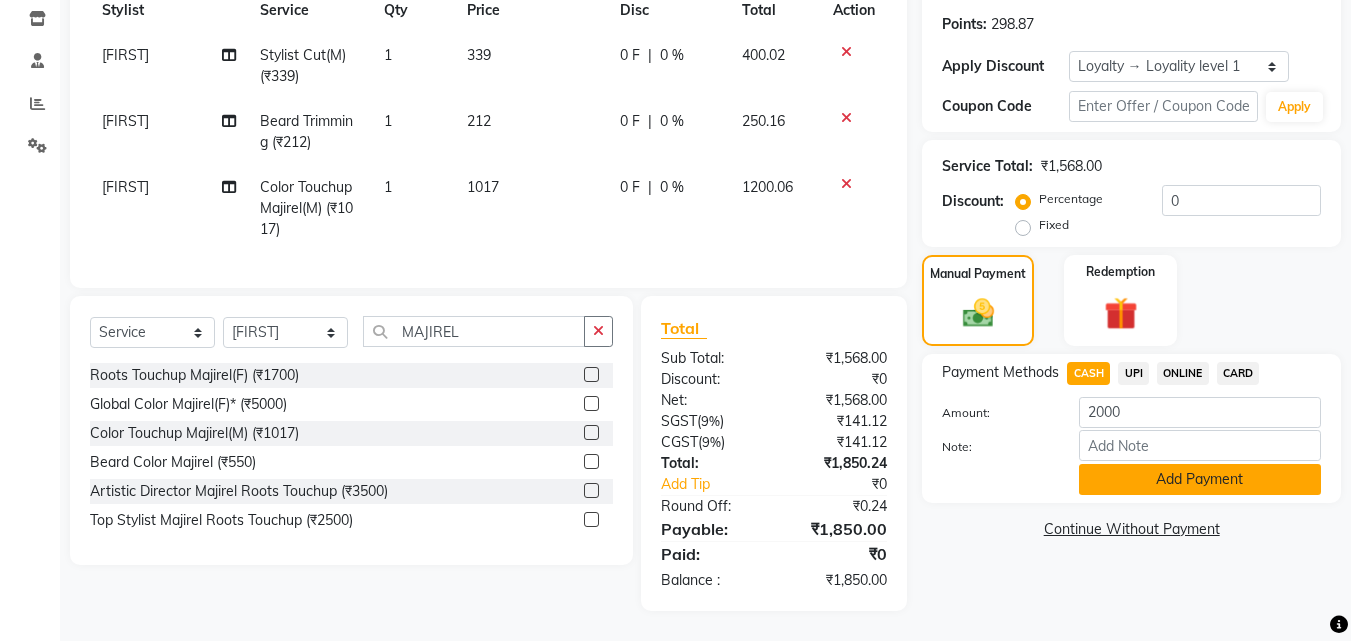 click on "Add Payment" 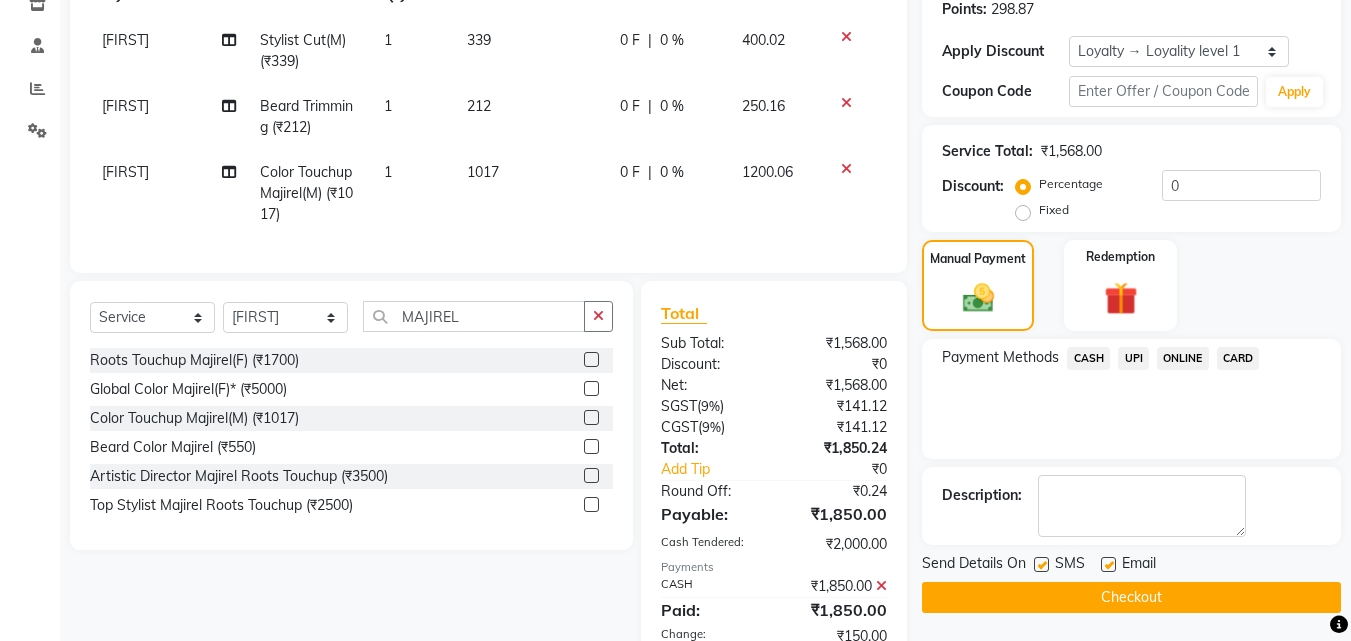 scroll, scrollTop: 545, scrollLeft: 0, axis: vertical 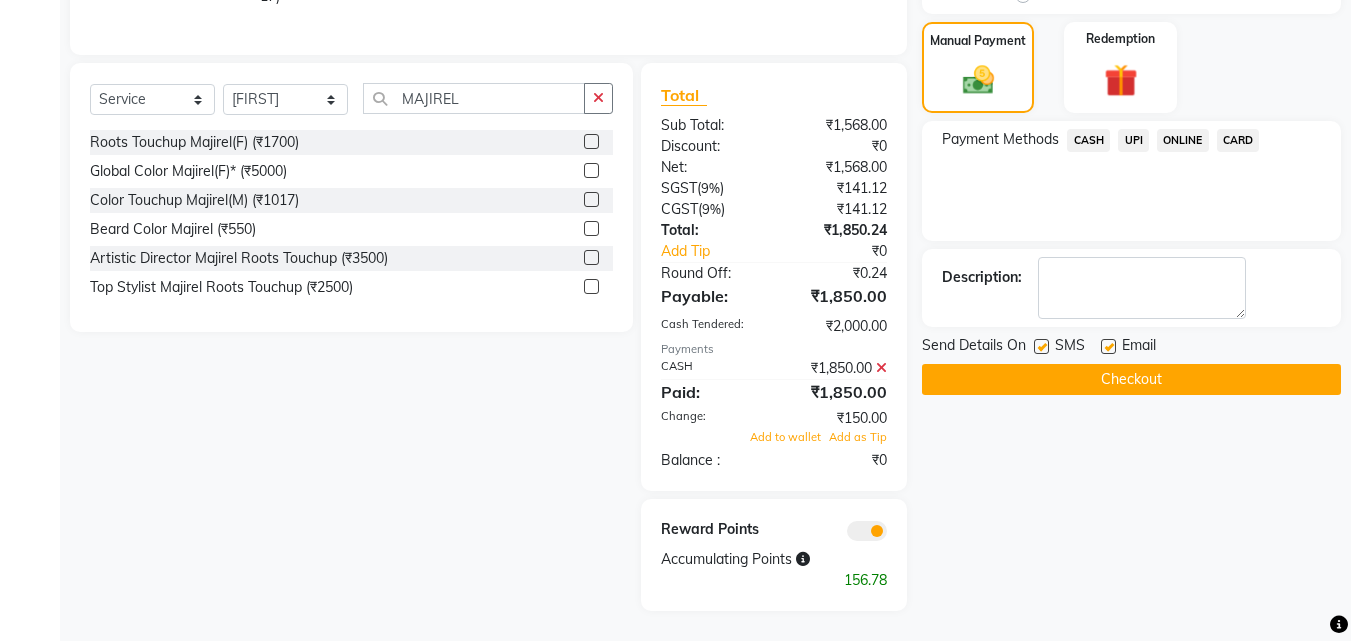 click on "Checkout" 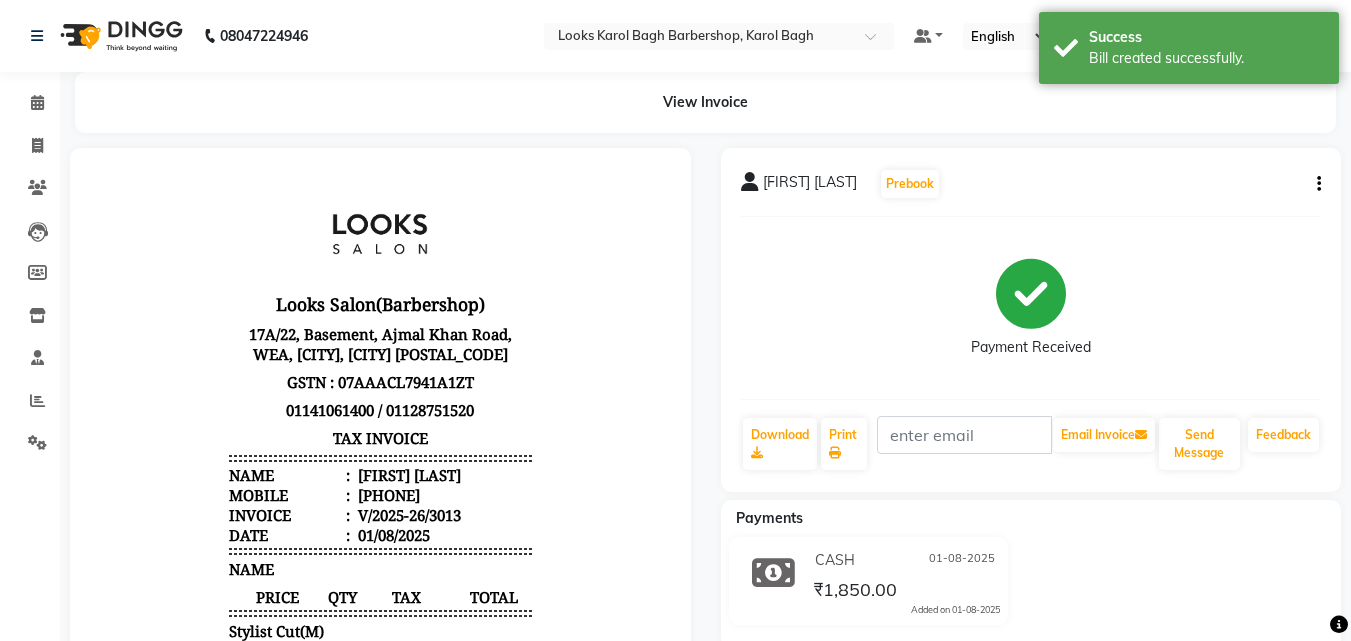 scroll, scrollTop: 0, scrollLeft: 0, axis: both 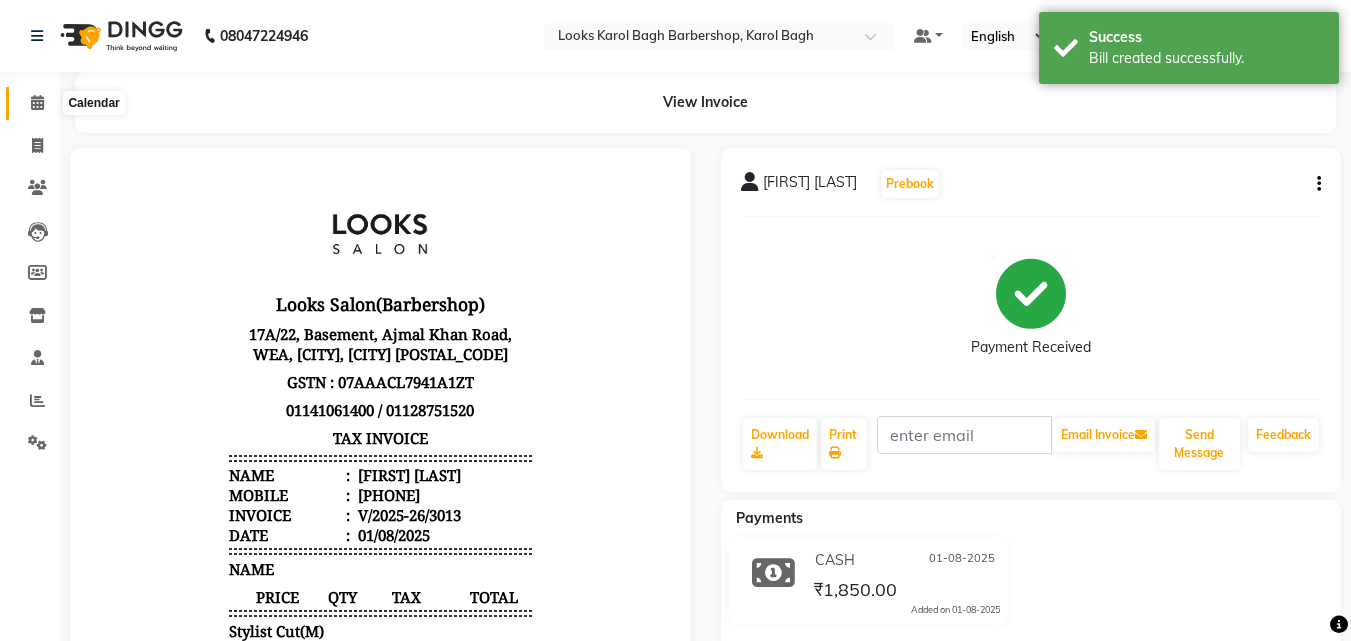 click 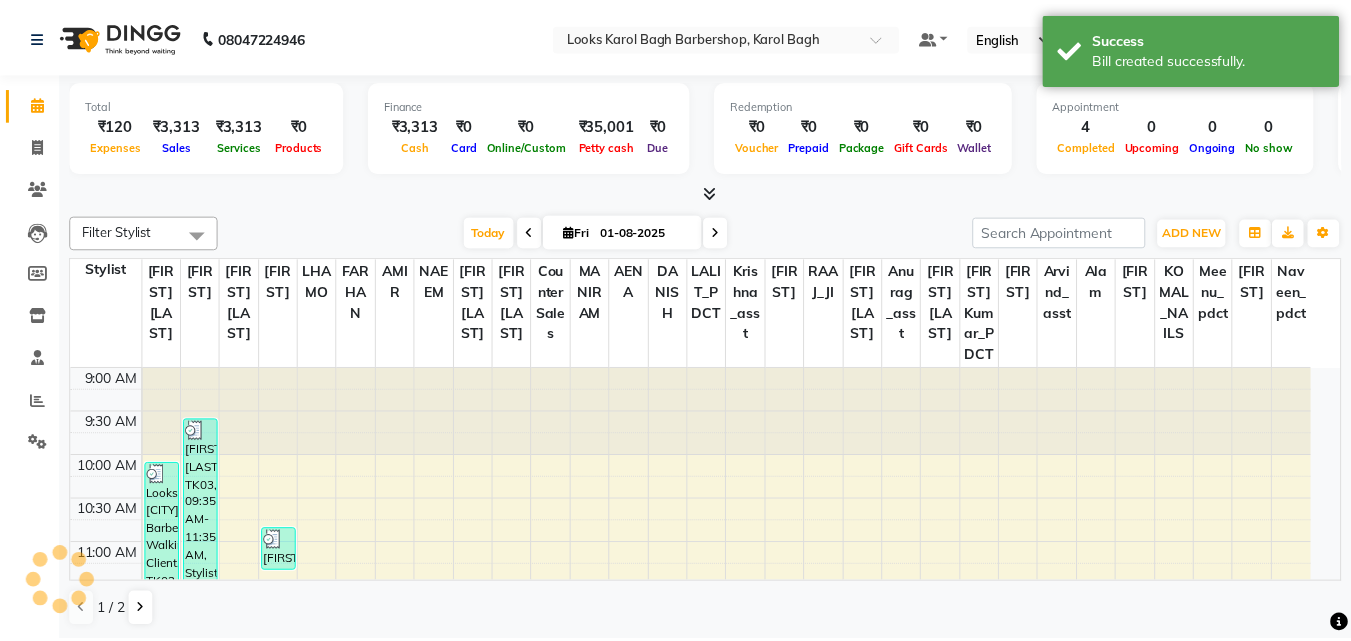 scroll, scrollTop: 0, scrollLeft: 0, axis: both 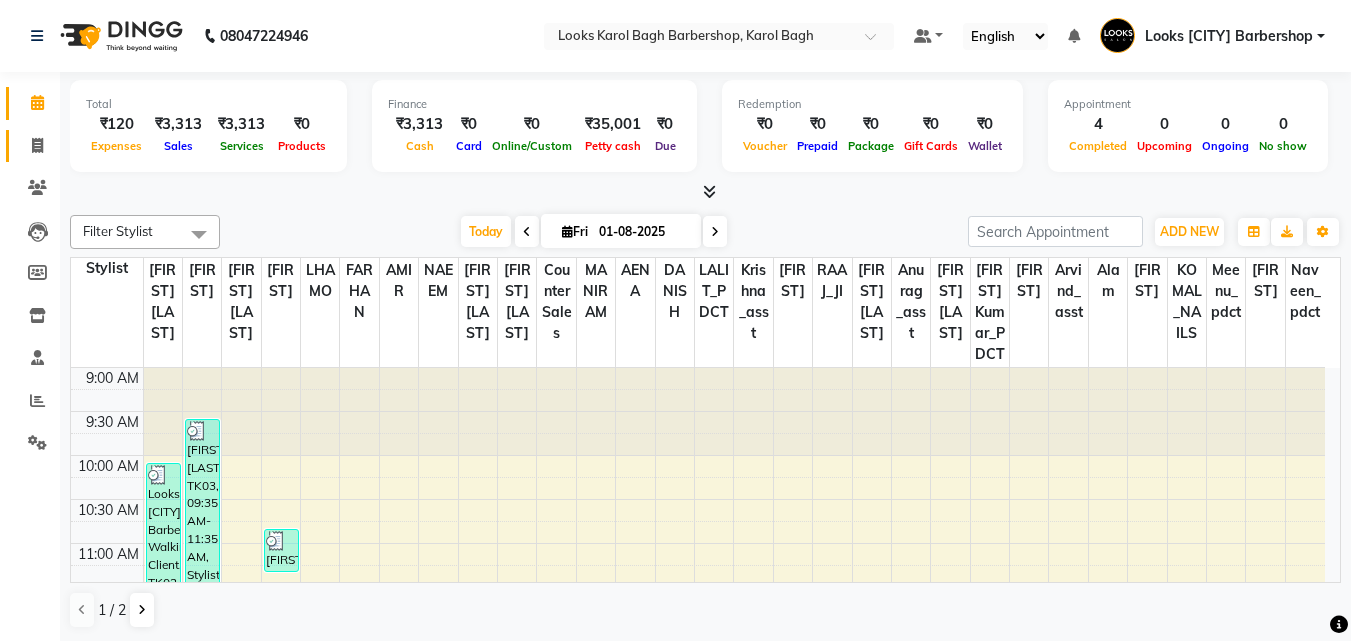 click on "Invoice" 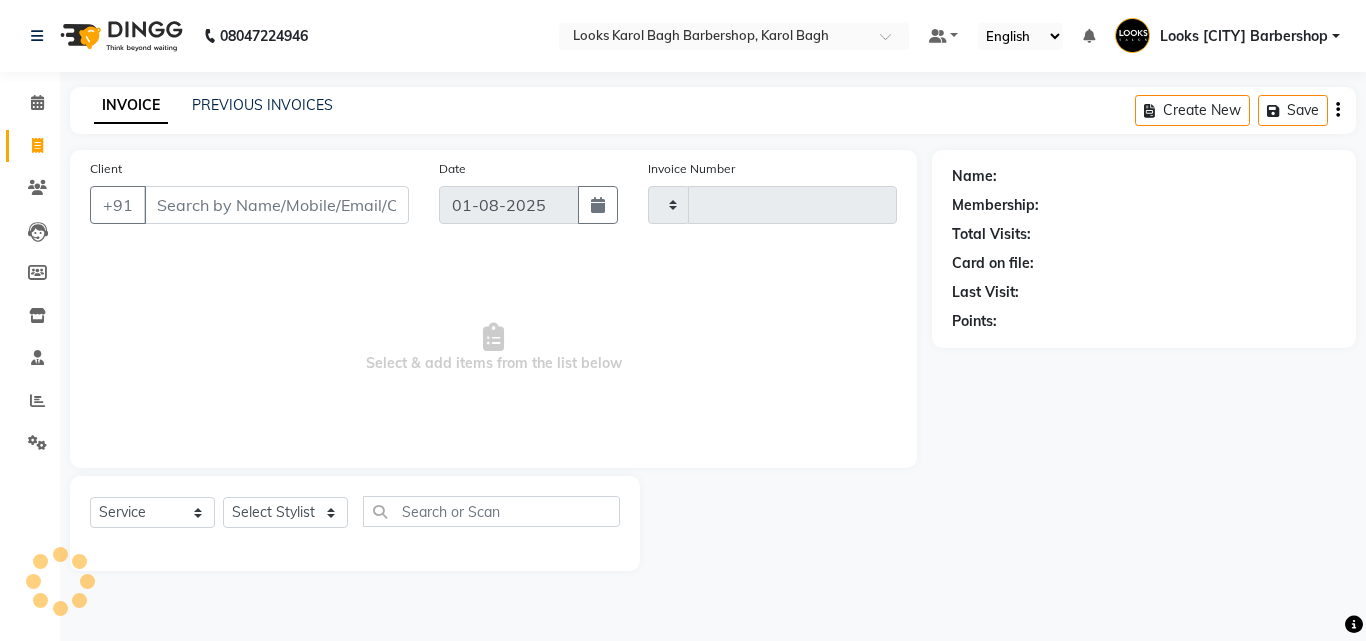 type on "3014" 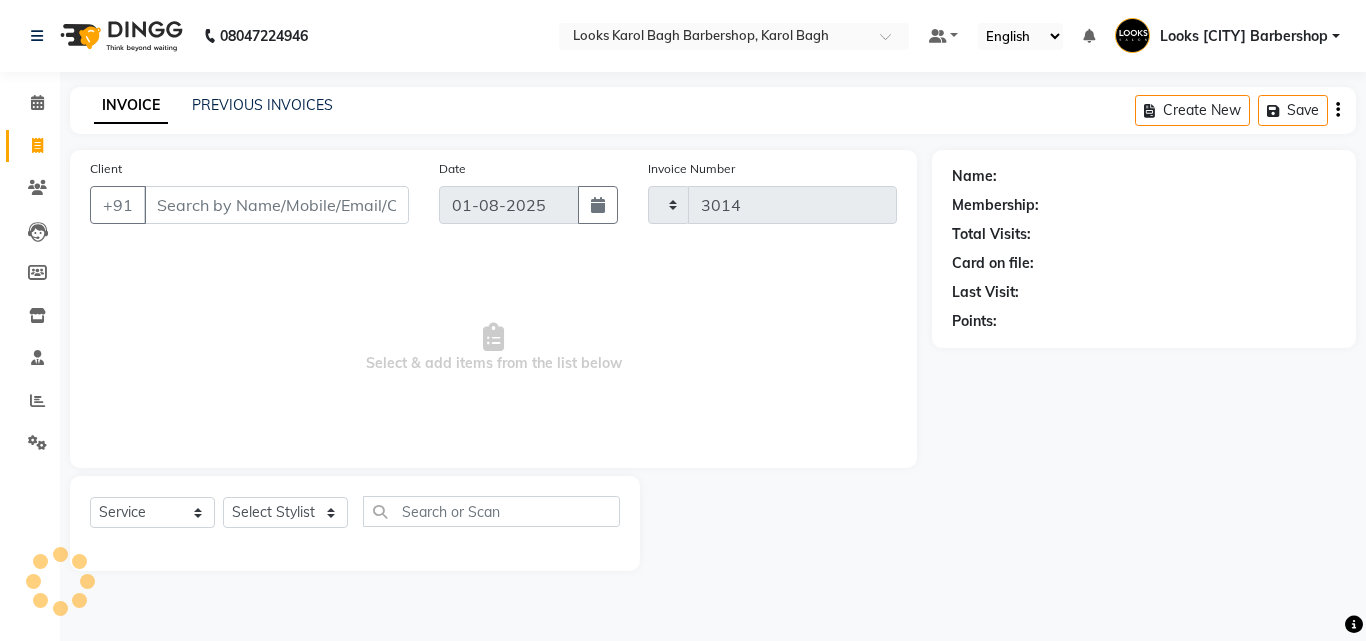 select on "4323" 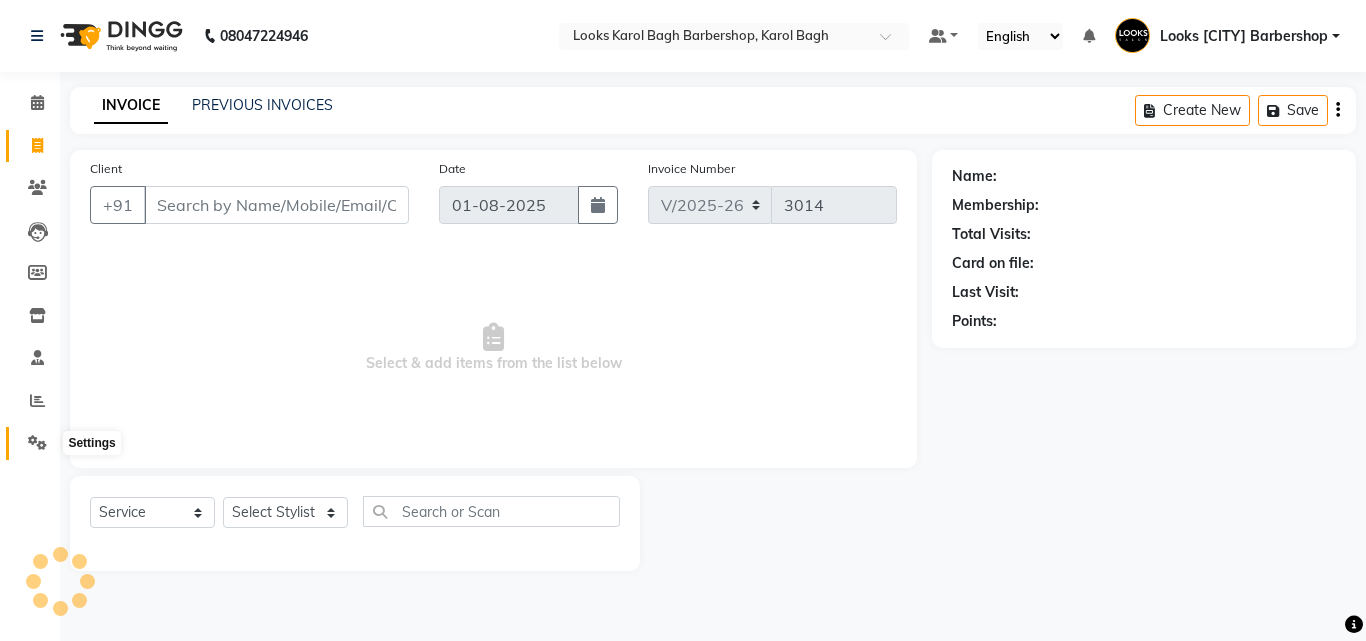 click 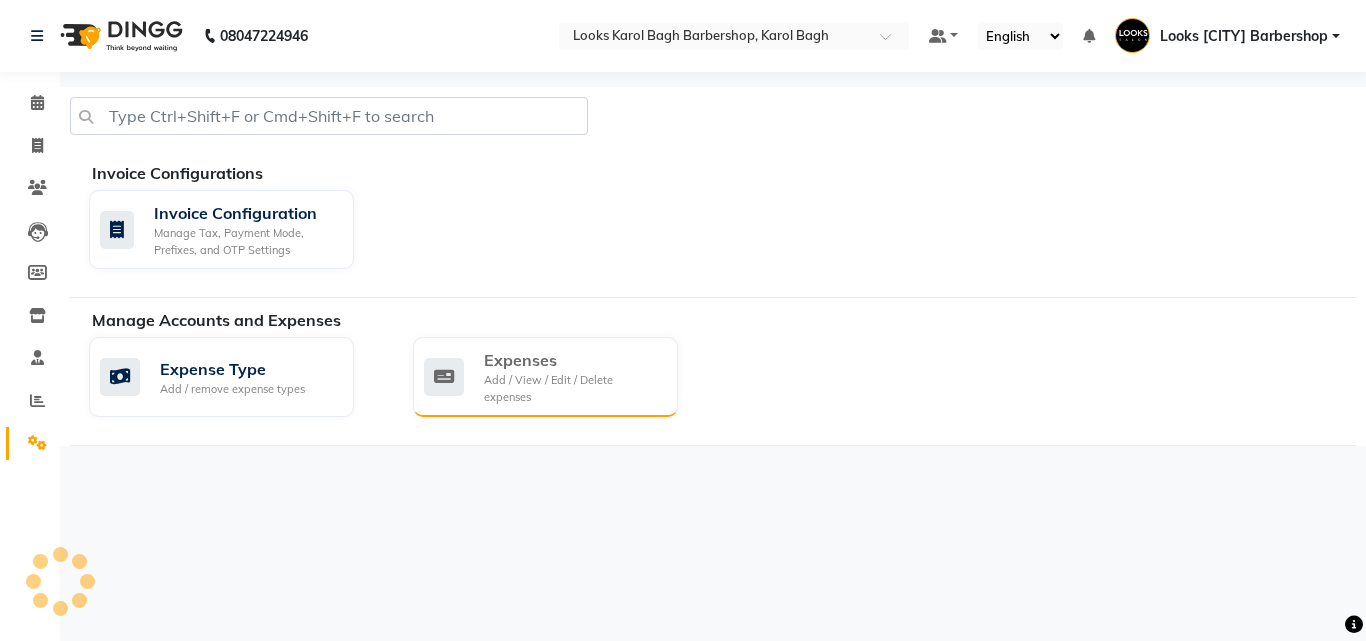 click on "Expenses Add / View / Edit / Delete expenses" 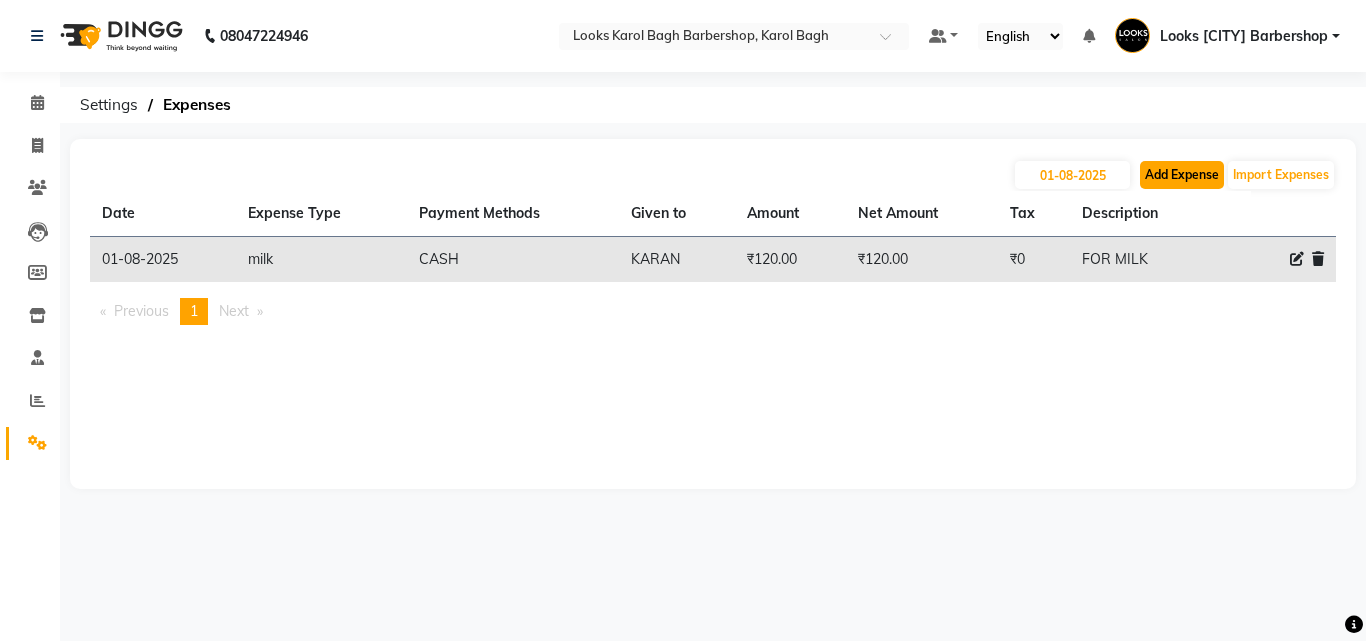 click on "Add Expense" 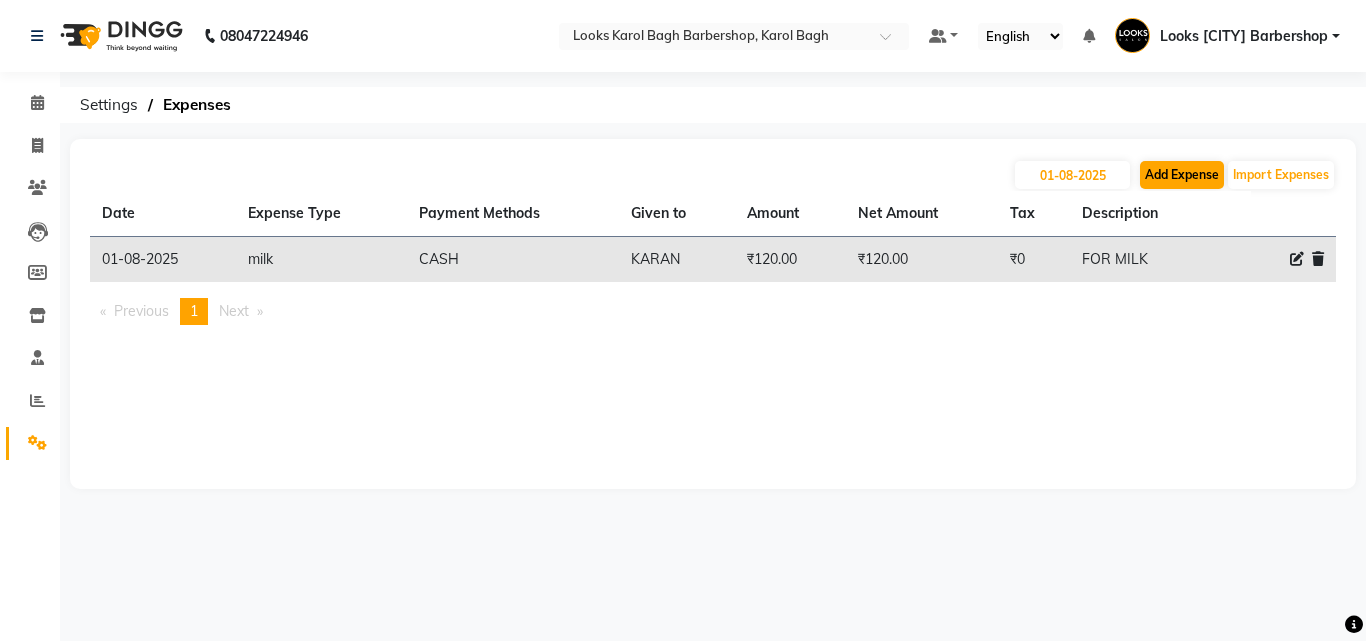 select on "1" 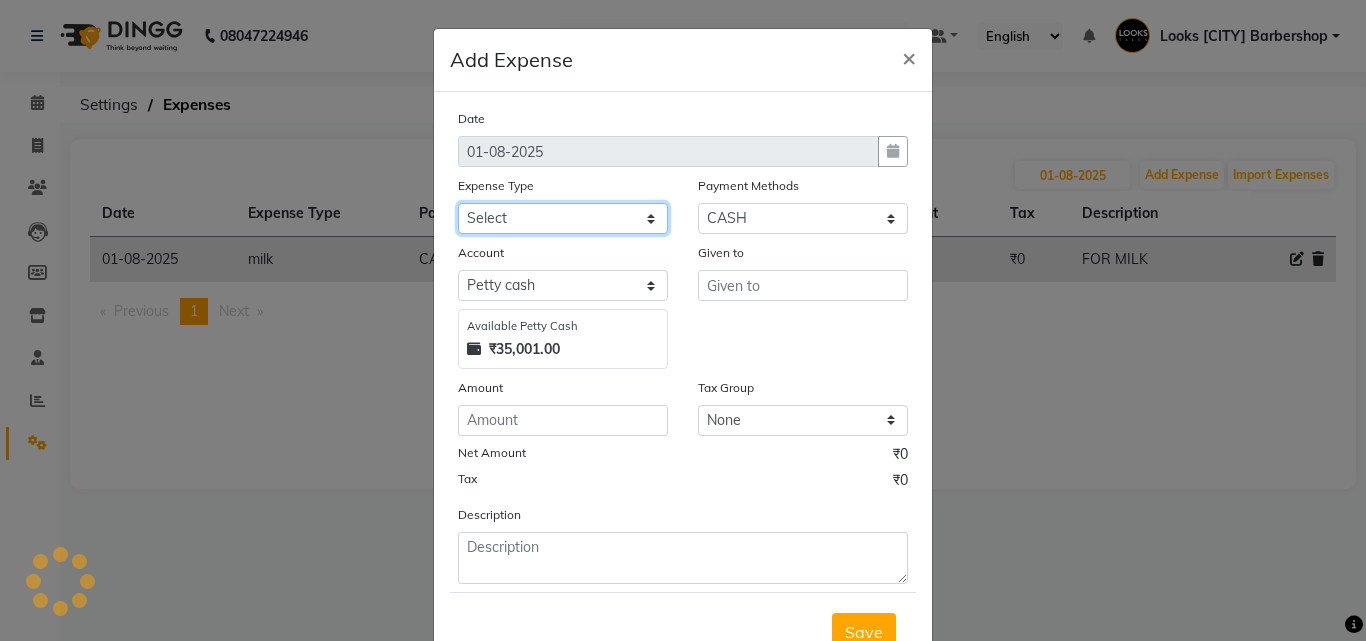 click on "Select BANK DEPOSIT Cash change Cash Handover CLIENT WELFARE CONSUMABLES Convyance to staff Counter sale Entertainment General Expense INTERNET WIFI BILL Laundry Bill Laundry Service milk Miscellaneous Office Upkeep Pantry Payment Pedicure Incentive Prepaid Card Incentives Printing And Stationery Product Incentive purchase Refferal Incentive Repair And Maintenance Salary Salary advance Service incentive staff accommodation STAFF WELFARE TIP CREDIT CARD Tip Online TIP UPI Travelling And Conveyance WATER BILL" 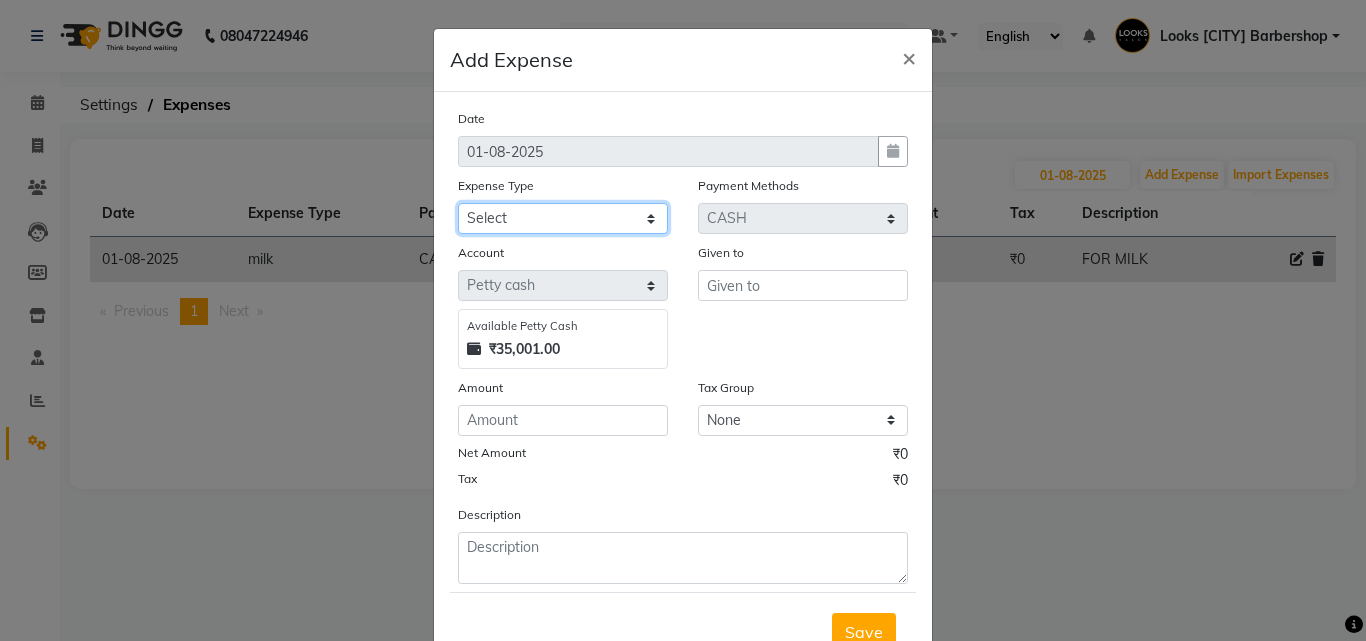 select on "23704" 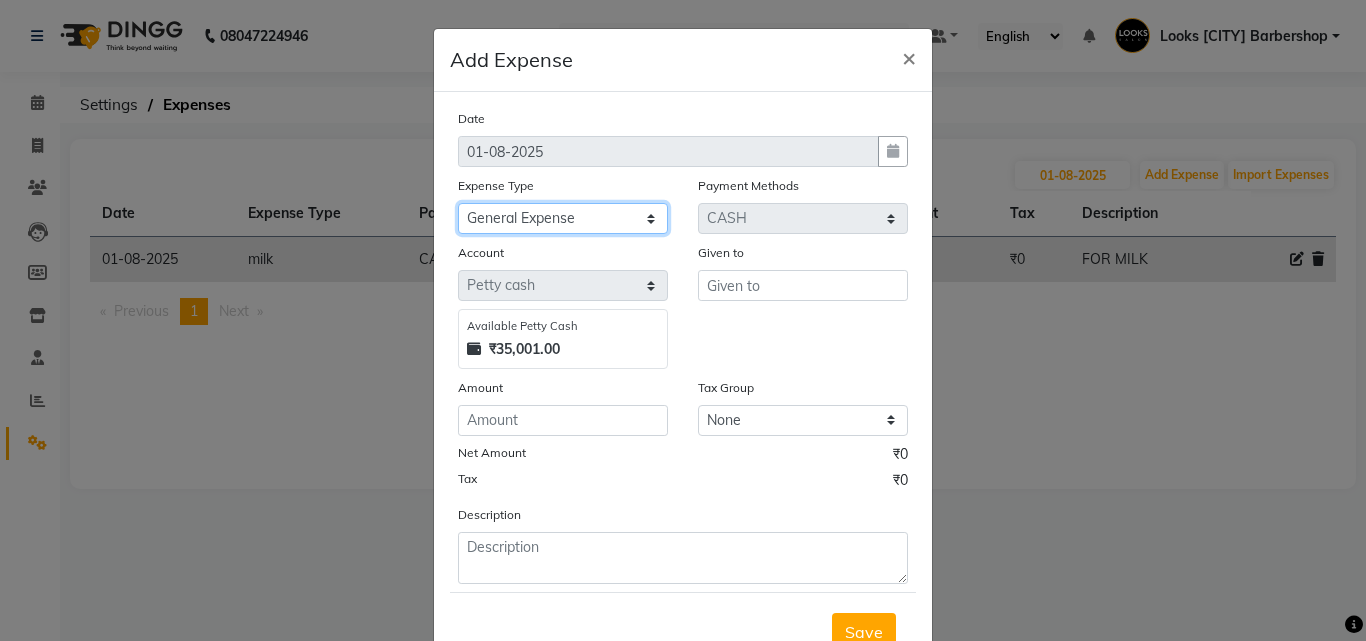 click on "Select BANK DEPOSIT Cash change Cash Handover CLIENT WELFARE CONSUMABLES Convyance to staff Counter sale Entertainment General Expense INTERNET WIFI BILL Laundry Bill Laundry Service milk Miscellaneous Office Upkeep Pantry Payment Pedicure Incentive Prepaid Card Incentives Printing And Stationery Product Incentive purchase Refferal Incentive Repair And Maintenance Salary Salary advance Service incentive staff accommodation STAFF WELFARE TIP CREDIT CARD Tip Online TIP UPI Travelling And Conveyance WATER BILL" 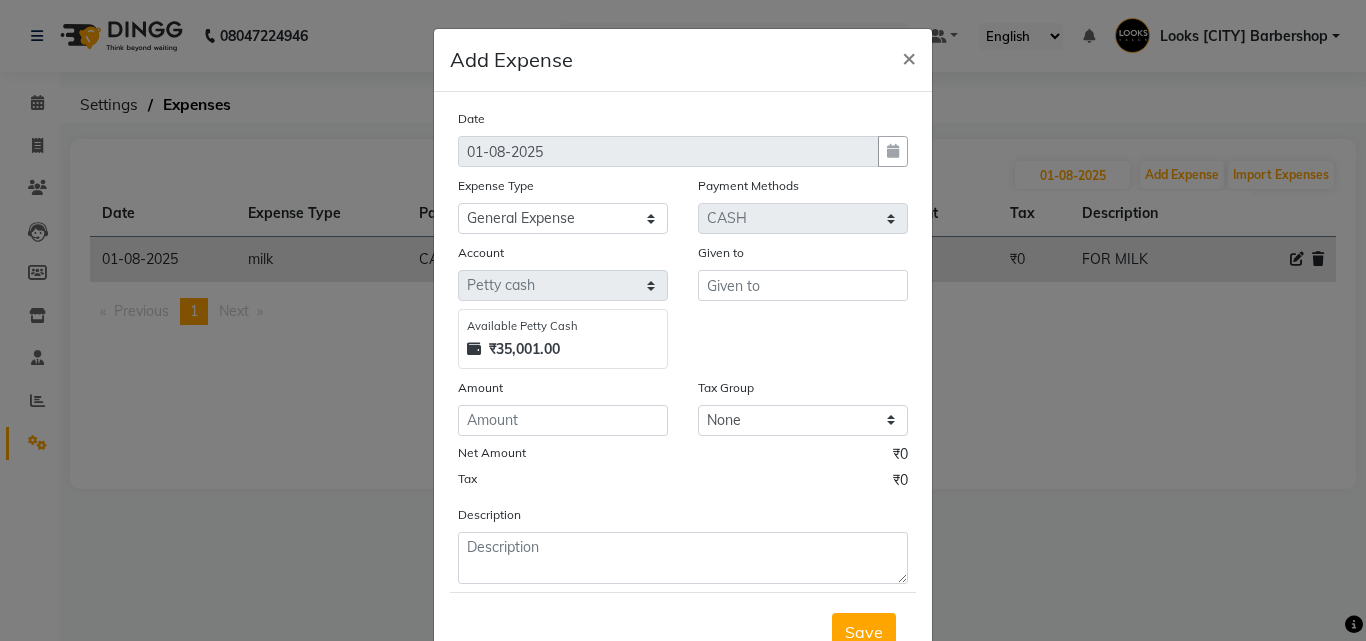 click on "Given to" 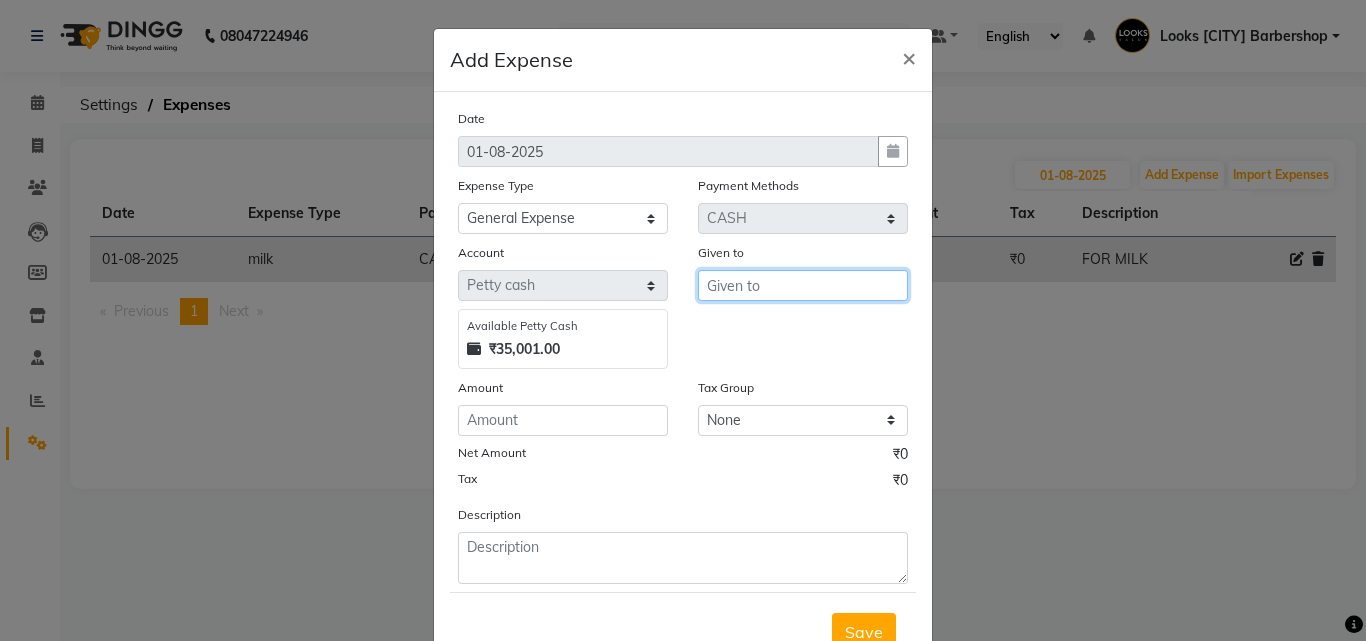 click at bounding box center [803, 285] 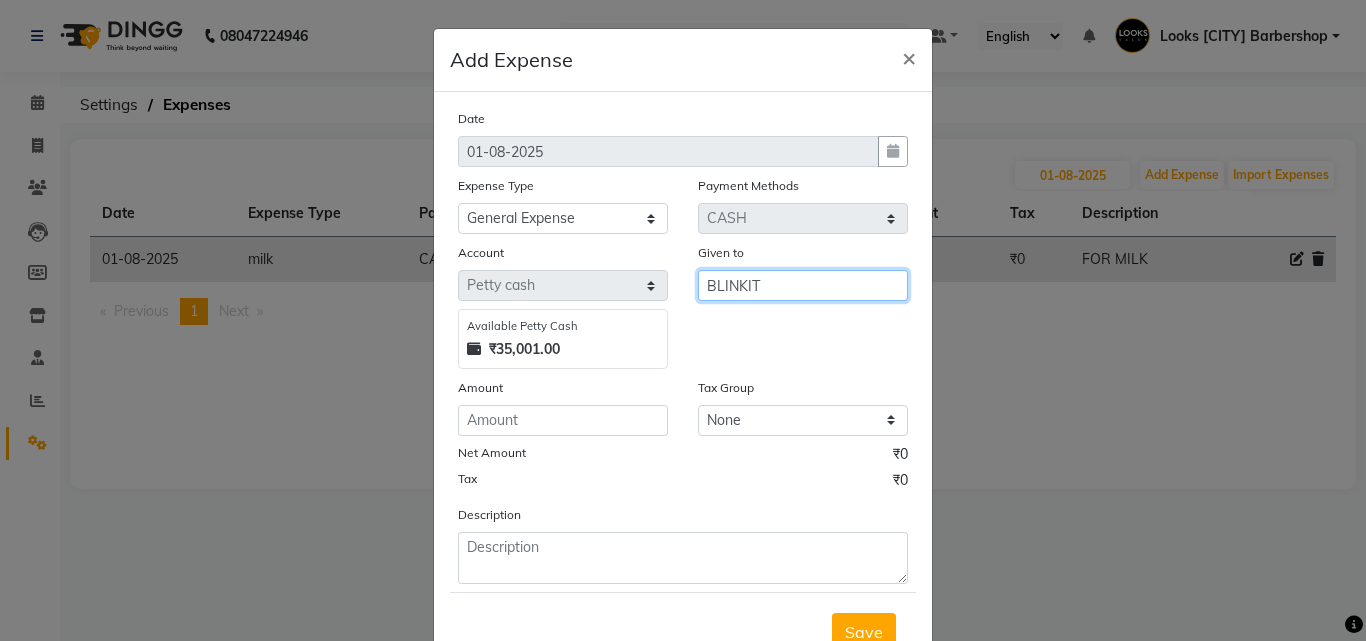 type on "BLINKIT" 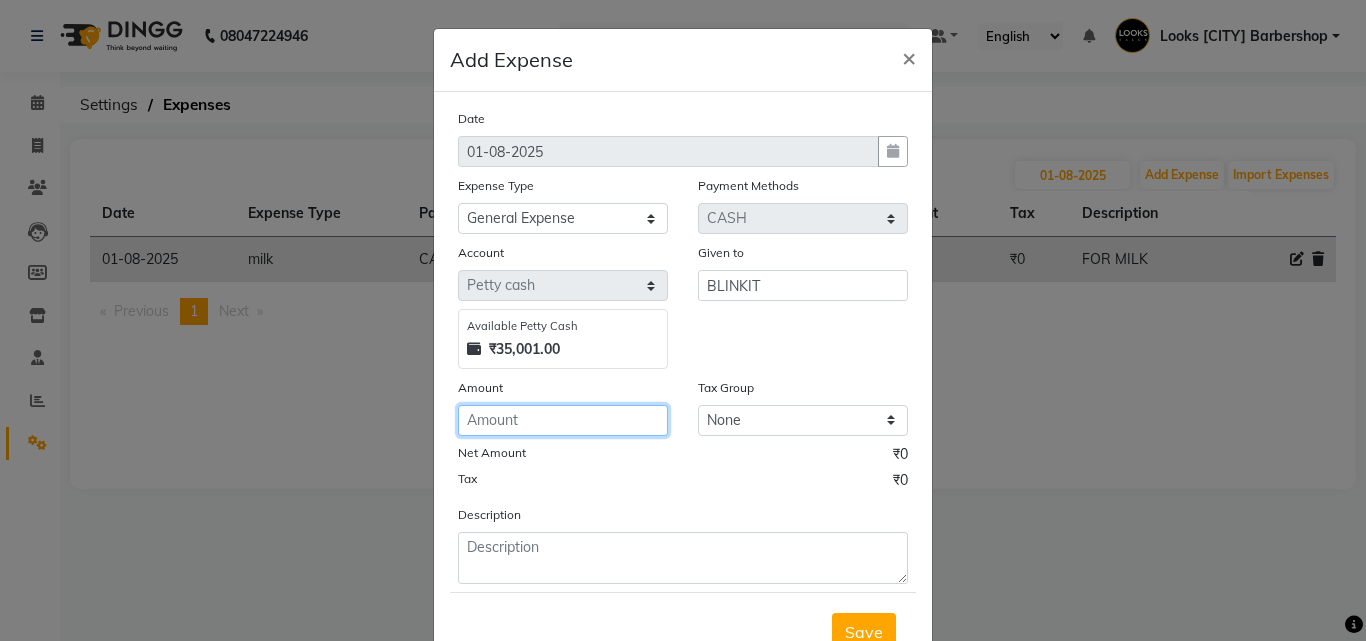 click 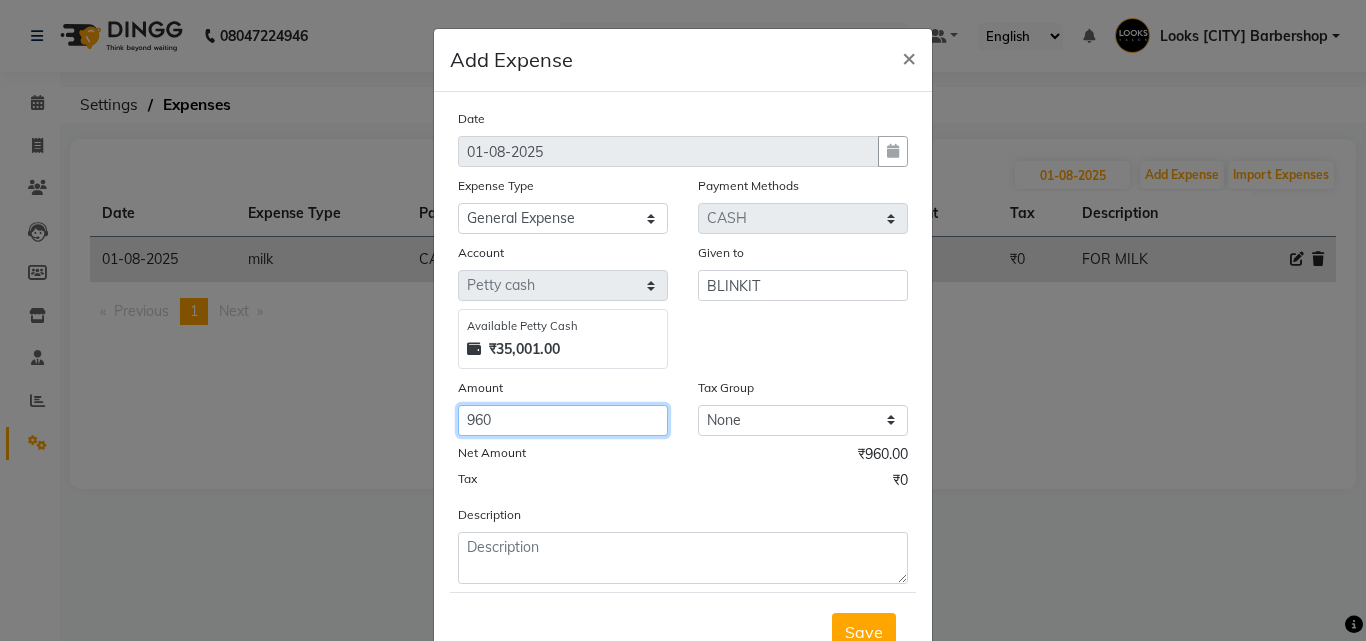 type on "960" 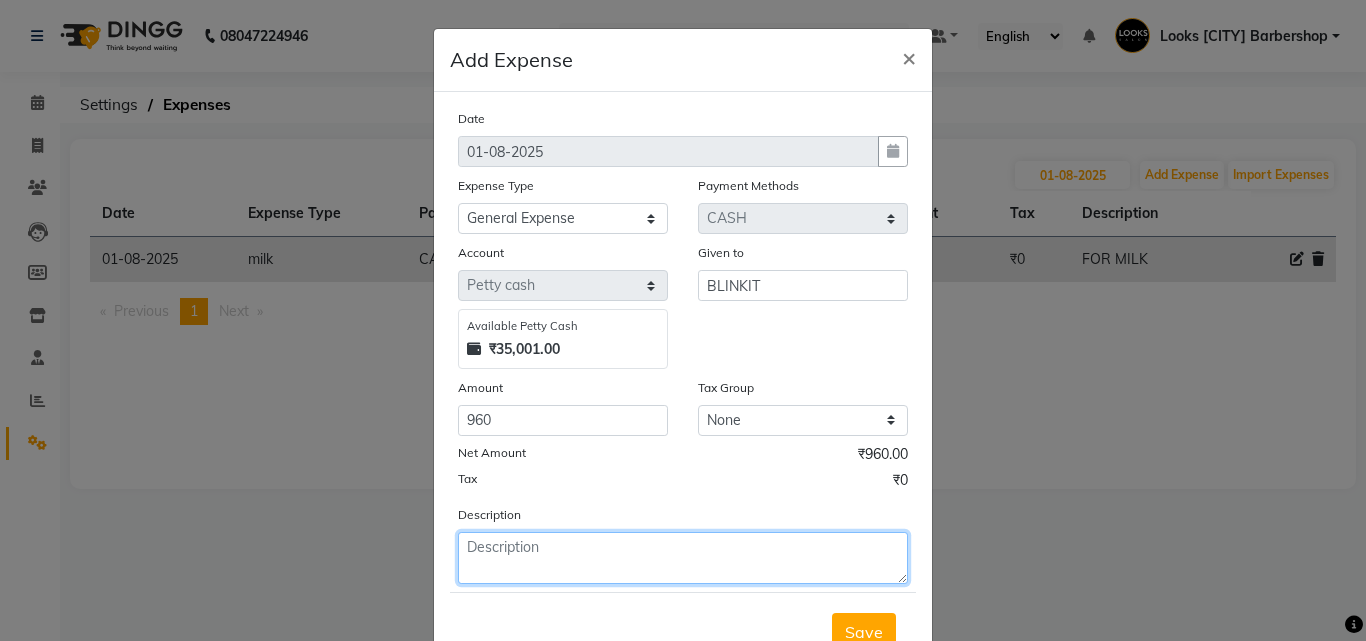 click 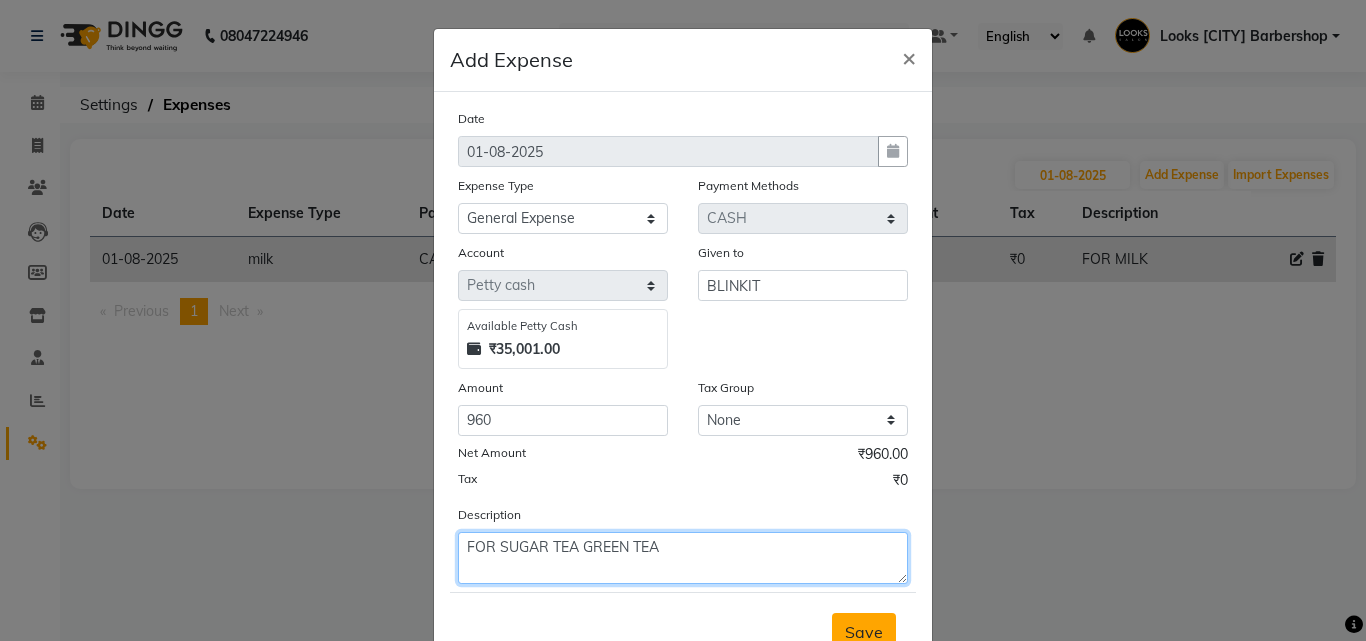 type on "FOR SUGAR TEA GREEN TEA" 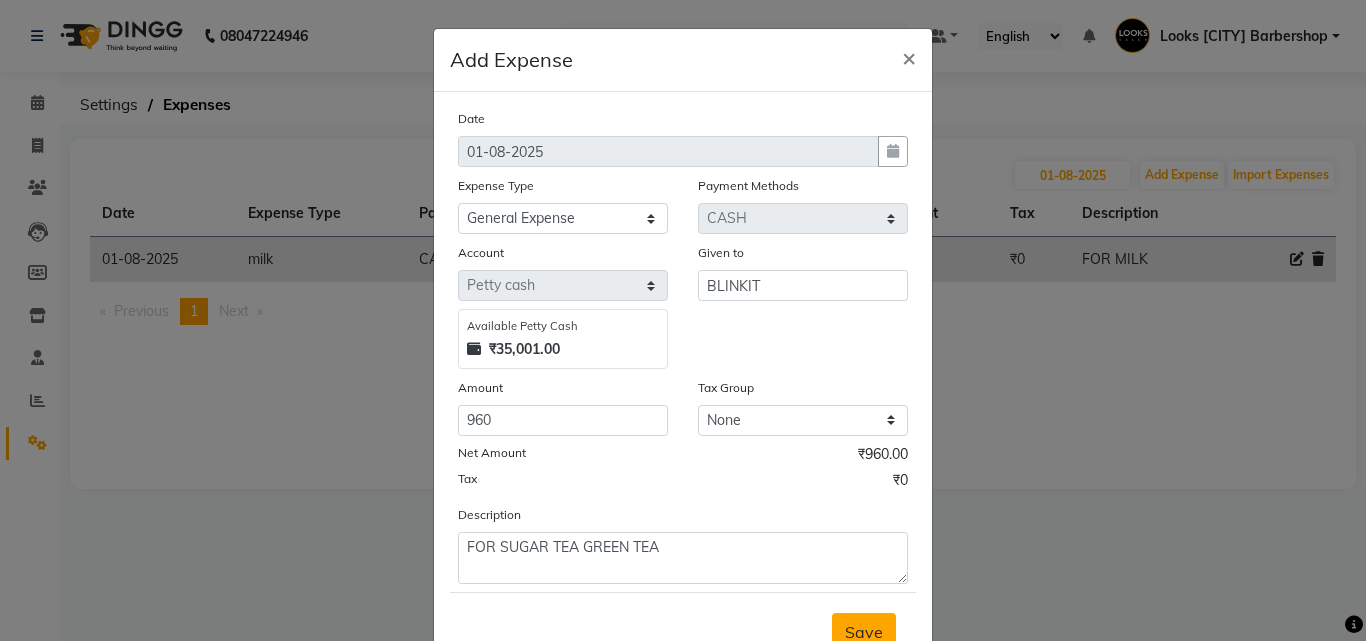 click on "Save" at bounding box center (864, 632) 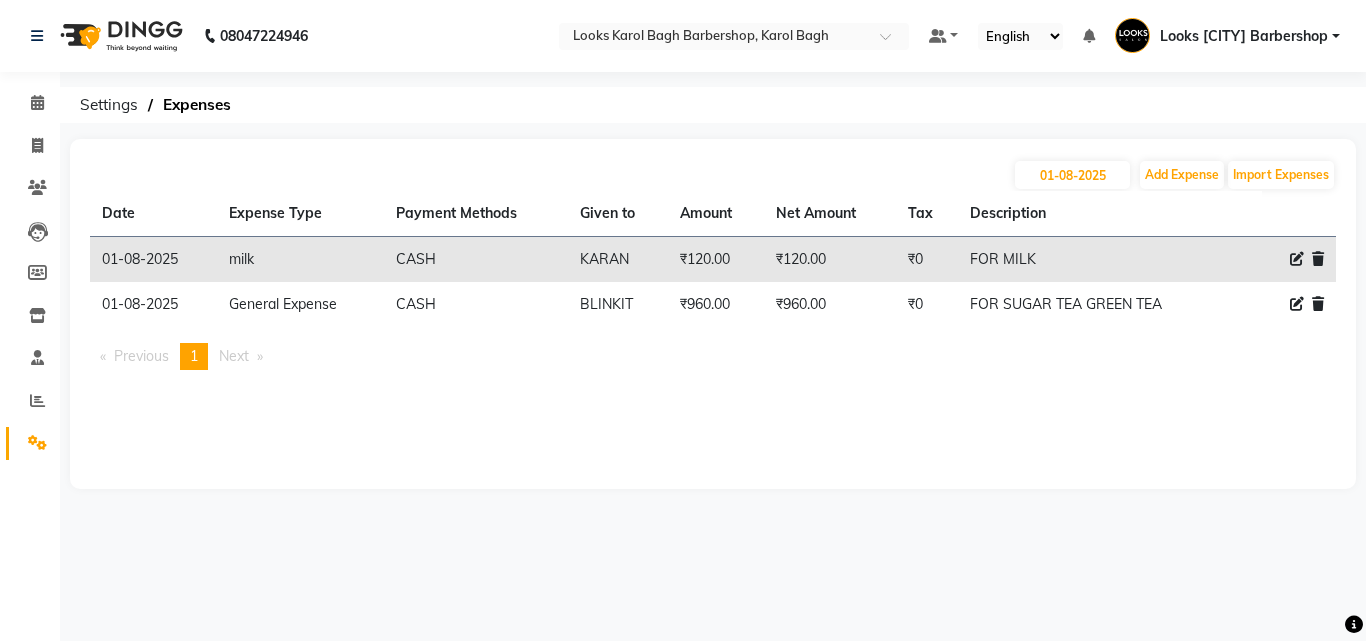 click 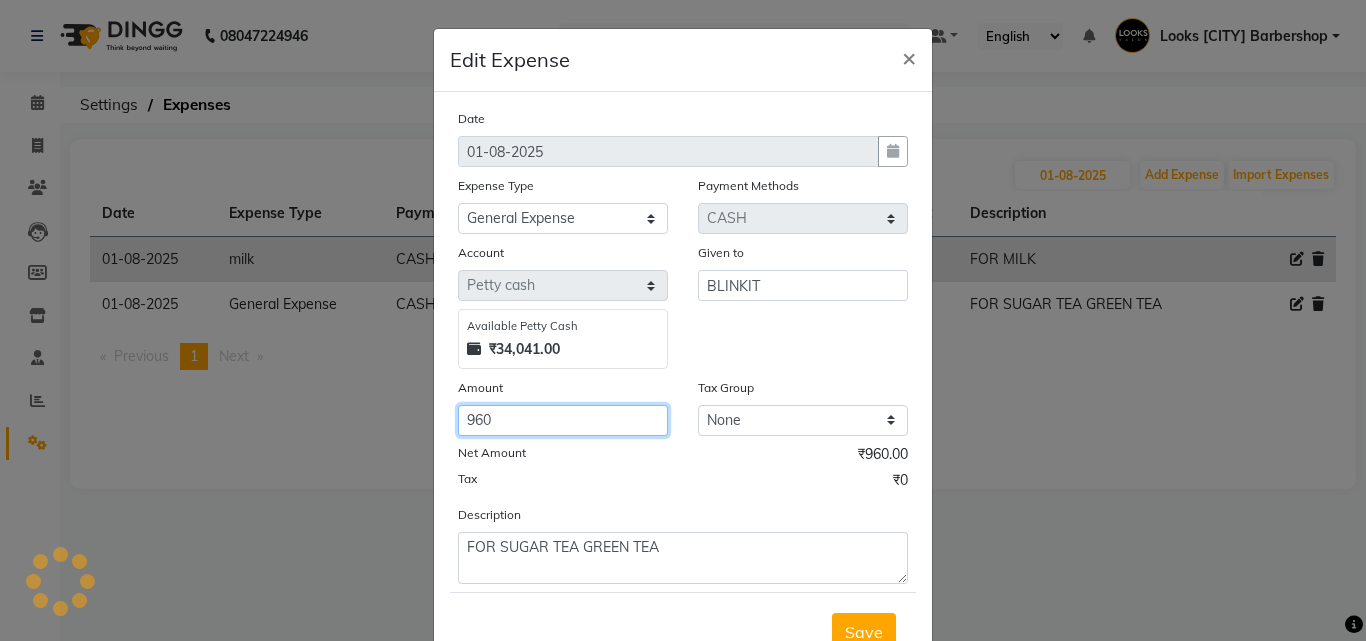 drag, startPoint x: 537, startPoint y: 415, endPoint x: 0, endPoint y: 292, distance: 550.90656 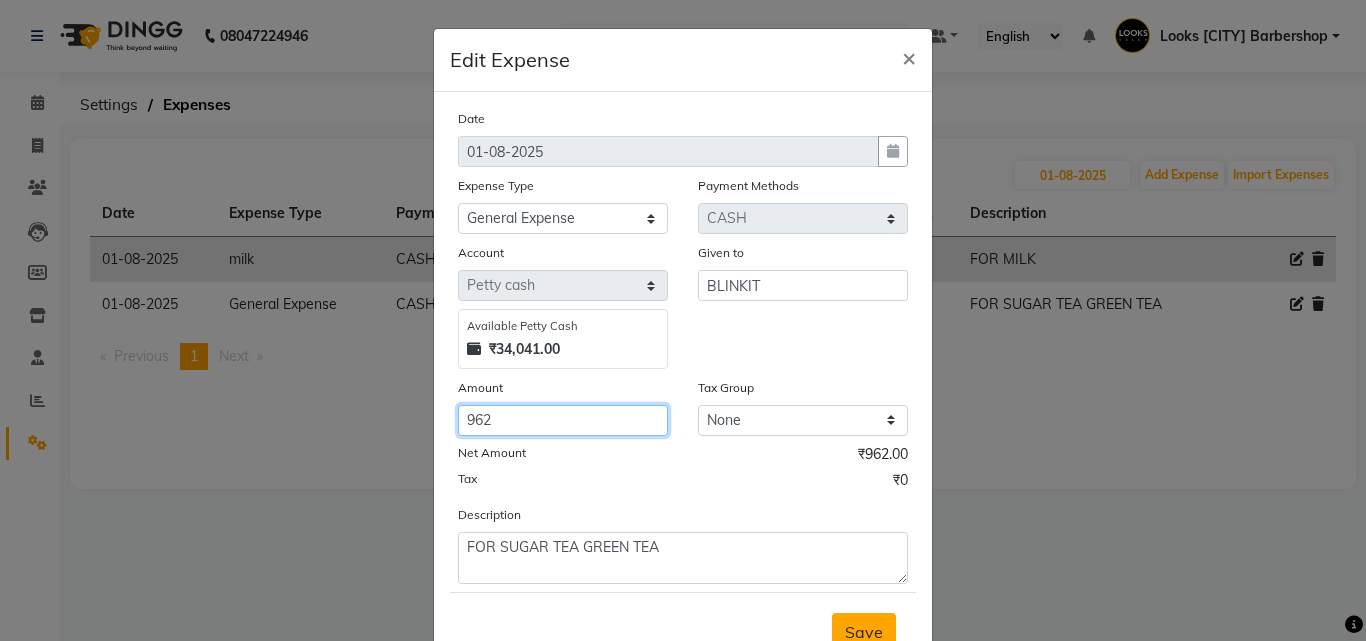 type on "962" 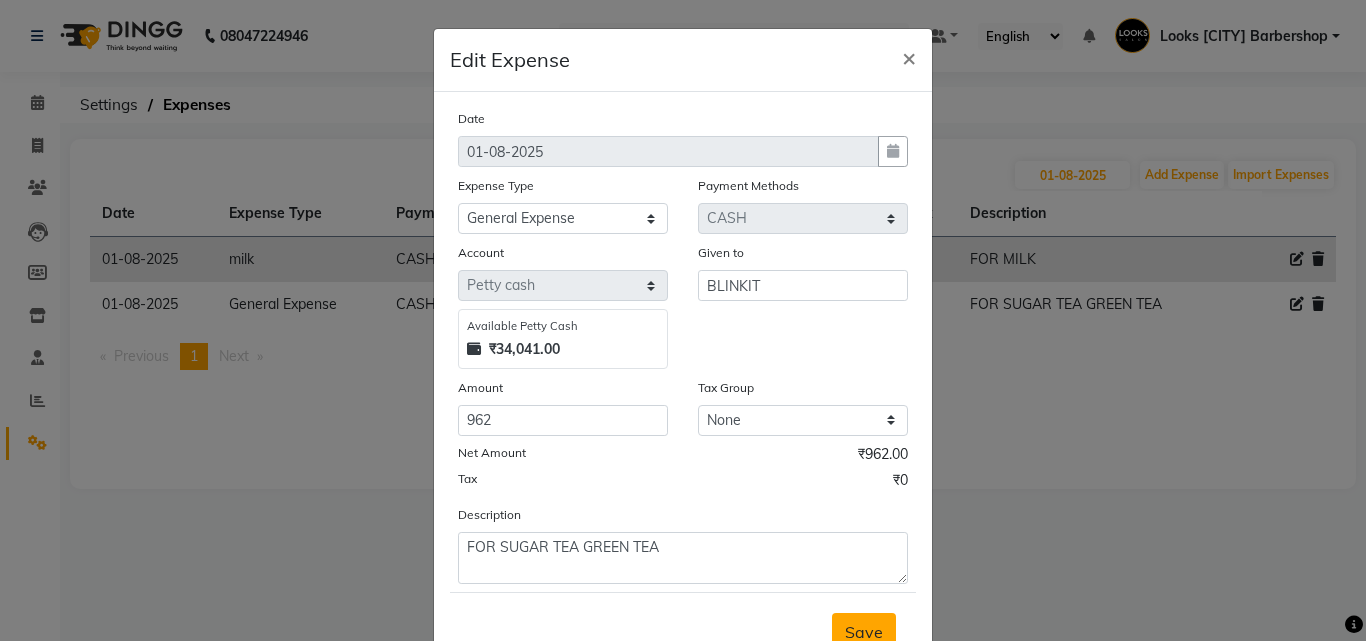 click on "Save" at bounding box center [864, 632] 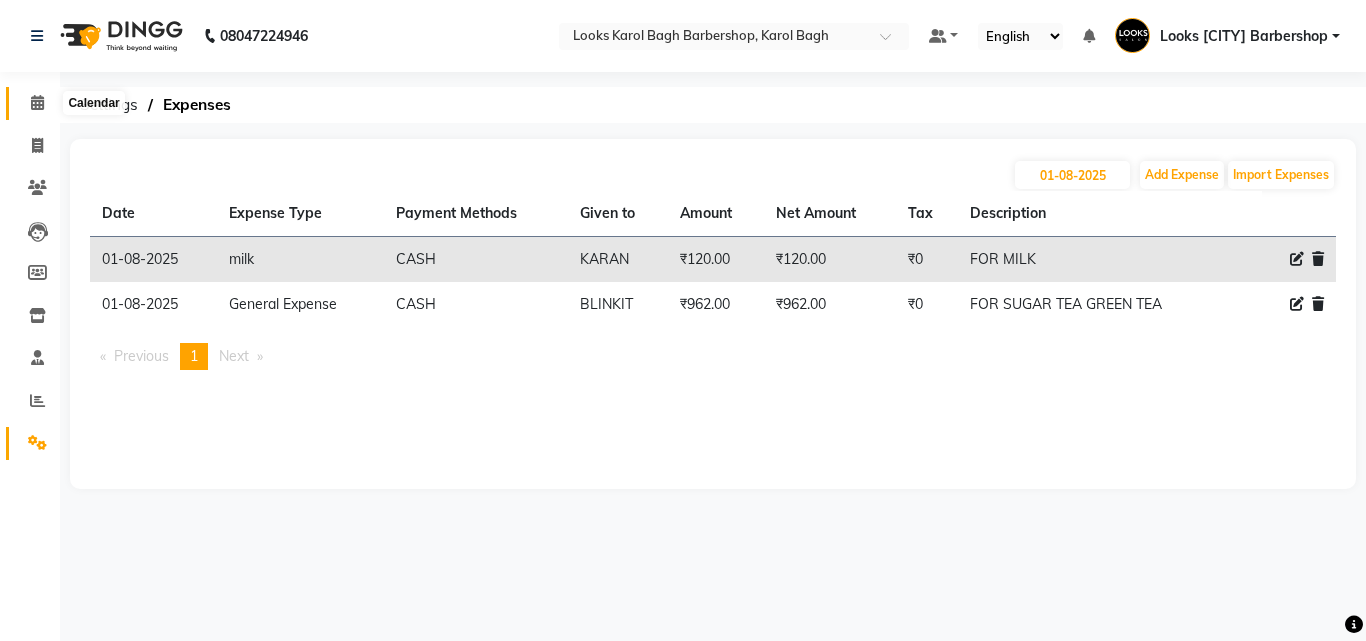 click 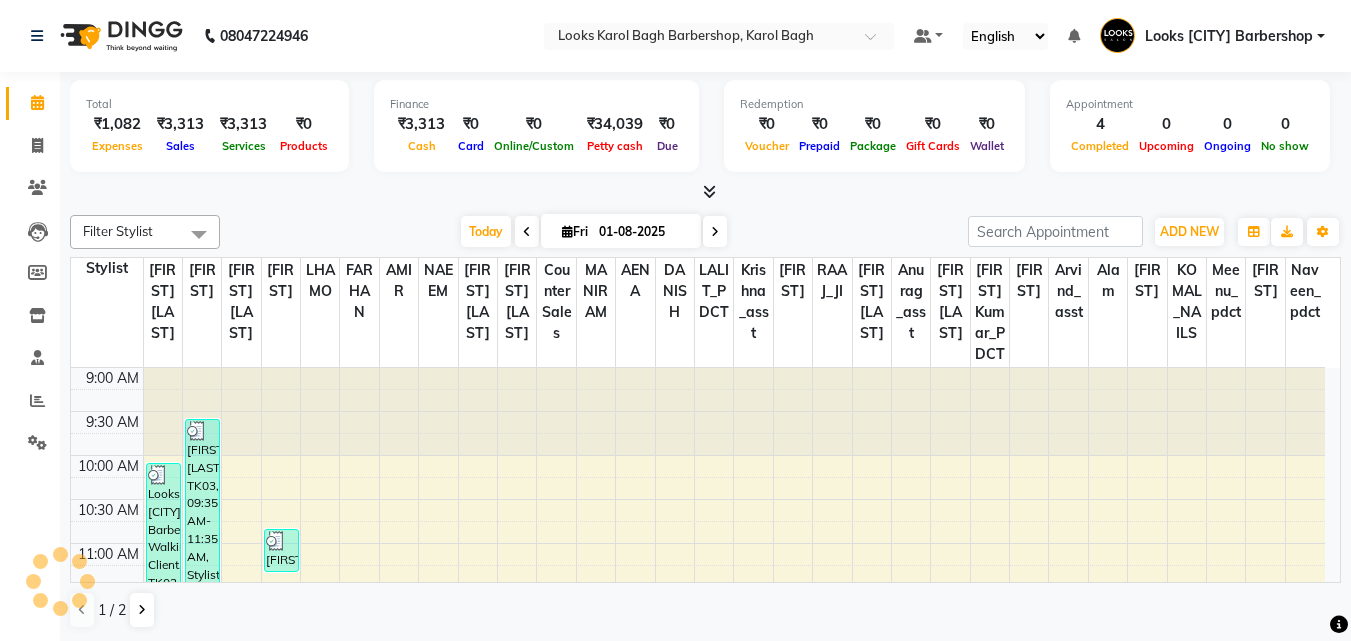 scroll, scrollTop: 0, scrollLeft: 0, axis: both 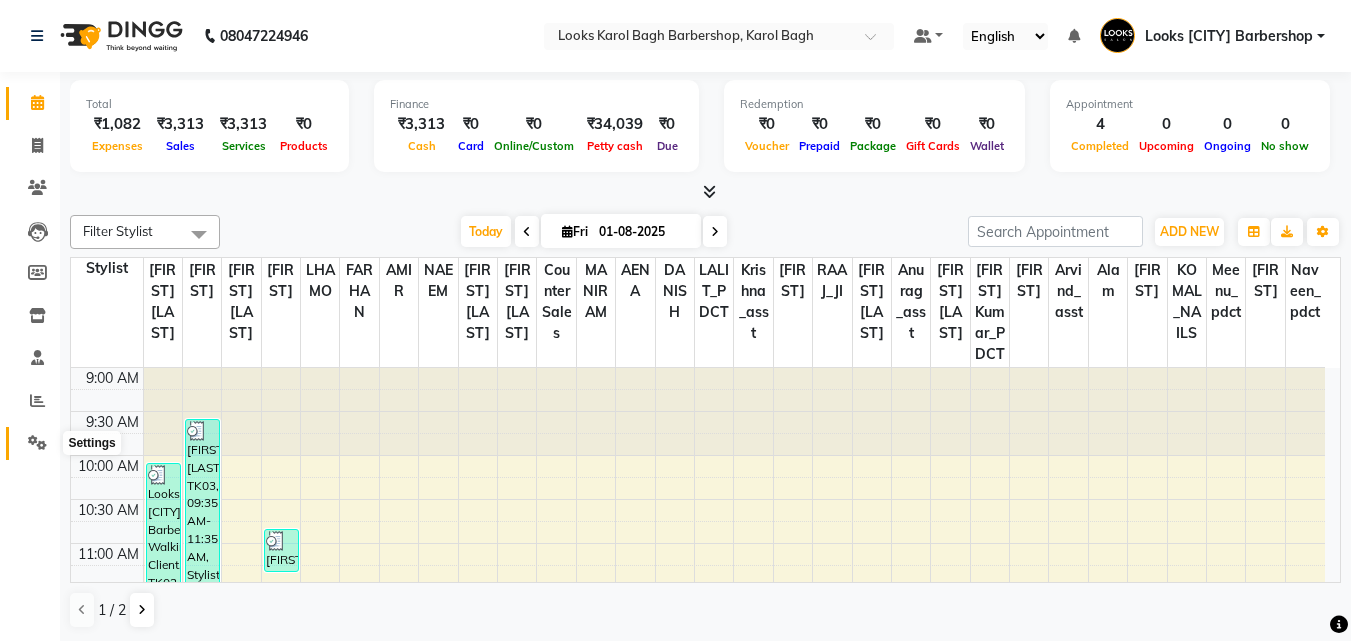 click 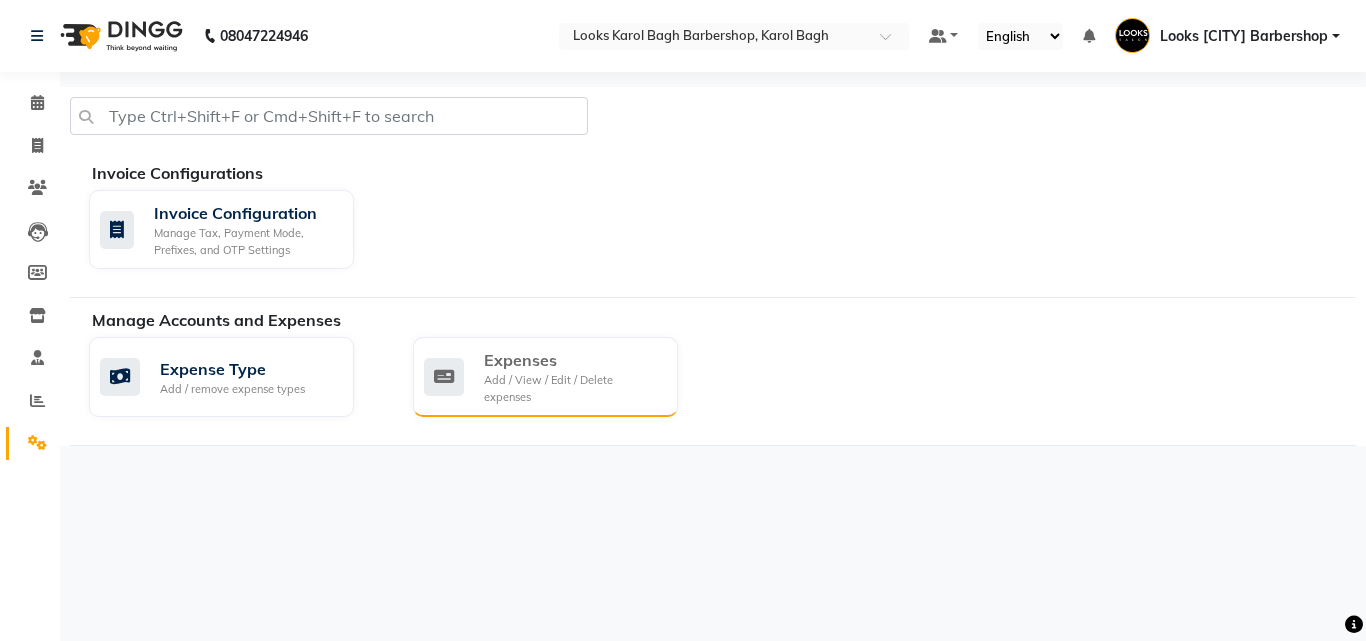 click on "Expenses" 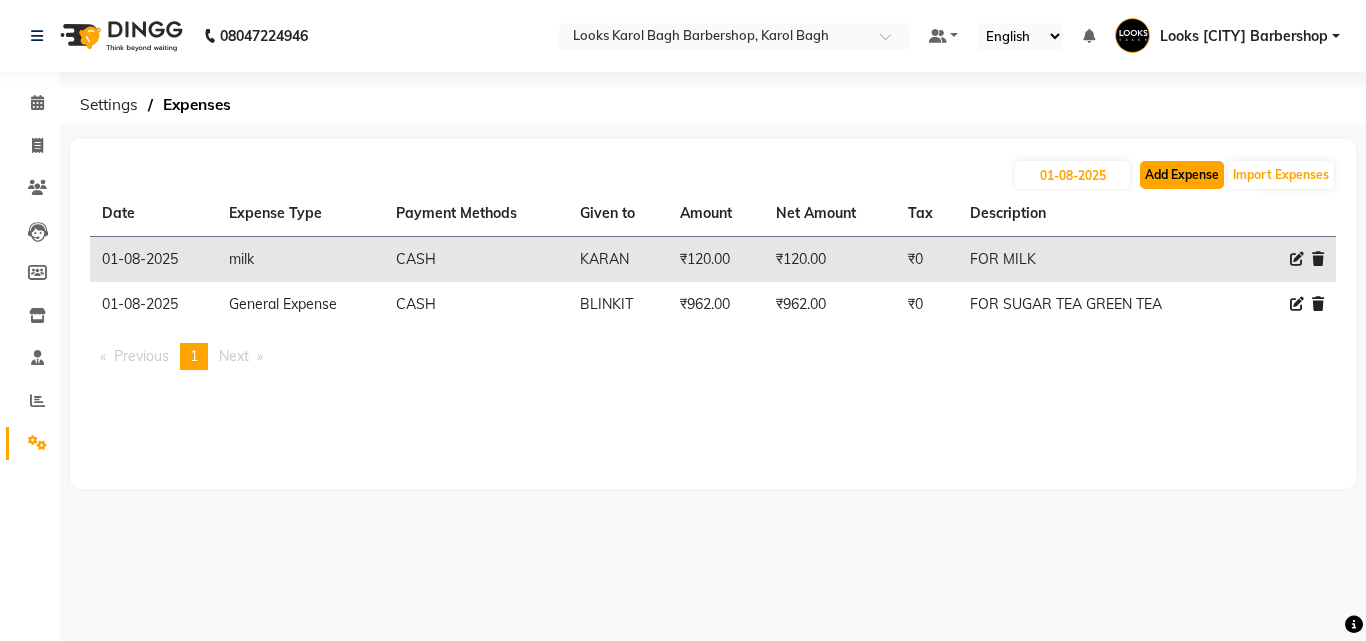 click on "Add Expense" 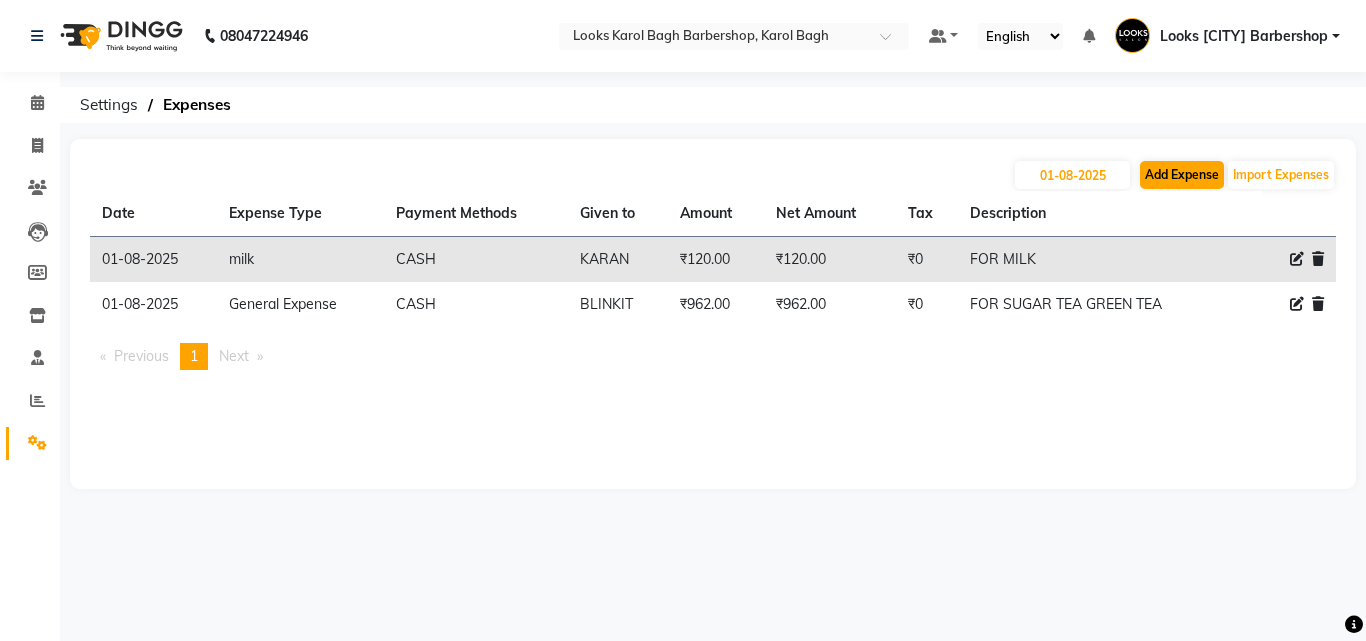 select on "1" 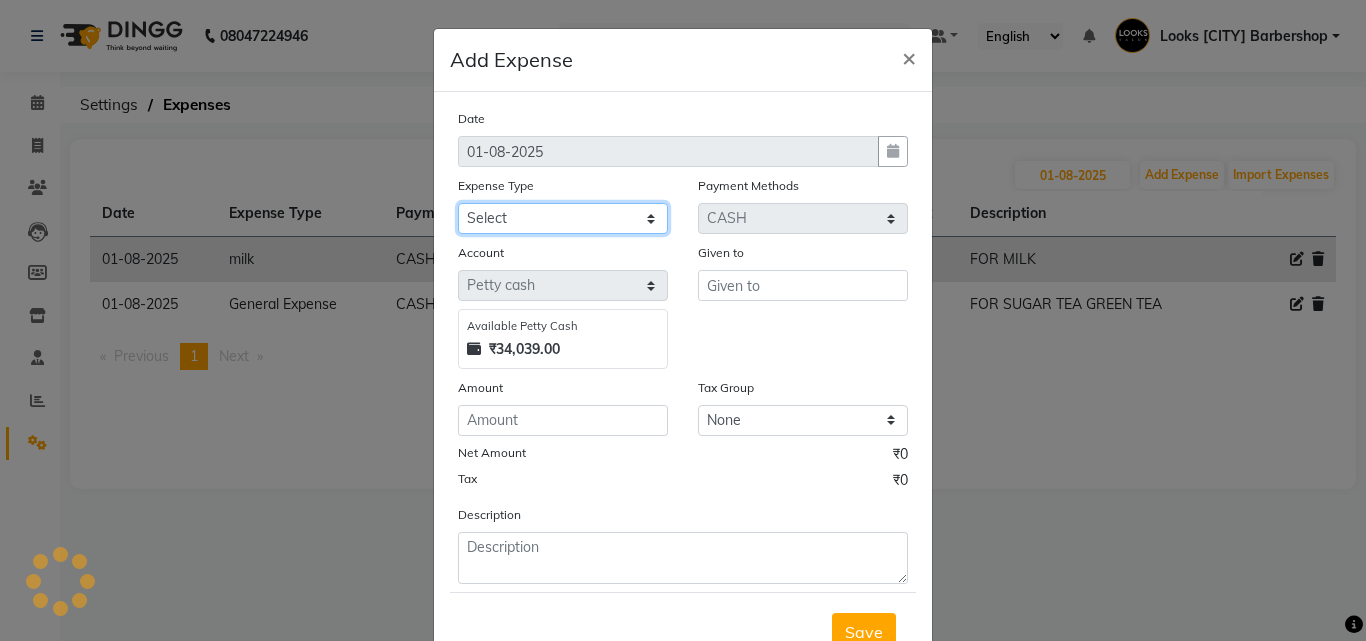 click on "Select BANK DEPOSIT Cash change Cash Handover CLIENT WELFARE CONSUMABLES Convyance to staff Counter sale Entertainment General Expense INTERNET WIFI BILL Laundry Bill Laundry Service milk Miscellaneous Office Upkeep Pantry Payment Pedicure Incentive Prepaid Card Incentives Printing And Stationery Product Incentive purchase Refferal Incentive Repair And Maintenance Salary Salary advance Service incentive staff accommodation STAFF WELFARE TIP CREDIT CARD Tip Online TIP UPI Travelling And Conveyance WATER BILL" 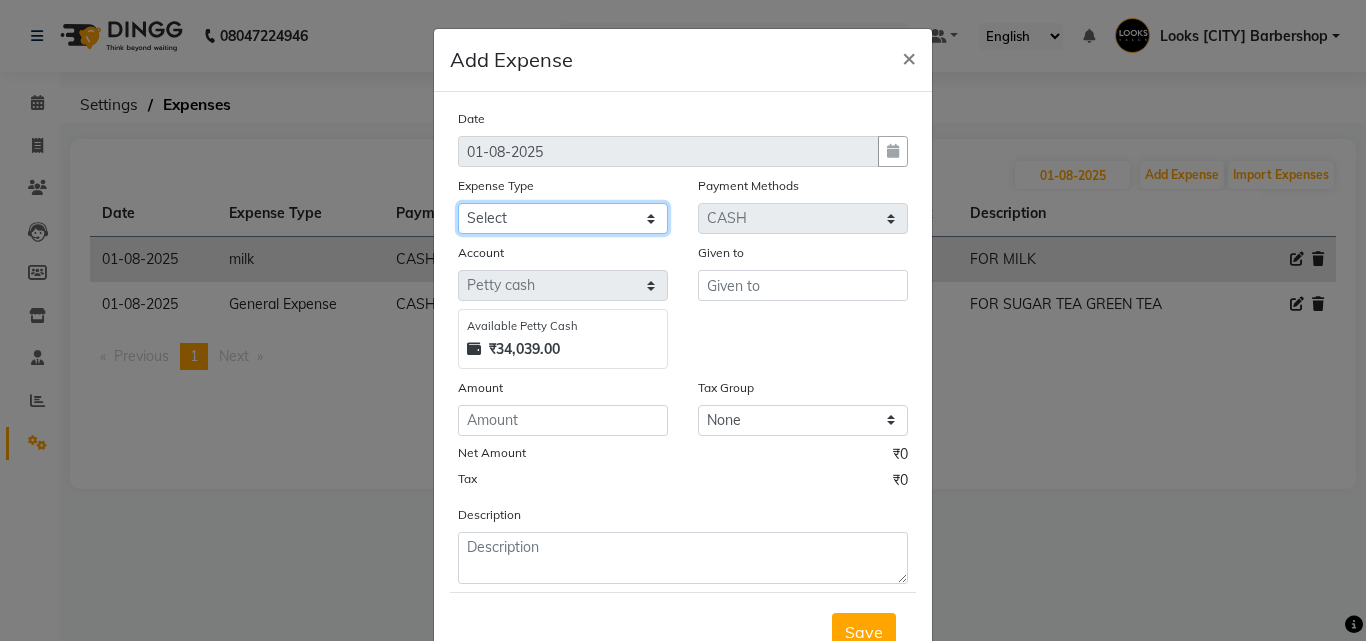 select on "23749" 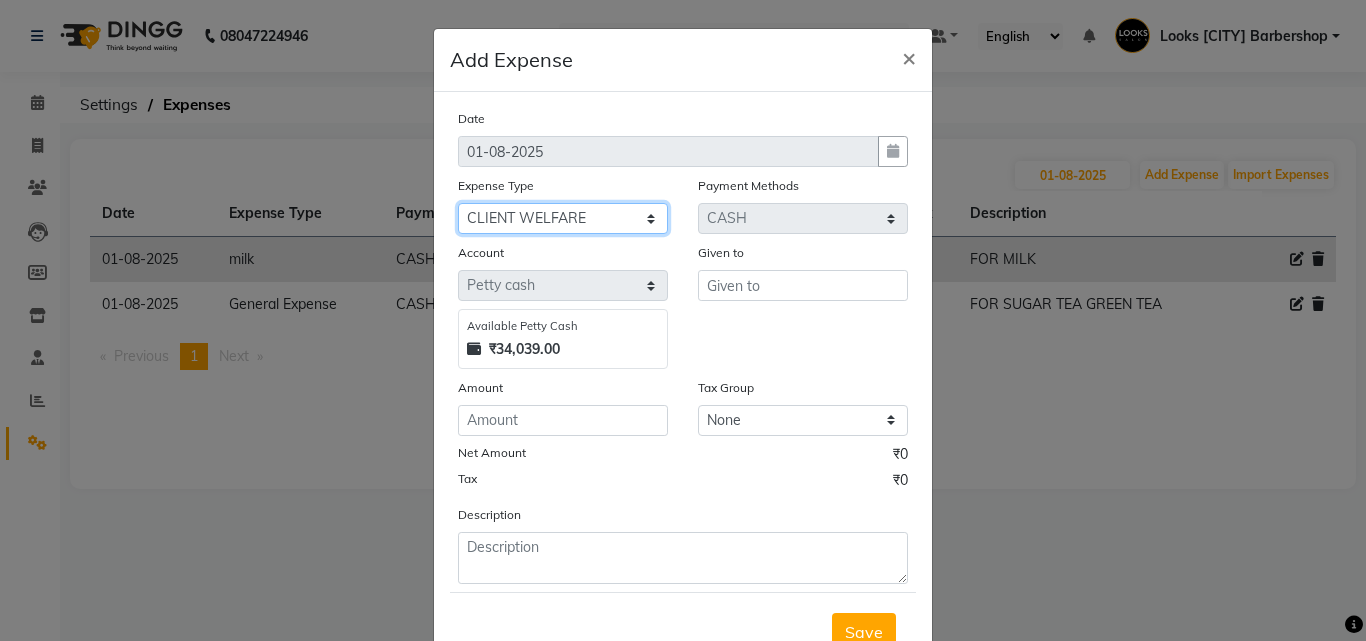 click on "Select BANK DEPOSIT Cash change Cash Handover CLIENT WELFARE CONSUMABLES Convyance to staff Counter sale Entertainment General Expense INTERNET WIFI BILL Laundry Bill Laundry Service milk Miscellaneous Office Upkeep Pantry Payment Pedicure Incentive Prepaid Card Incentives Printing And Stationery Product Incentive purchase Refferal Incentive Repair And Maintenance Salary Salary advance Service incentive staff accommodation STAFF WELFARE TIP CREDIT CARD Tip Online TIP UPI Travelling And Conveyance WATER BILL" 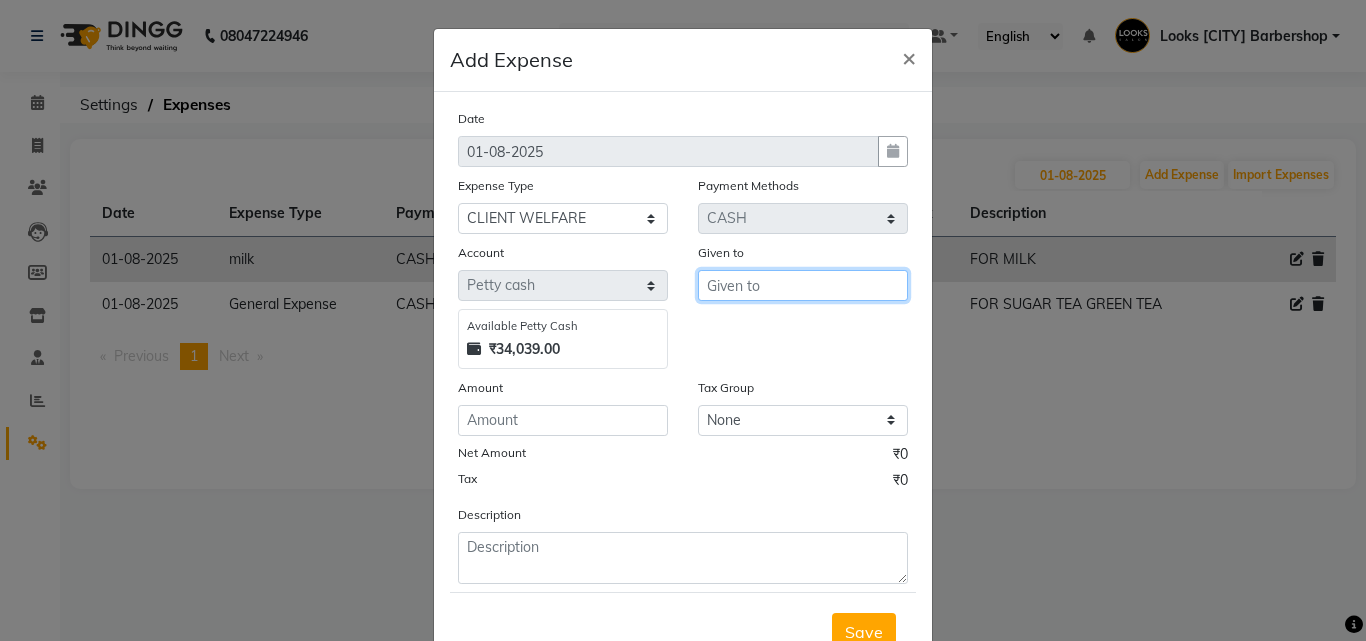 click at bounding box center [803, 285] 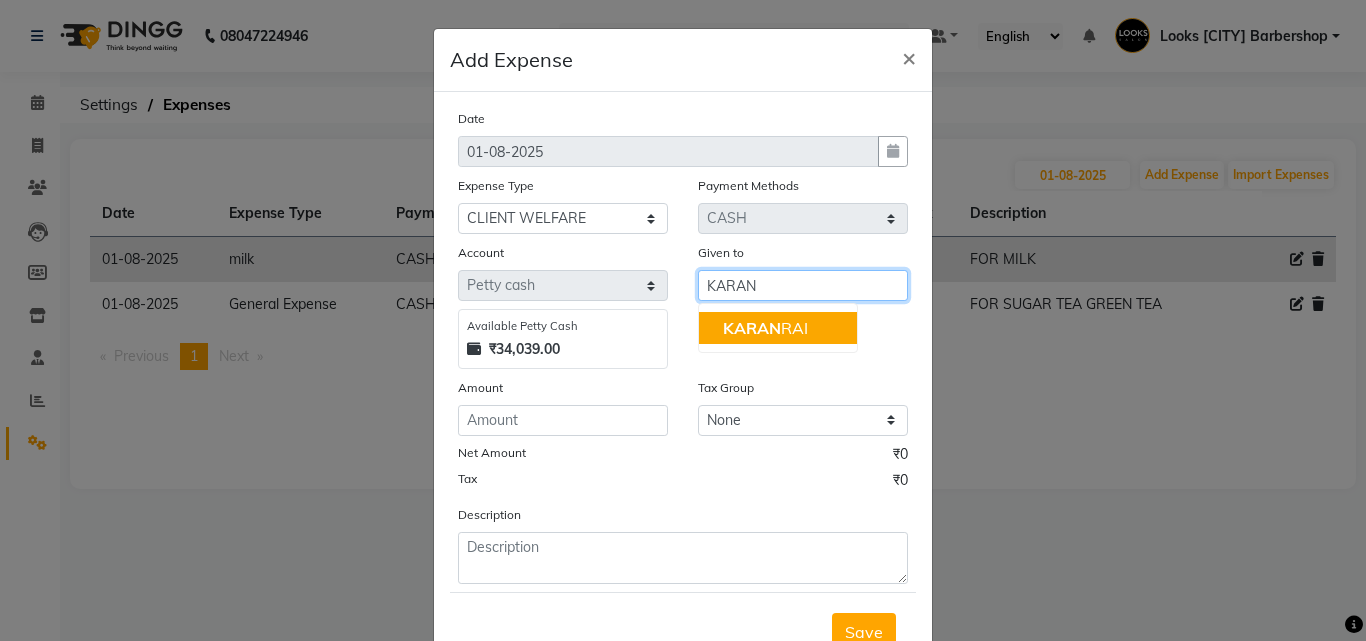 type on "KARAN" 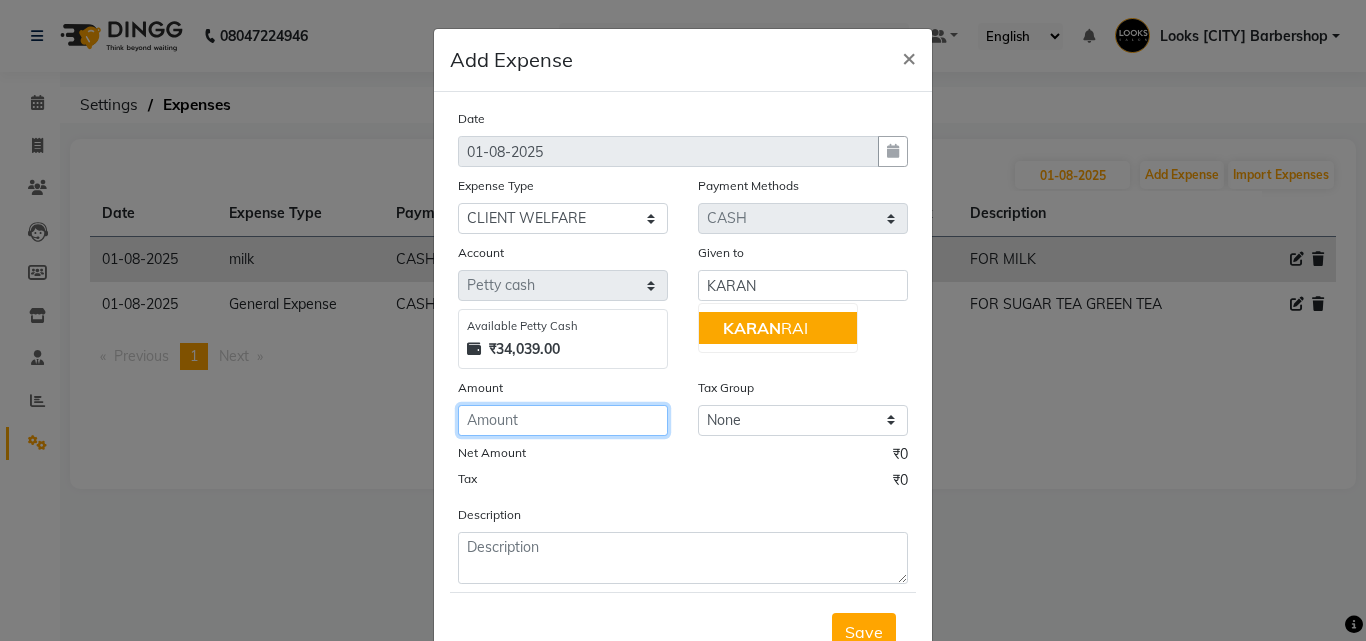 drag, startPoint x: 565, startPoint y: 424, endPoint x: 555, endPoint y: 405, distance: 21.470911 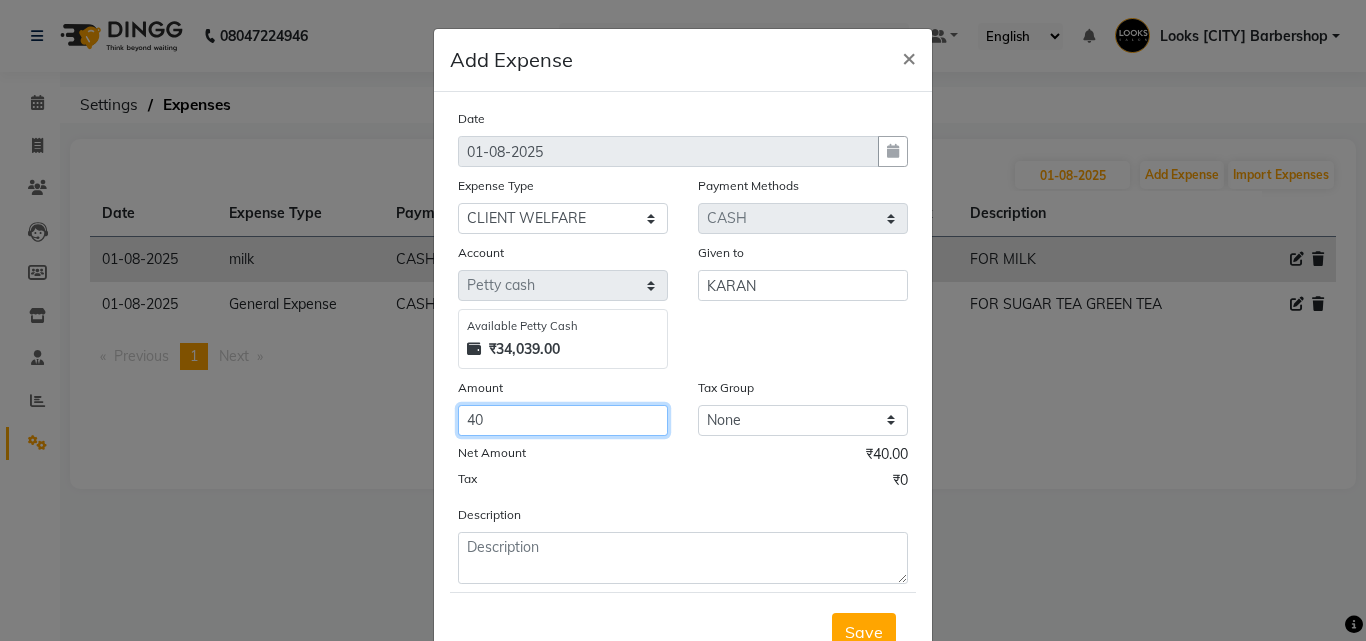 type on "40" 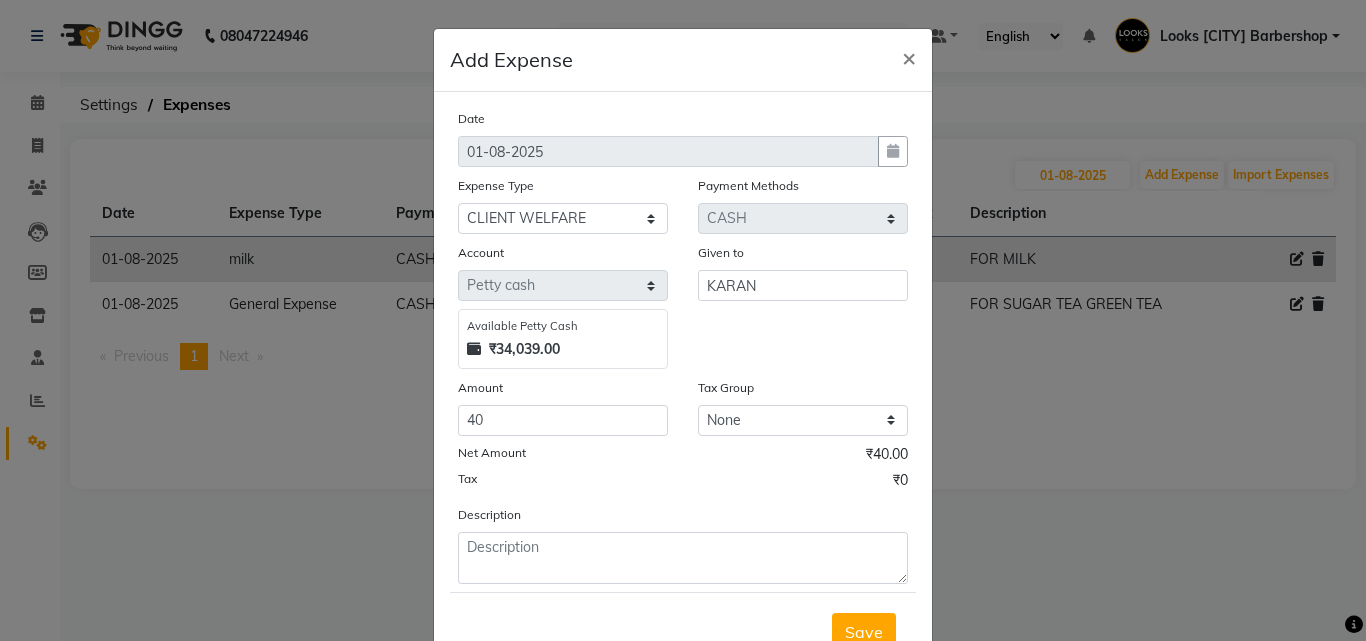 drag, startPoint x: 654, startPoint y: 511, endPoint x: 635, endPoint y: 541, distance: 35.510563 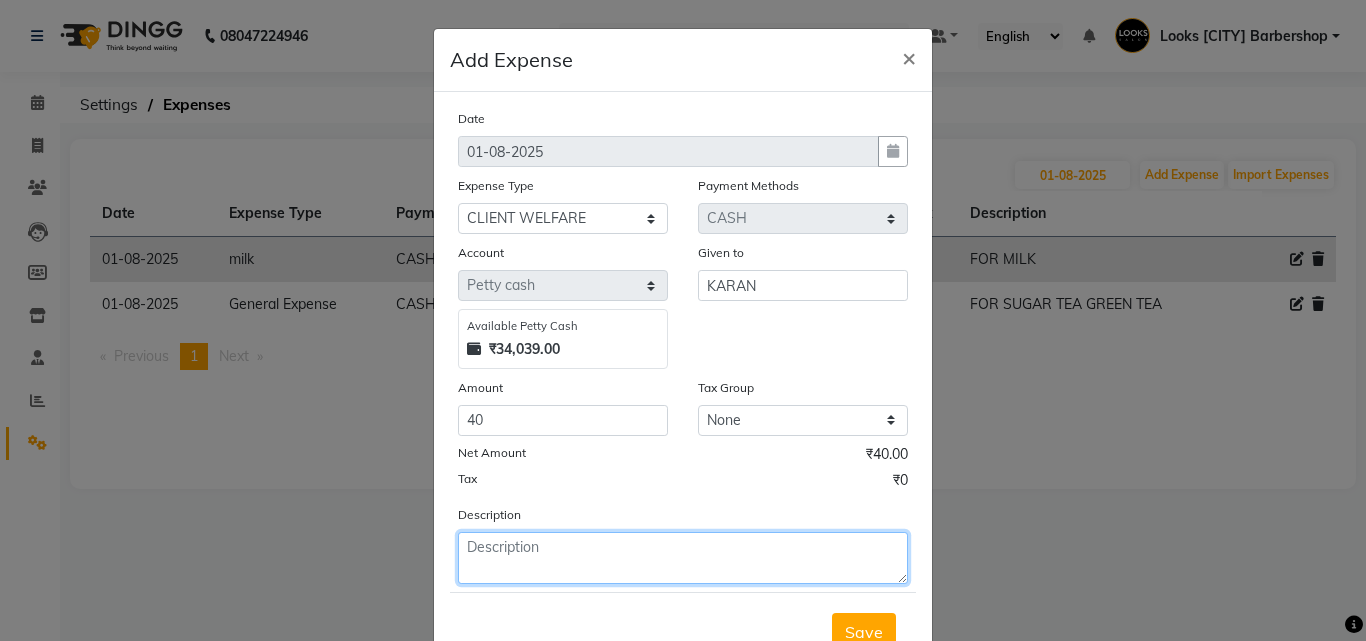 click 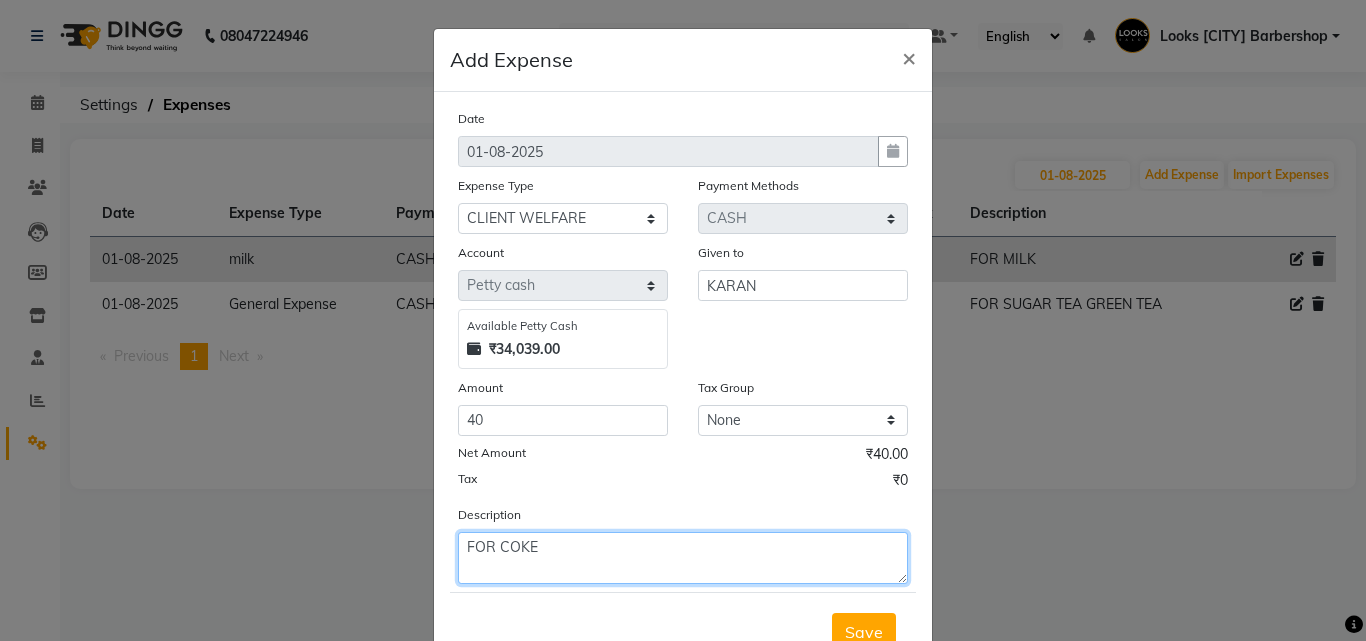 type on "FOR COKE" 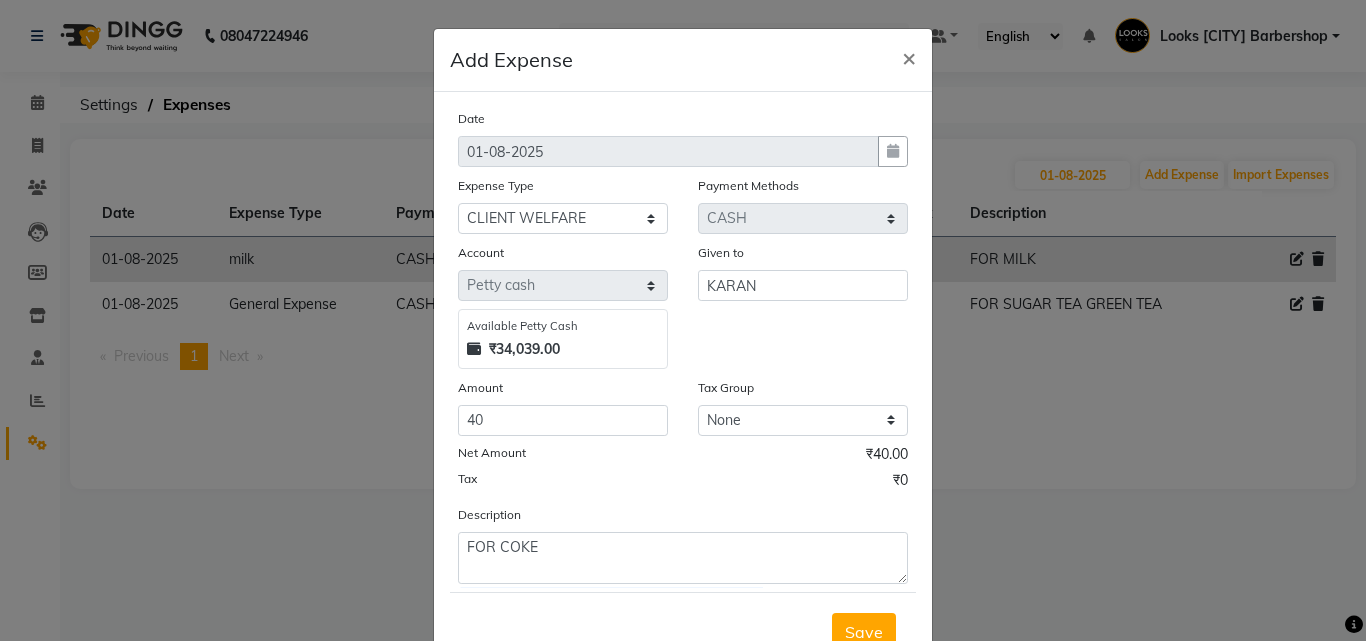 click on "Save" 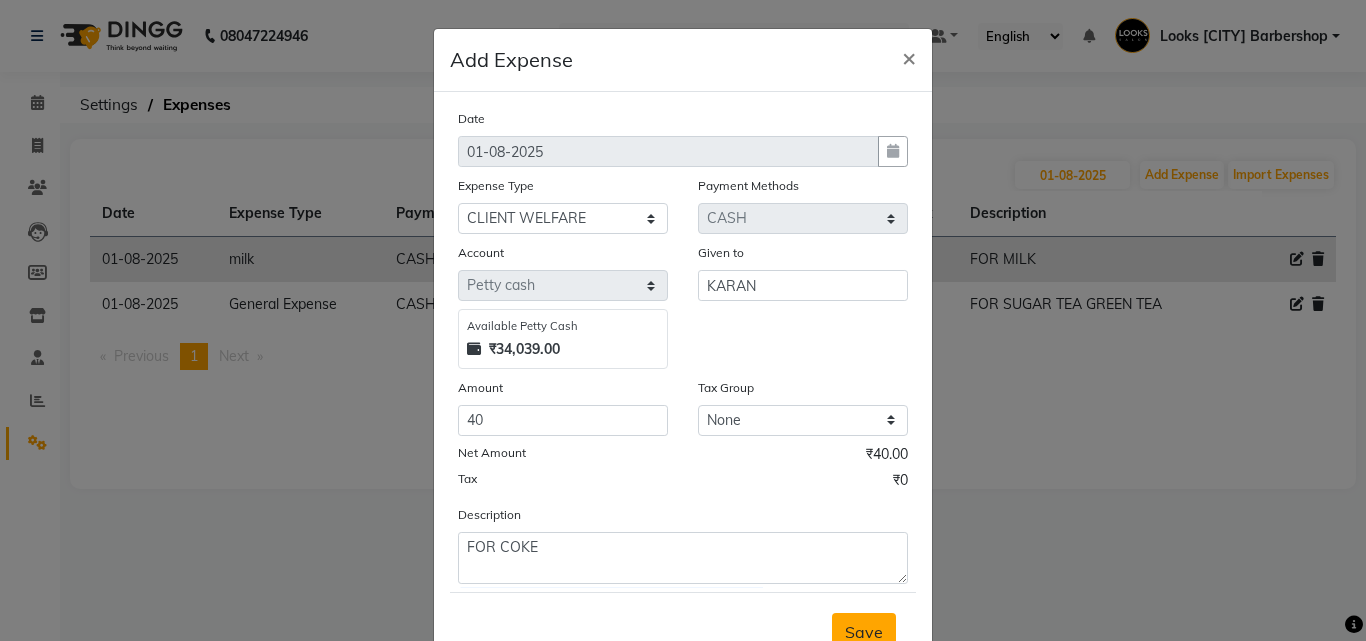 click on "Save" at bounding box center [864, 632] 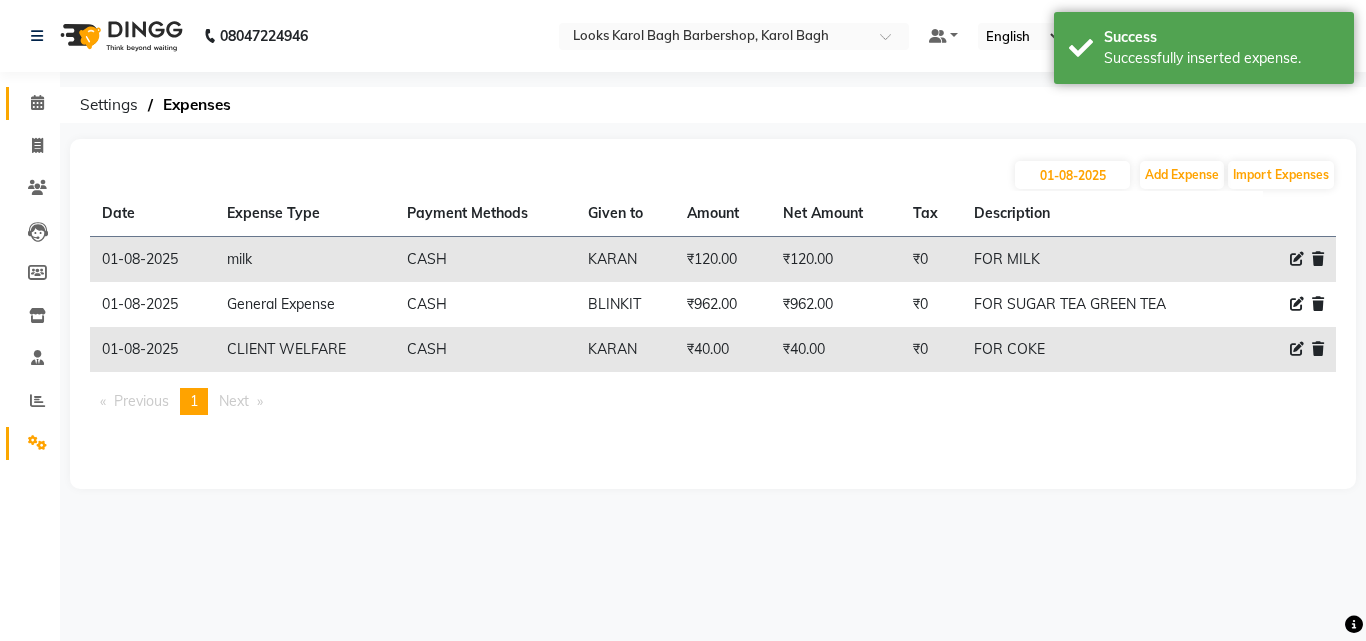 click on "Calendar" 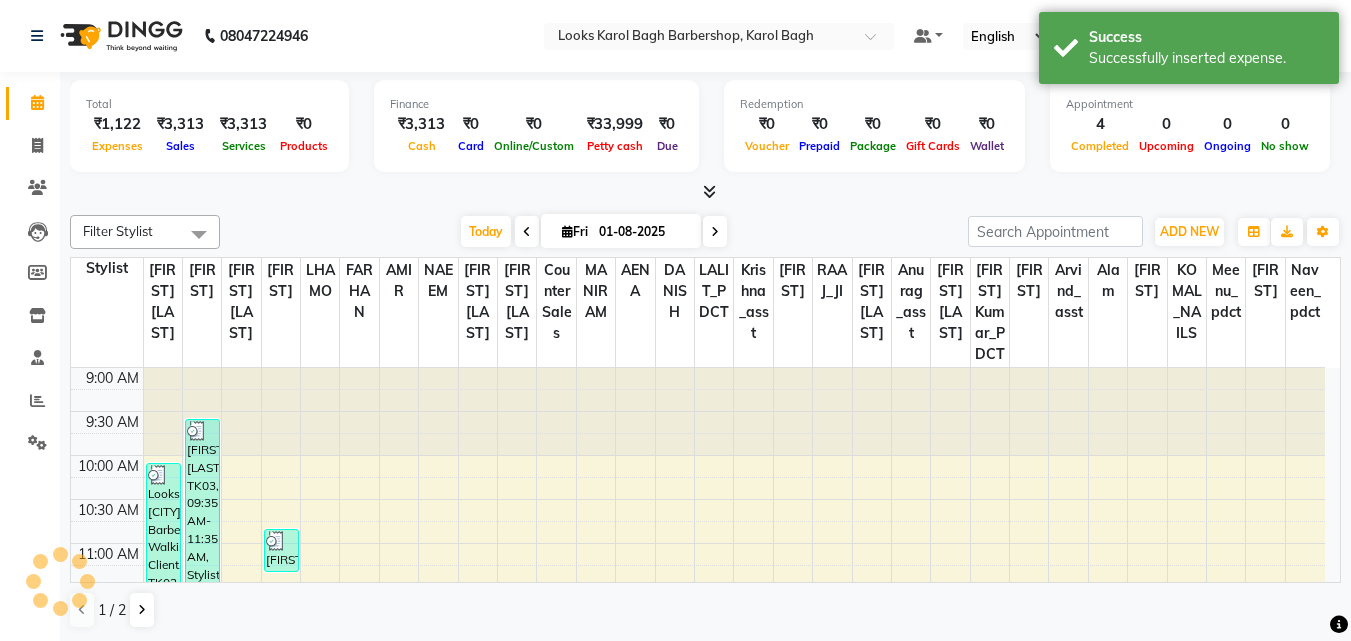 scroll, scrollTop: 0, scrollLeft: 0, axis: both 